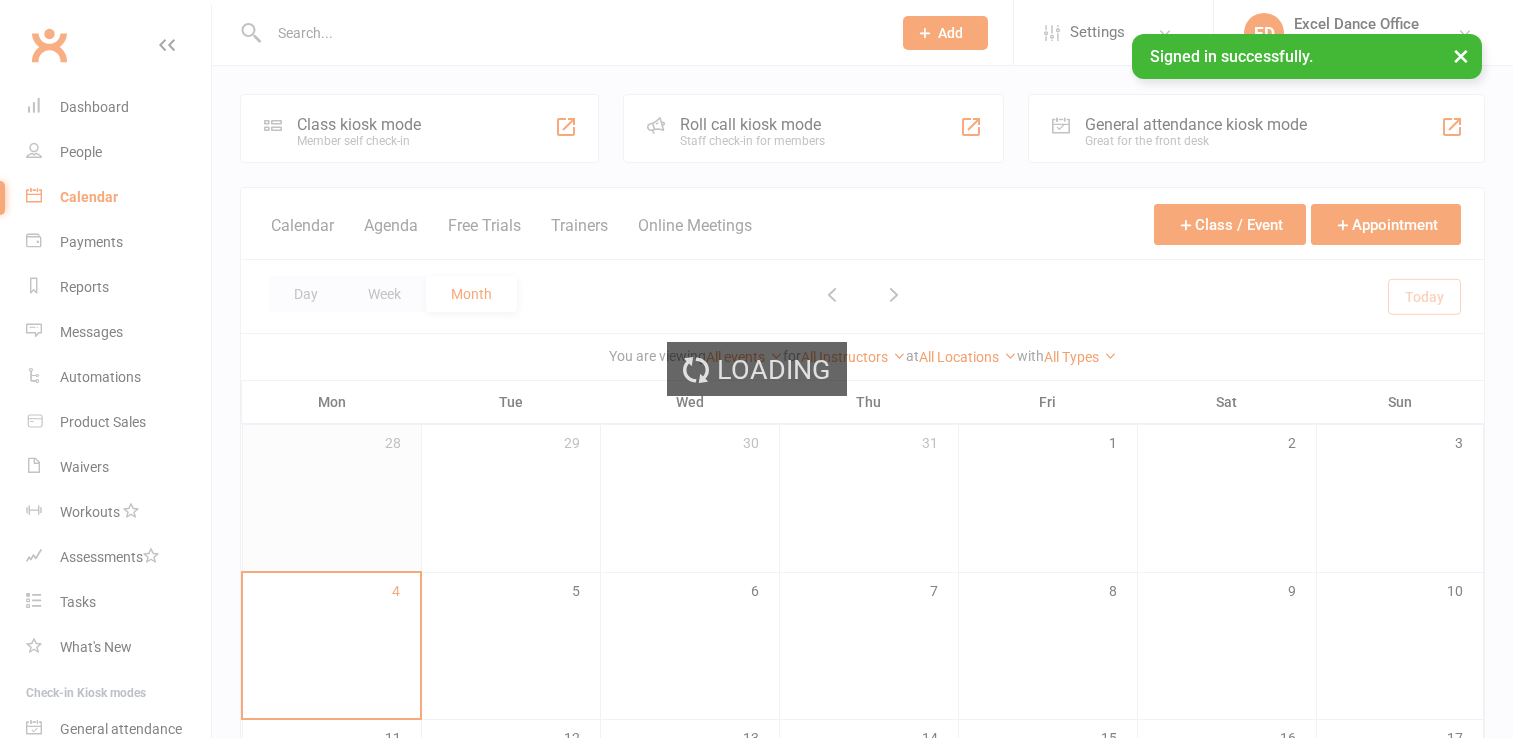 scroll, scrollTop: 0, scrollLeft: 0, axis: both 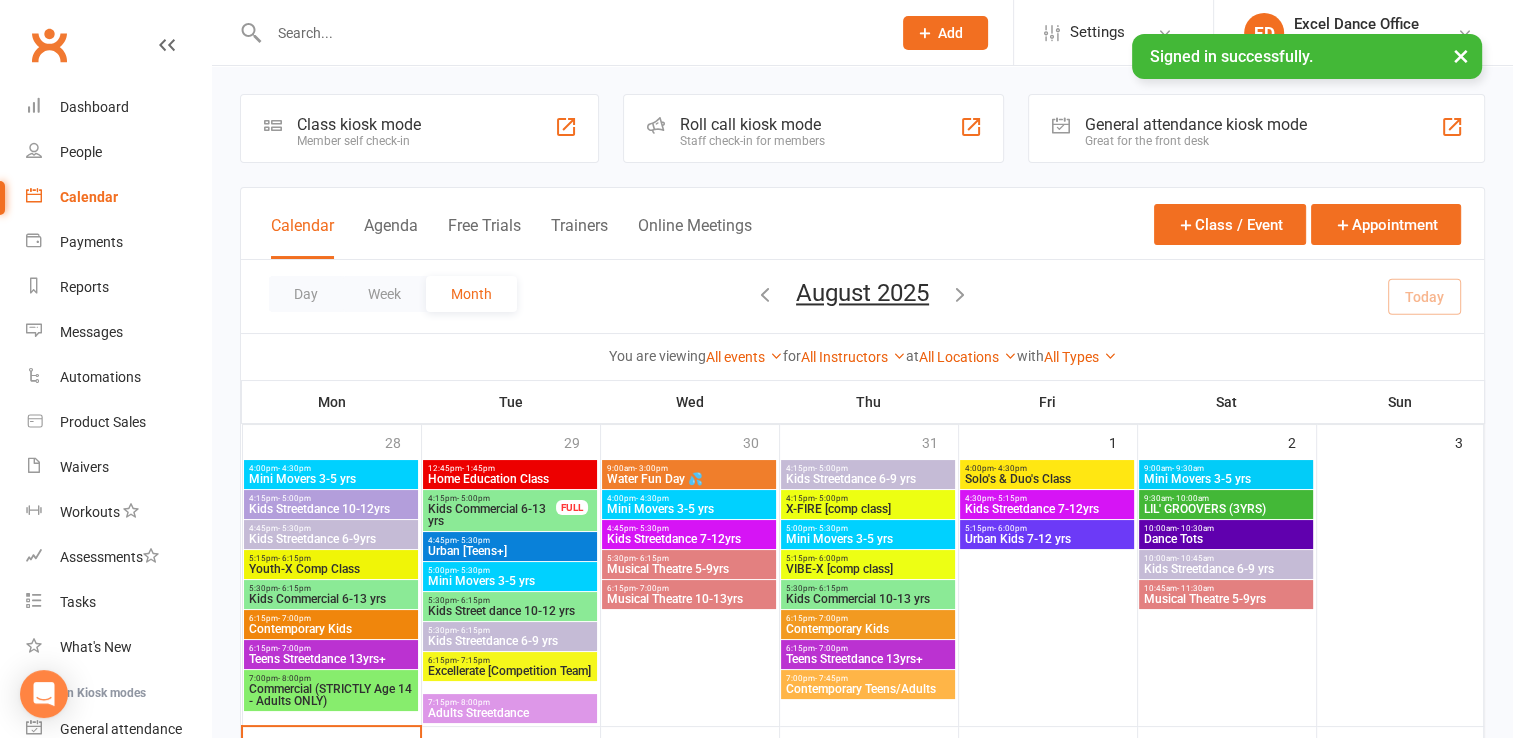 click at bounding box center [570, 33] 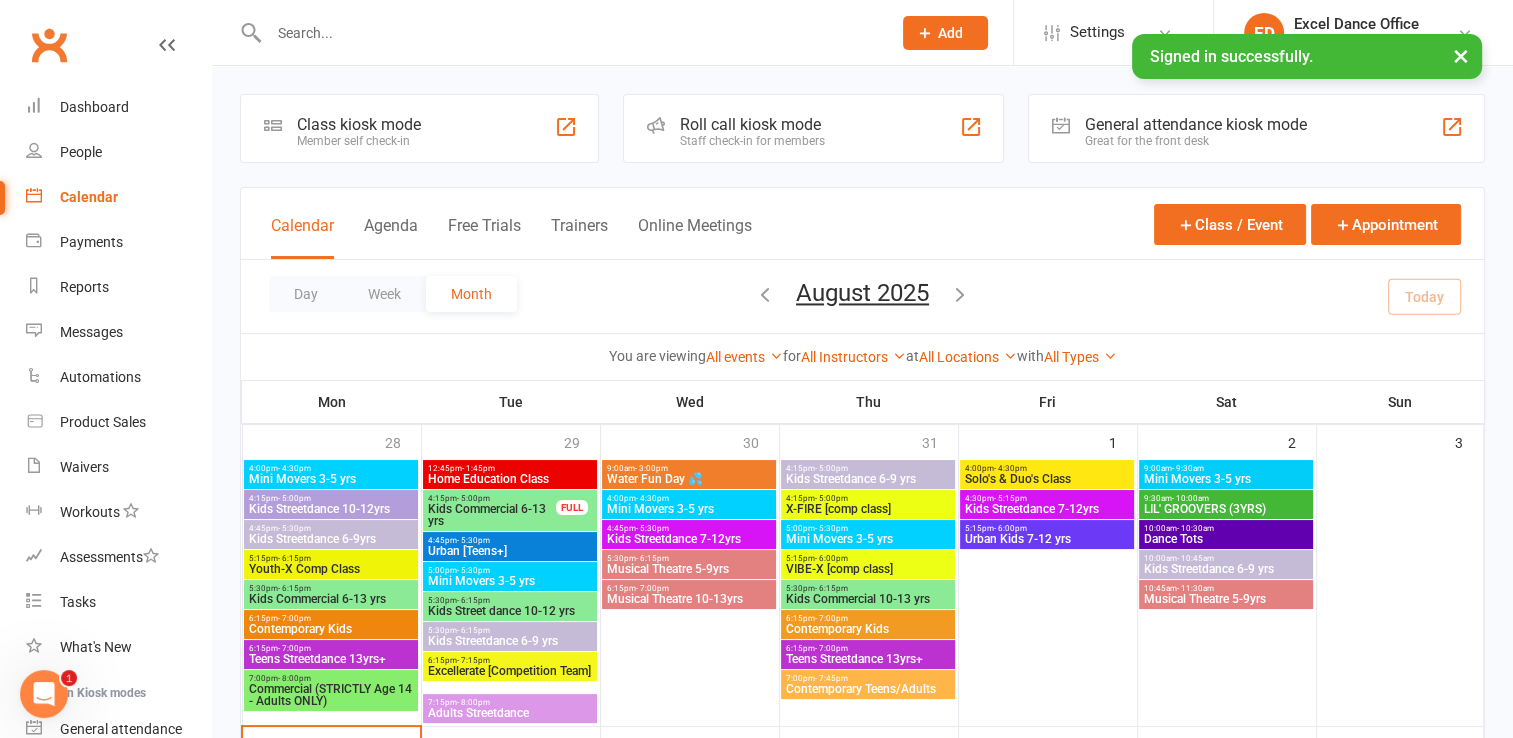 scroll, scrollTop: 0, scrollLeft: 0, axis: both 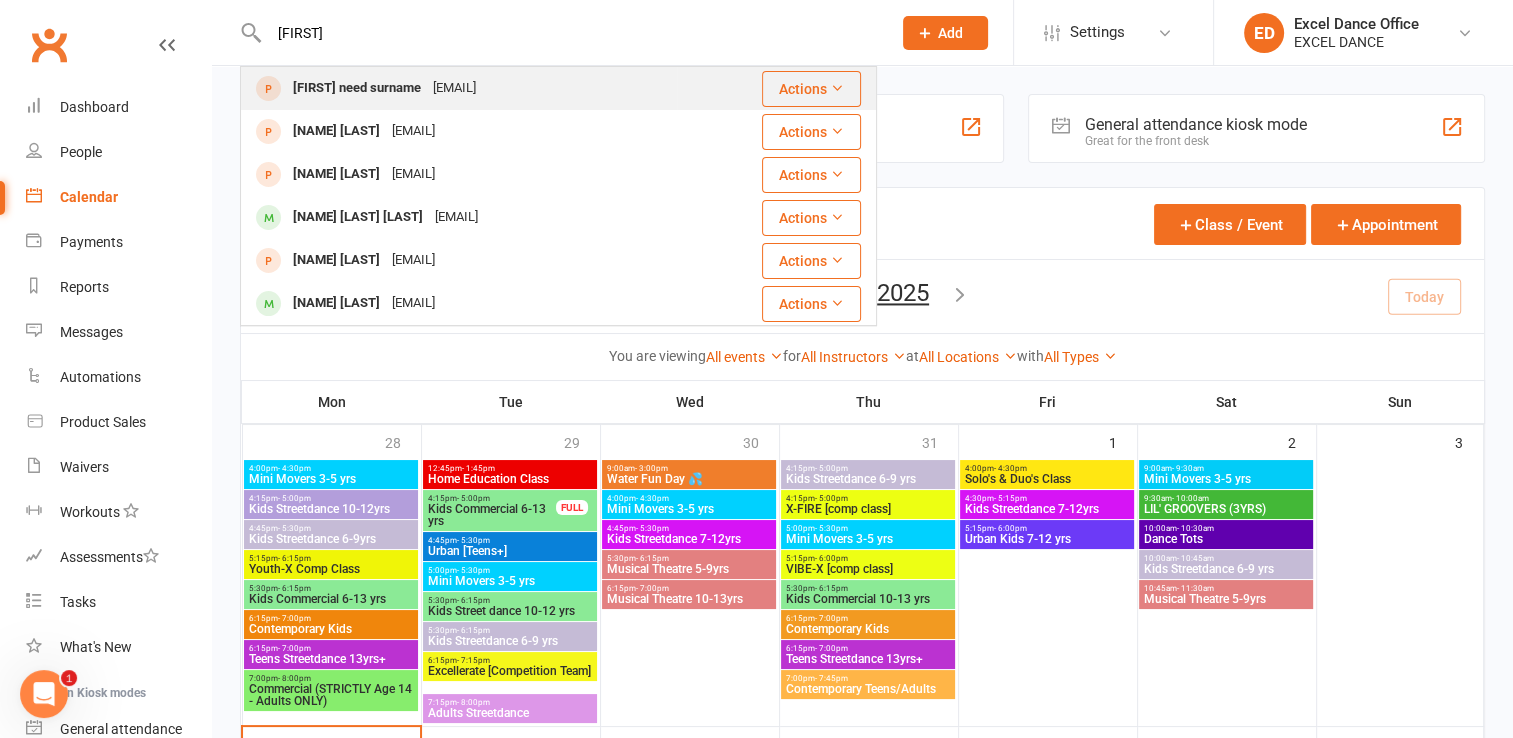 type on "talitha" 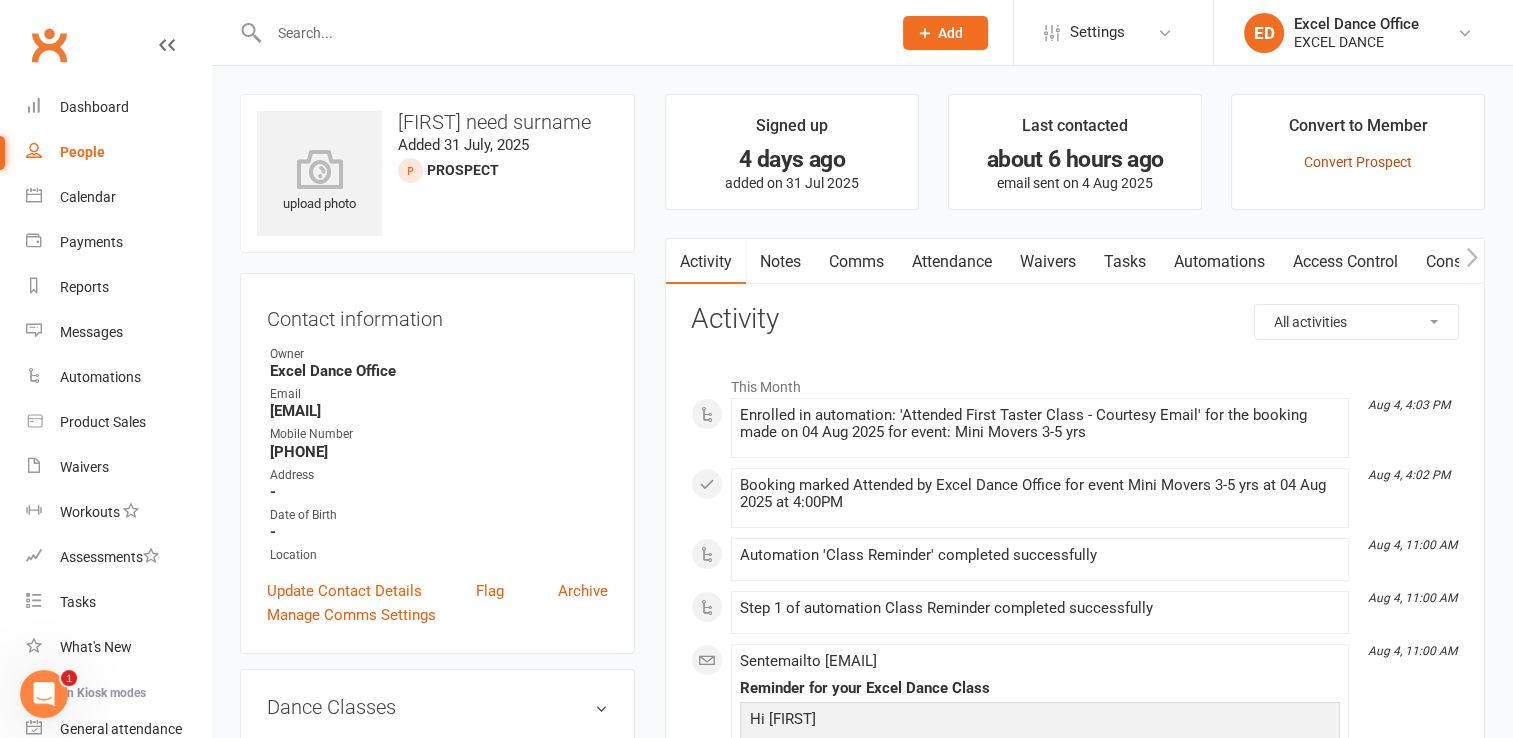 click on "Convert Prospect" at bounding box center (1358, 162) 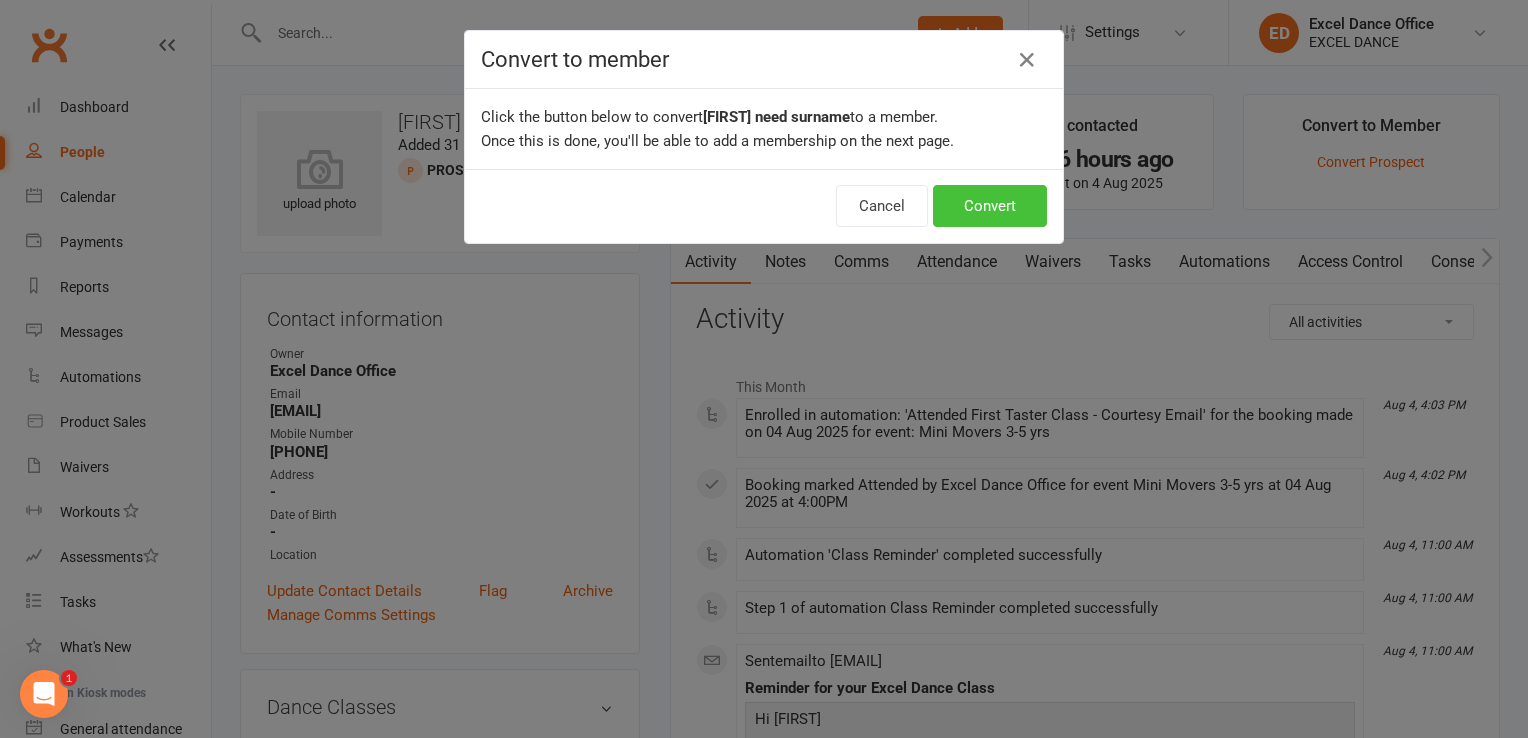 click on "Convert" at bounding box center [990, 206] 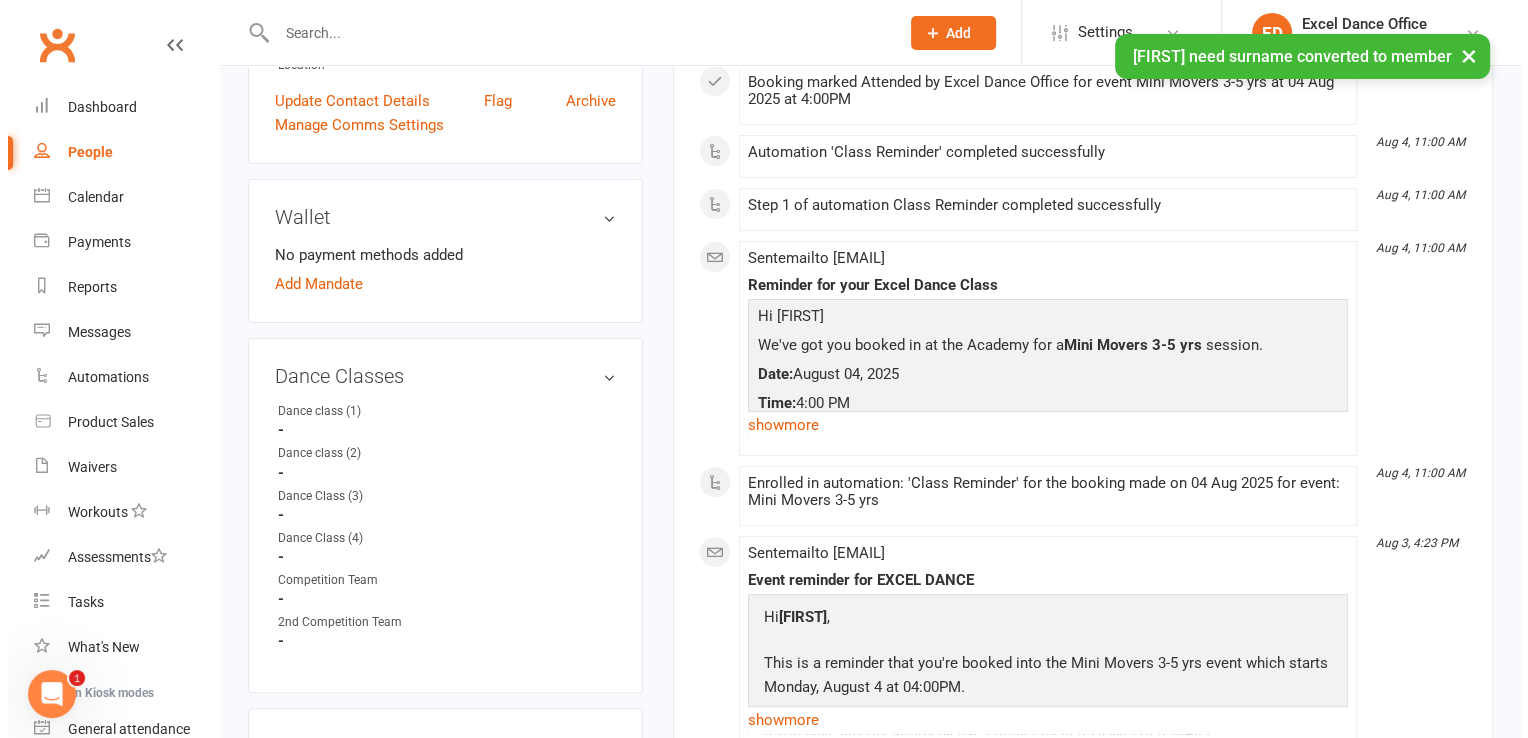 scroll, scrollTop: 492, scrollLeft: 0, axis: vertical 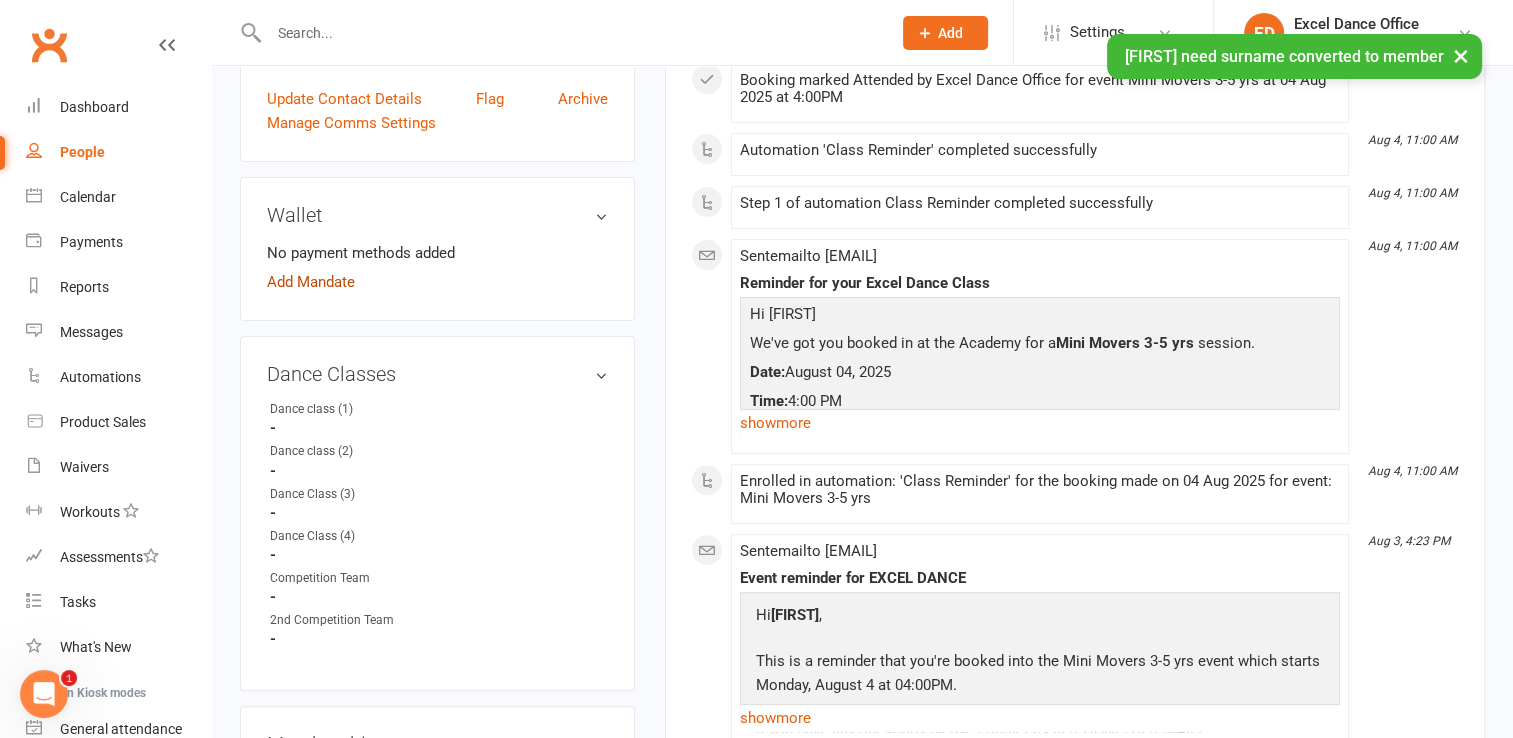 click on "Add Mandate" at bounding box center (311, 282) 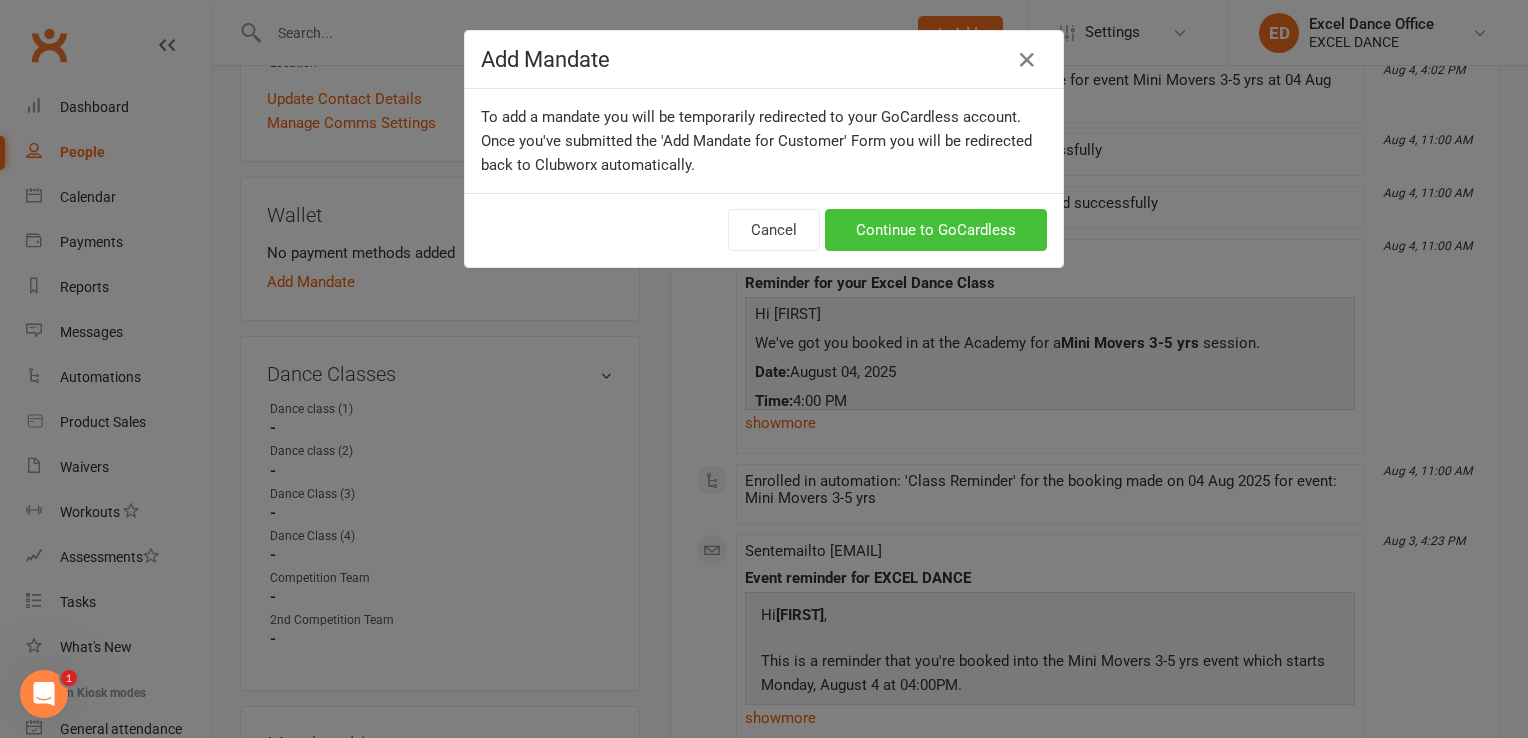 click on "Continue to GoCardless" at bounding box center [936, 230] 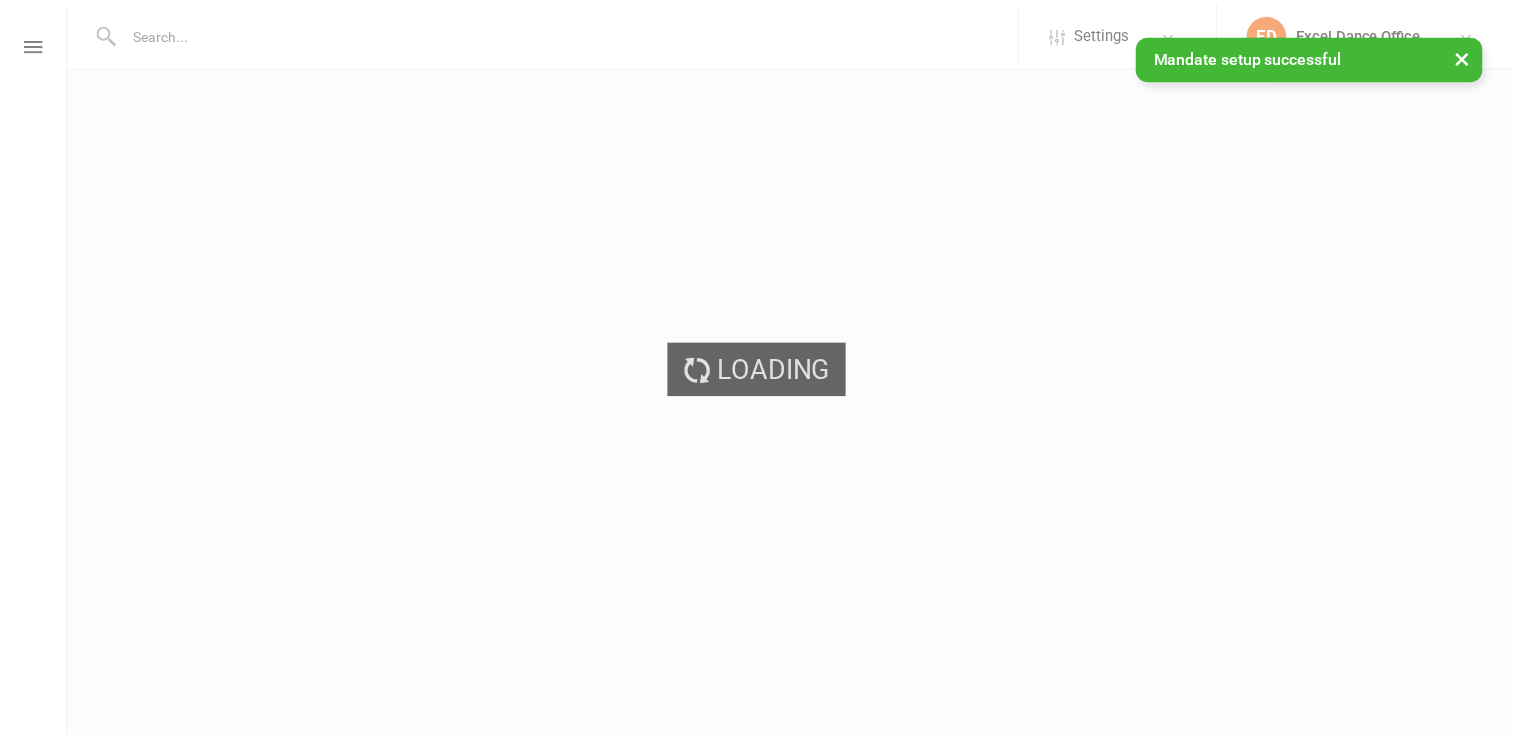scroll, scrollTop: 0, scrollLeft: 0, axis: both 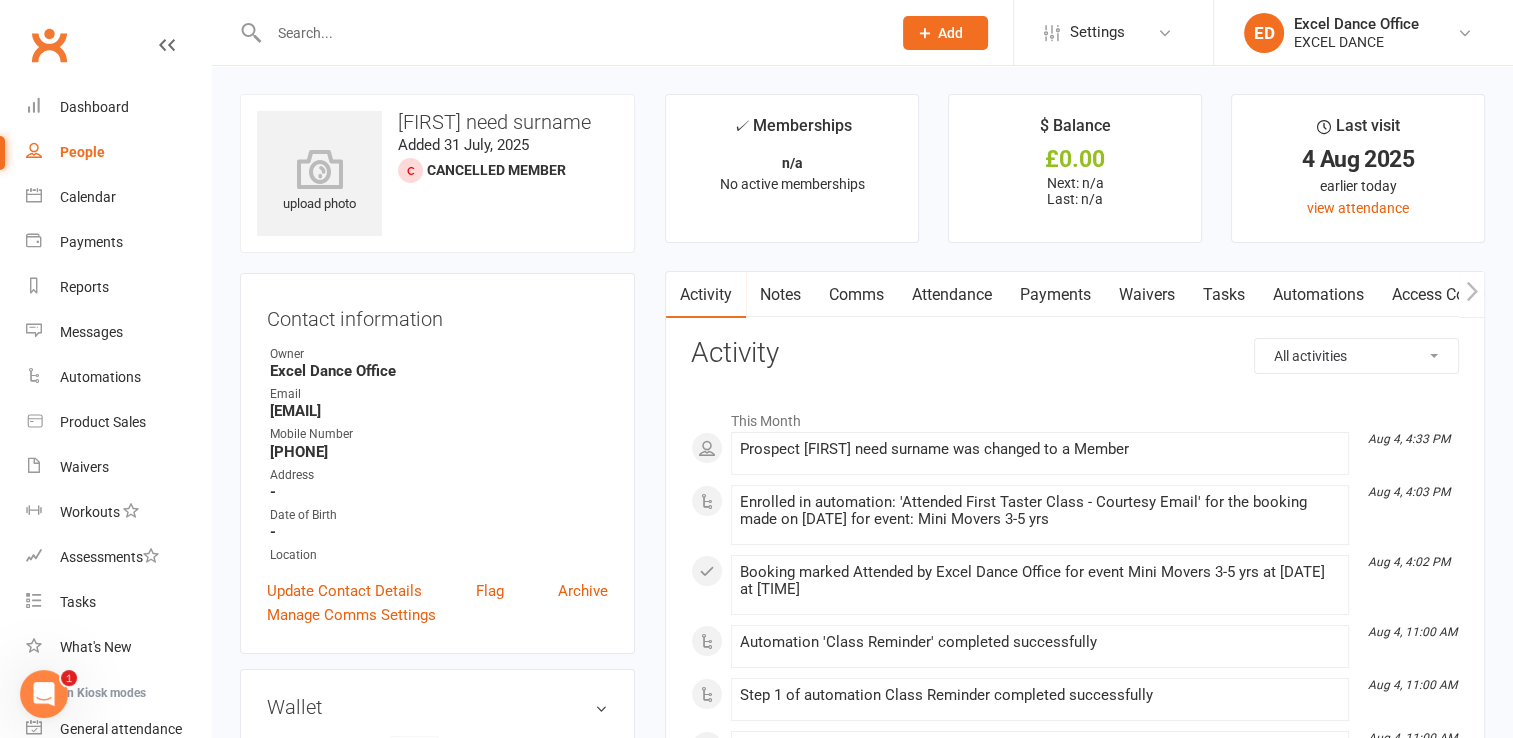 click at bounding box center (570, 33) 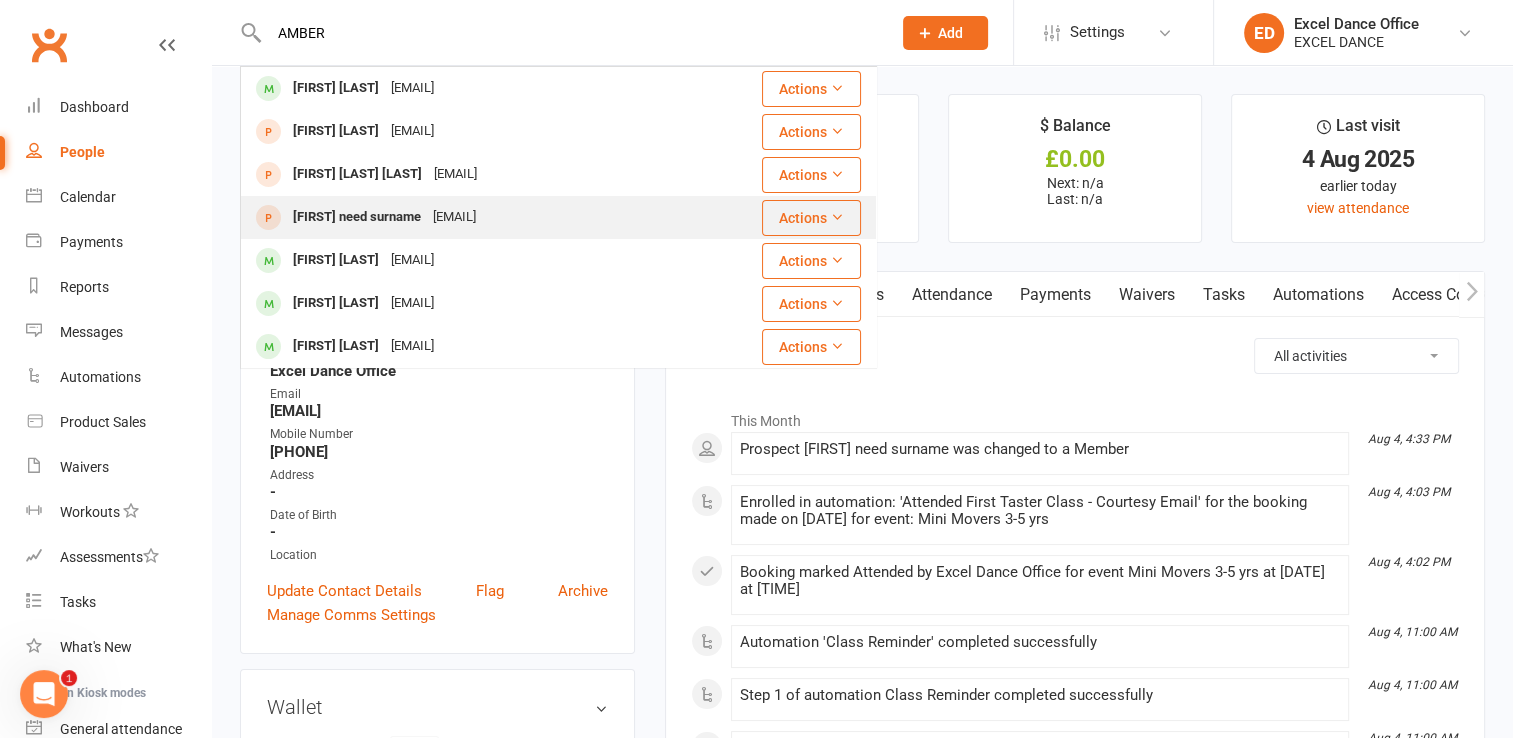 type on "AMBER" 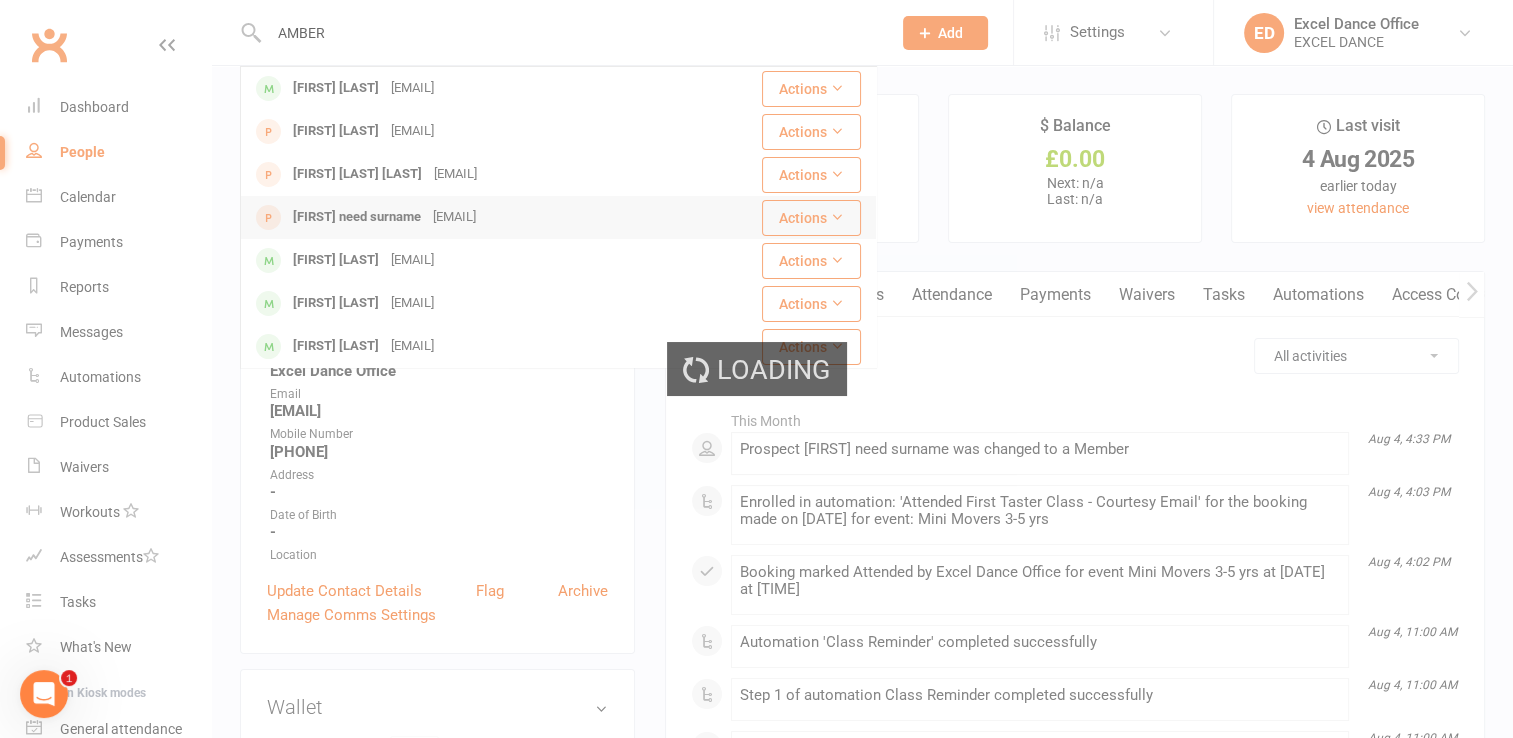 type 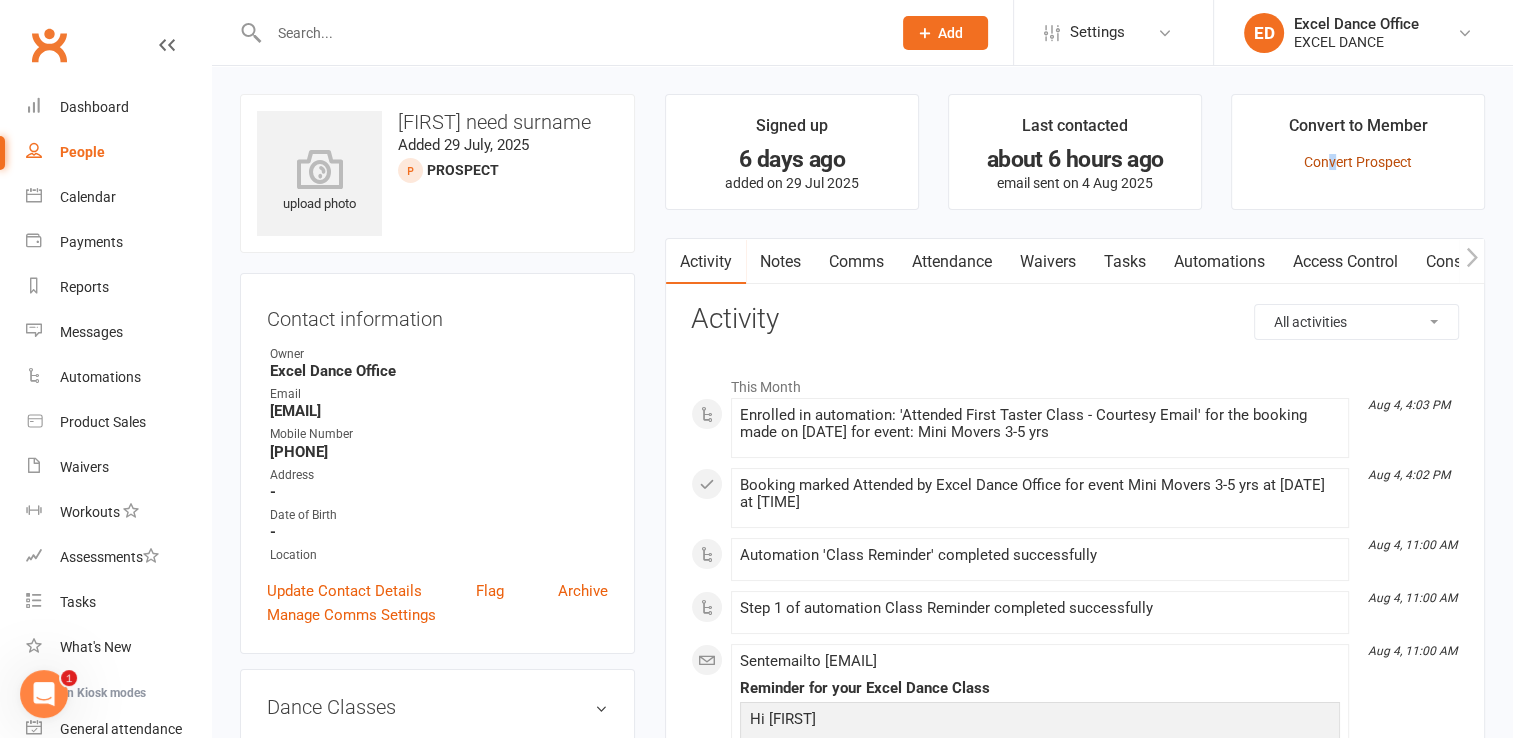 click on "Convert Prospect" at bounding box center [1358, 162] 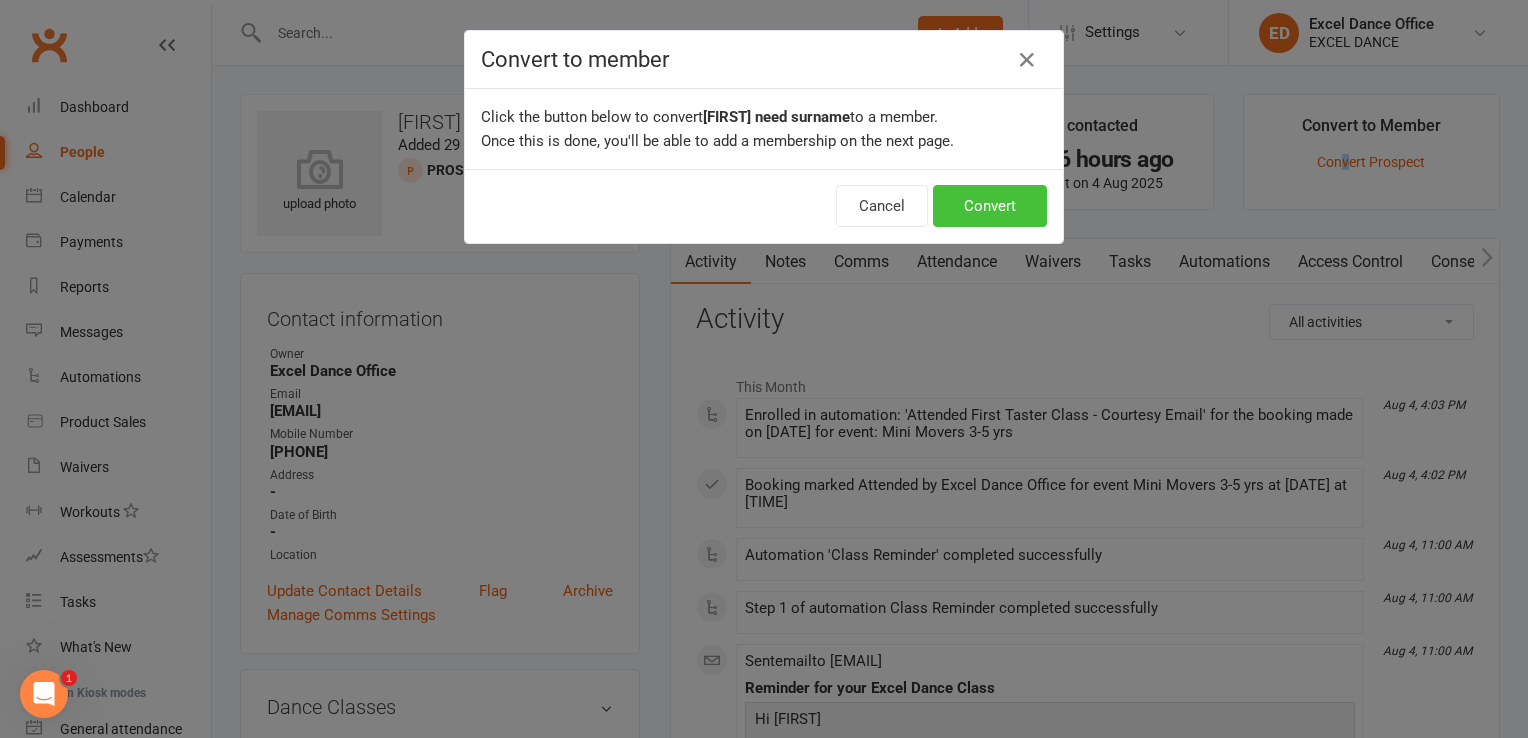 click on "Convert" at bounding box center [990, 206] 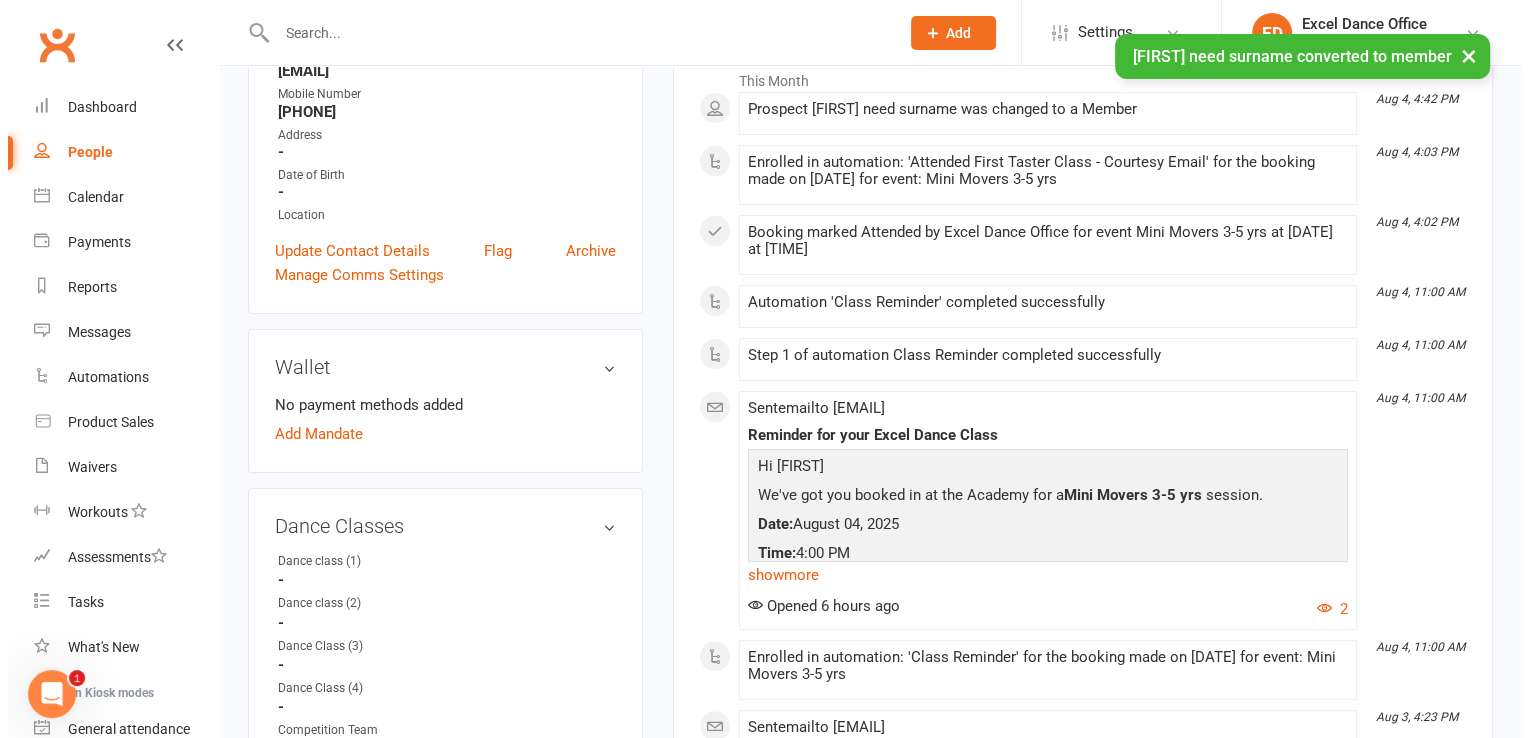 scroll, scrollTop: 469, scrollLeft: 0, axis: vertical 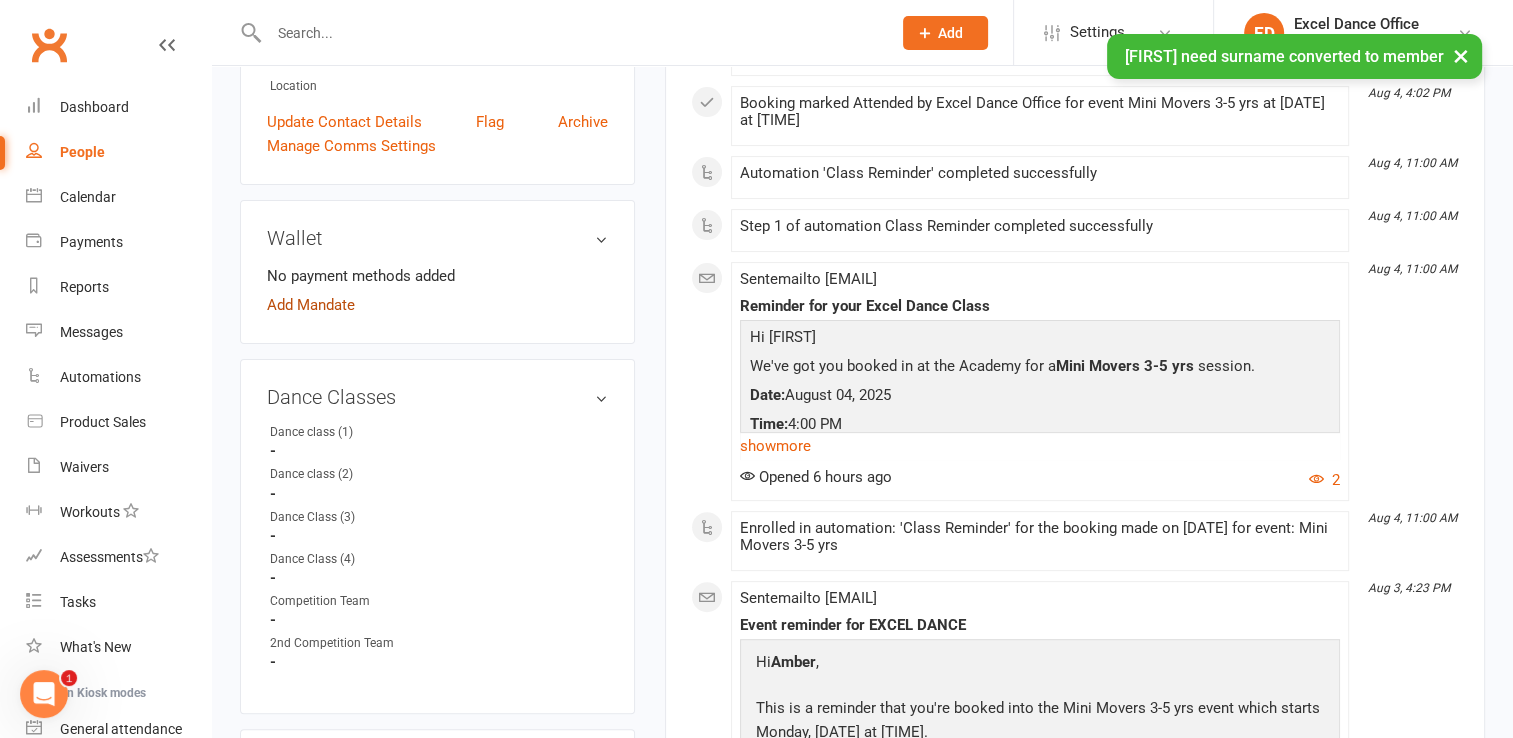 click on "Add Mandate" at bounding box center [311, 305] 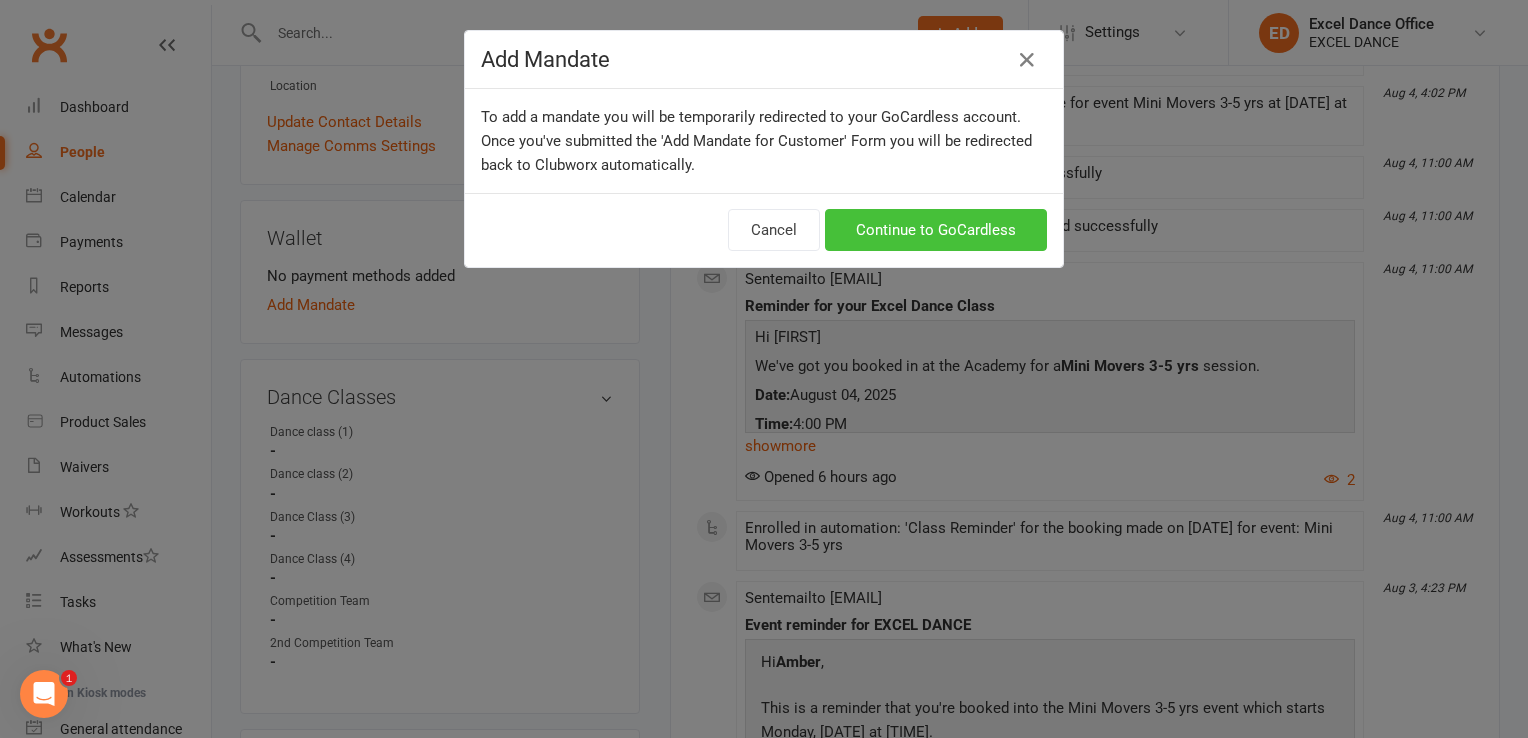 click on "Continue to GoCardless" at bounding box center [936, 230] 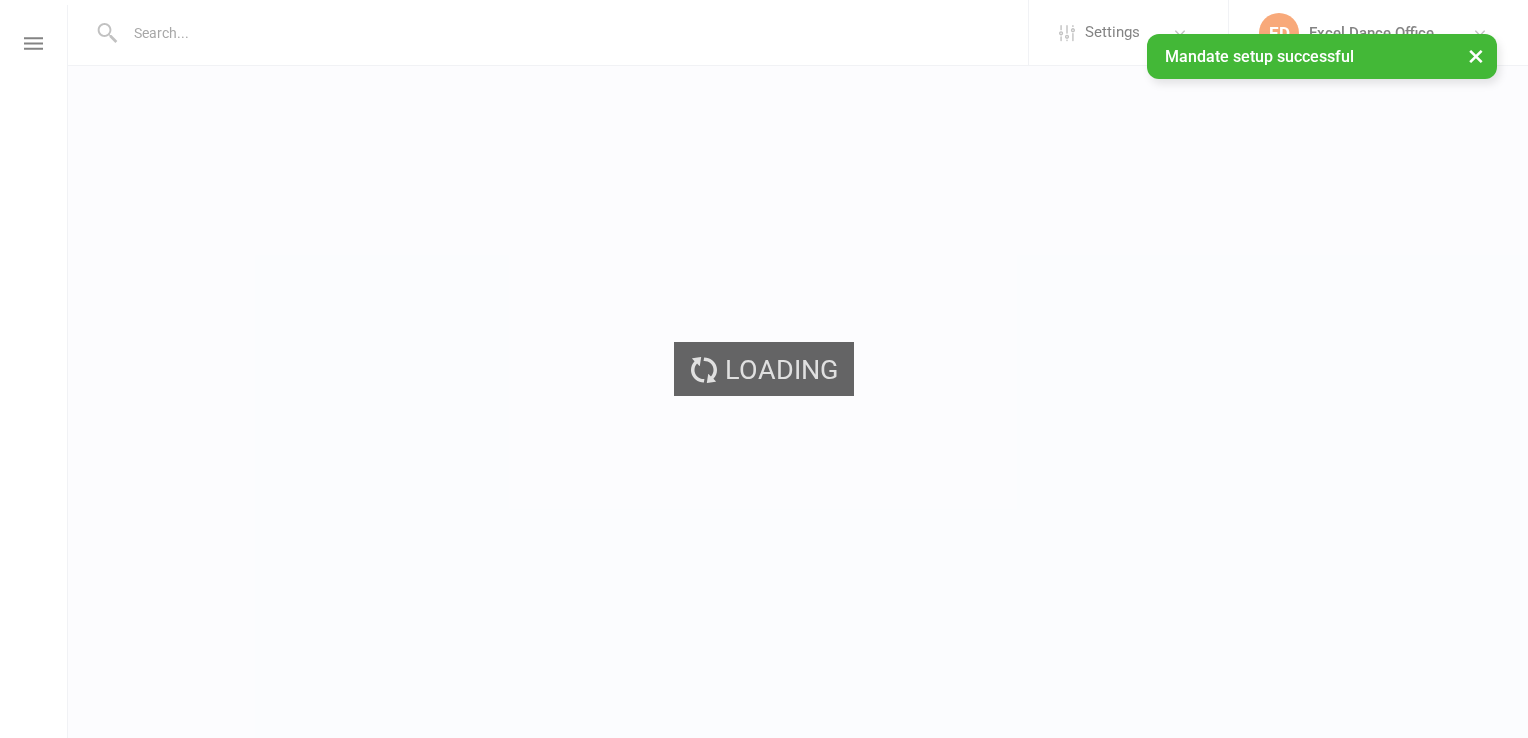 scroll, scrollTop: 0, scrollLeft: 0, axis: both 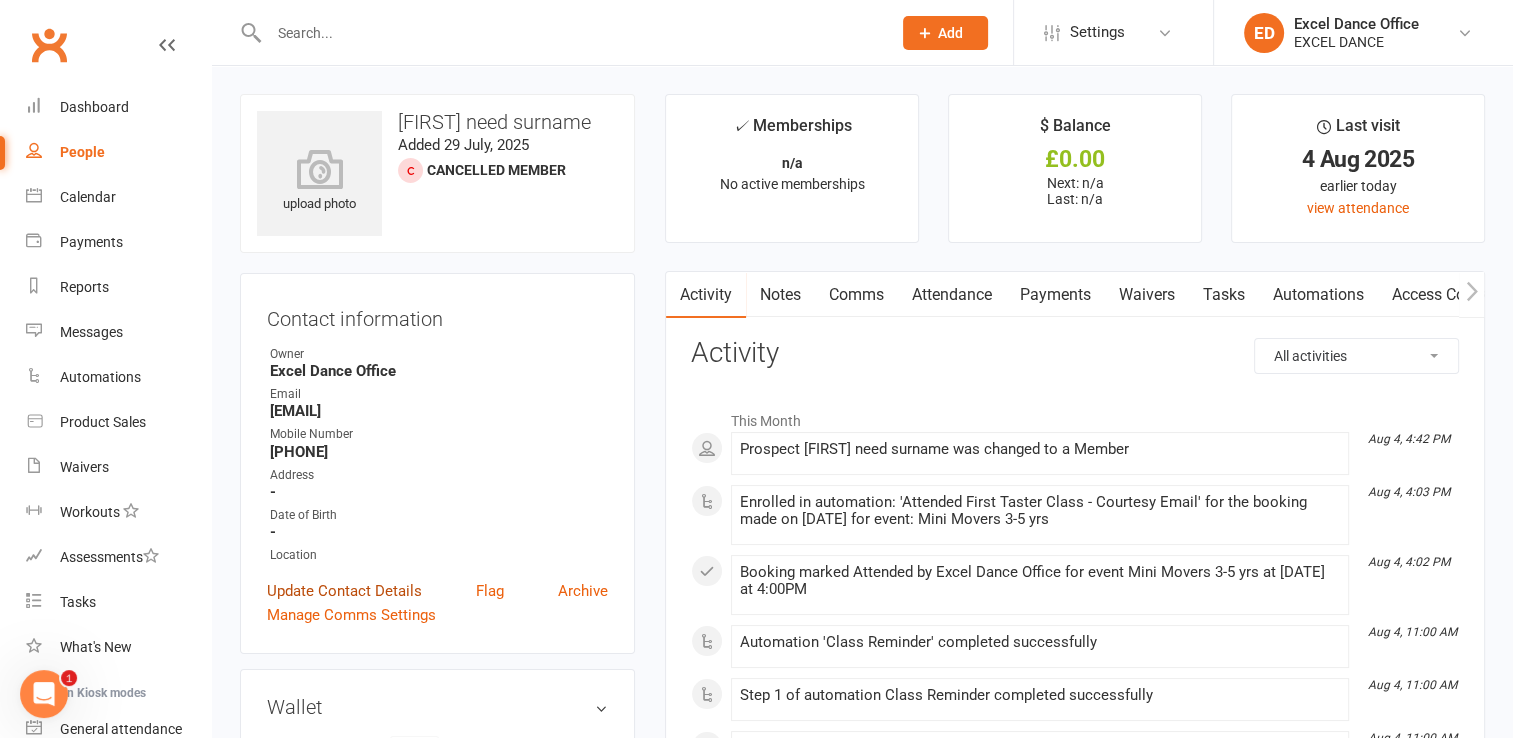 click on "Update Contact Details" at bounding box center (344, 591) 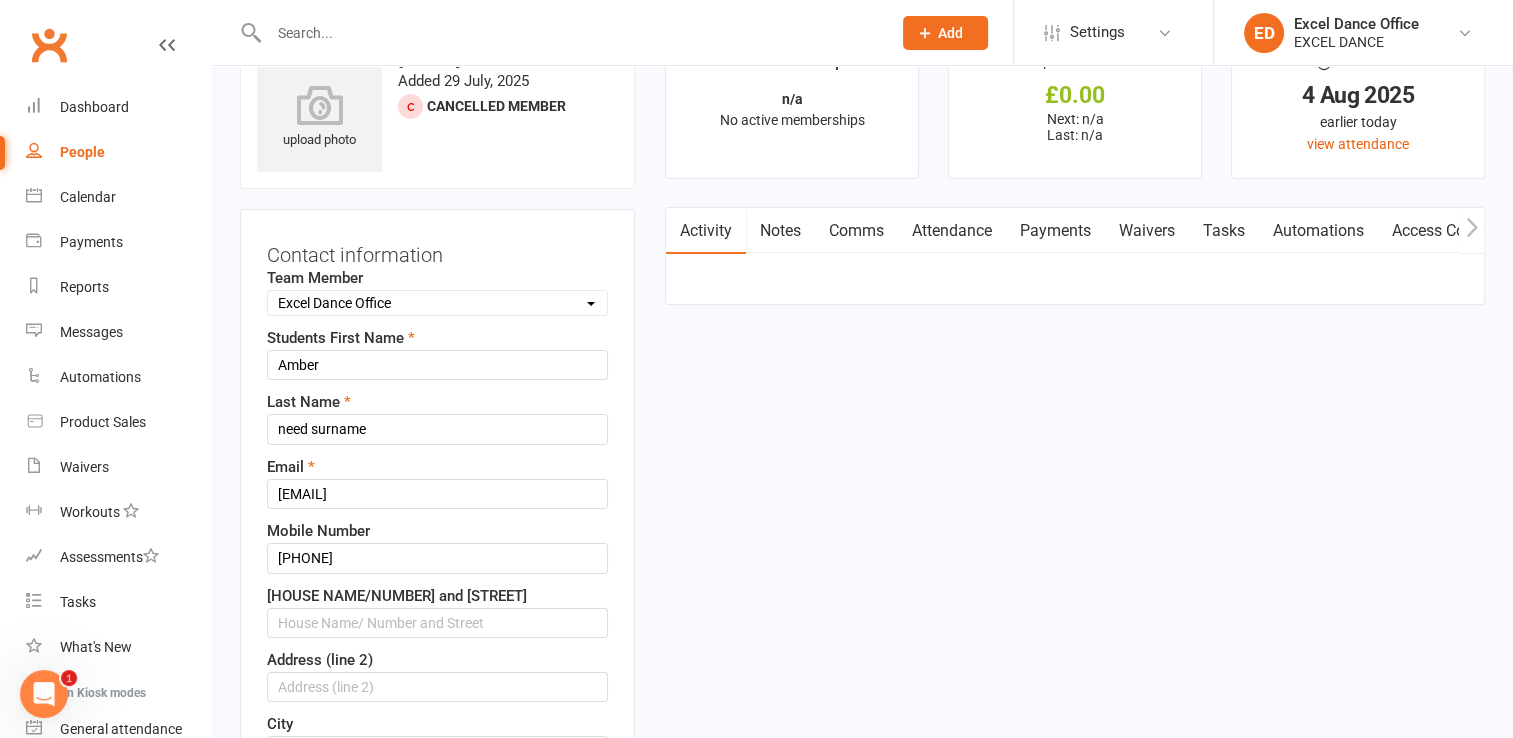 scroll, scrollTop: 94, scrollLeft: 0, axis: vertical 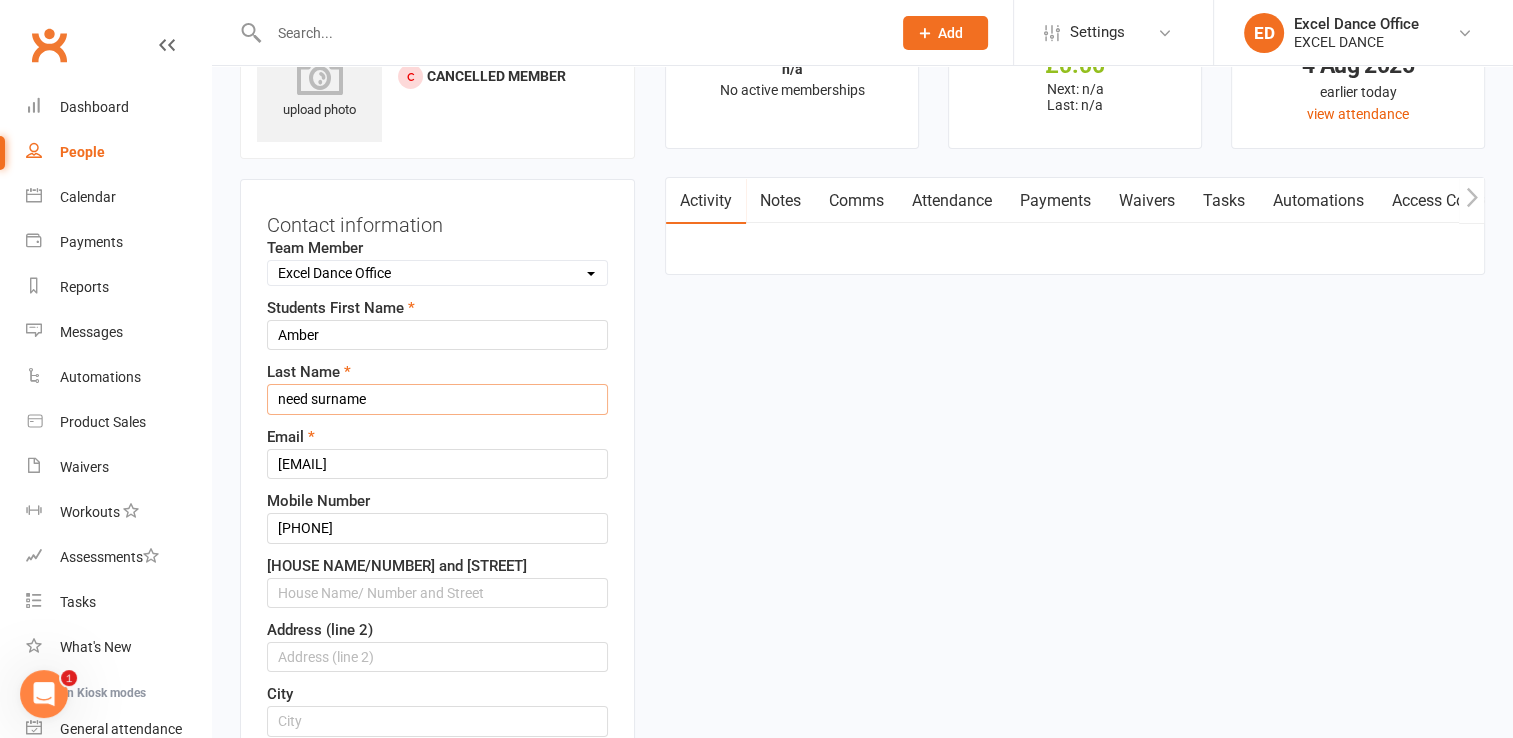 drag, startPoint x: 455, startPoint y: 386, endPoint x: 0, endPoint y: 409, distance: 455.58093 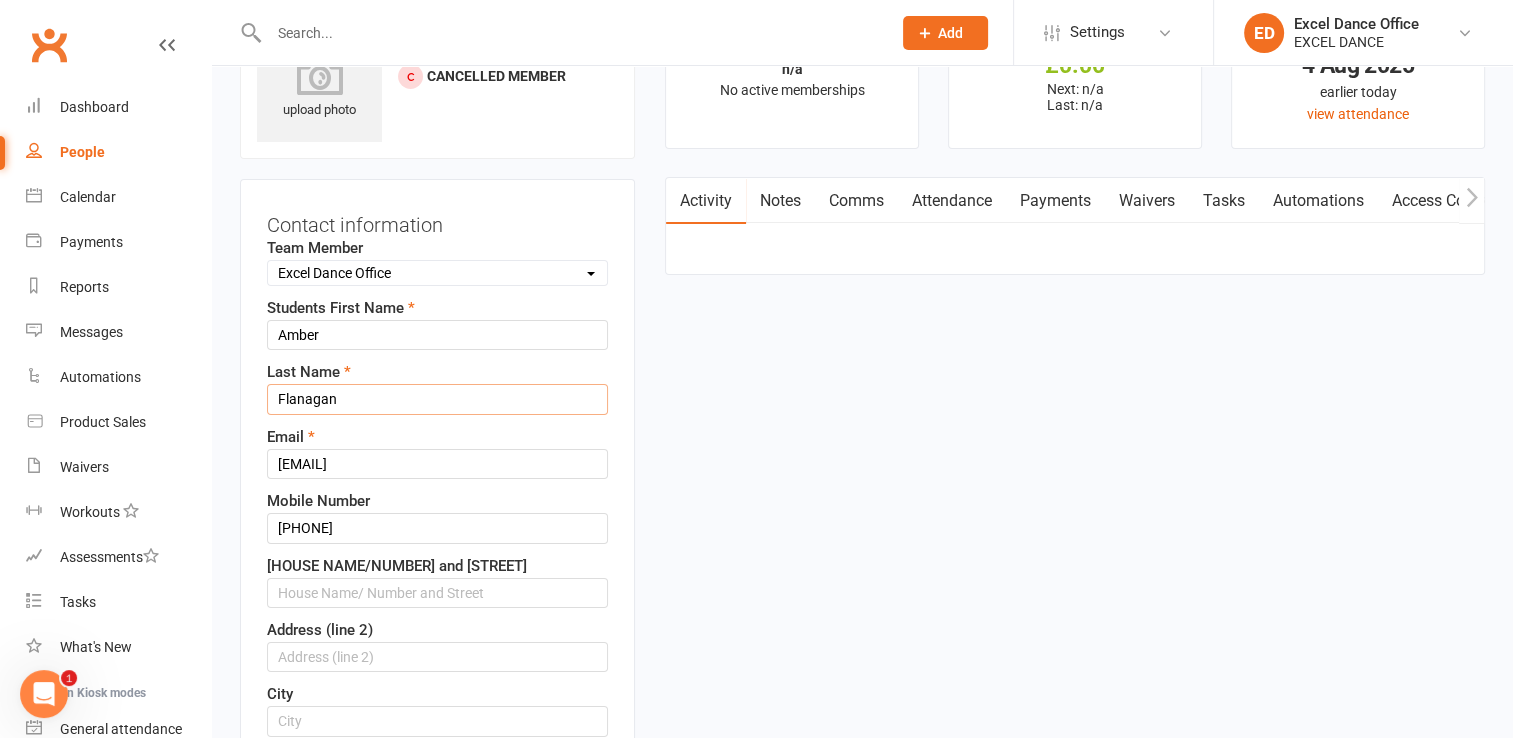 type on "Flanagan" 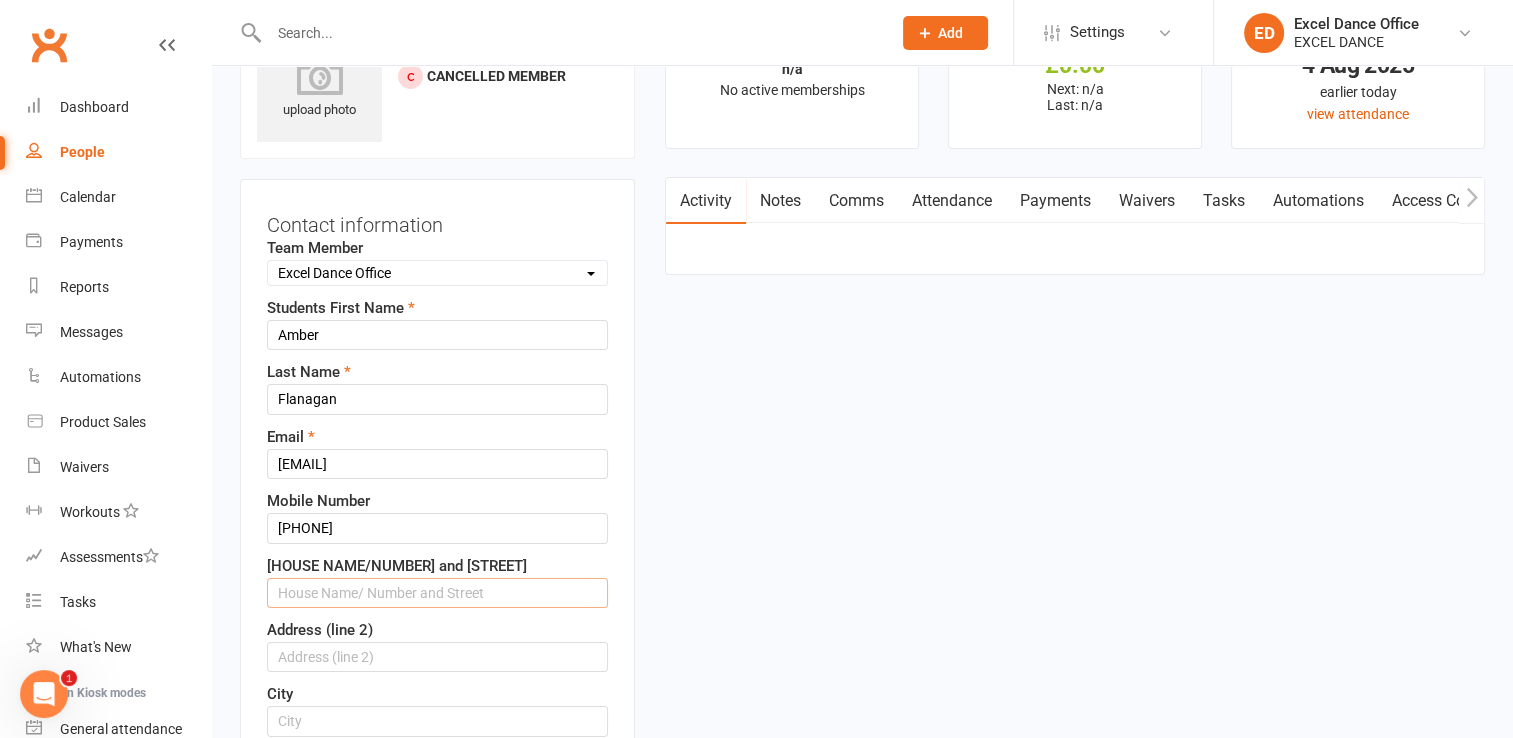 click at bounding box center (437, 593) 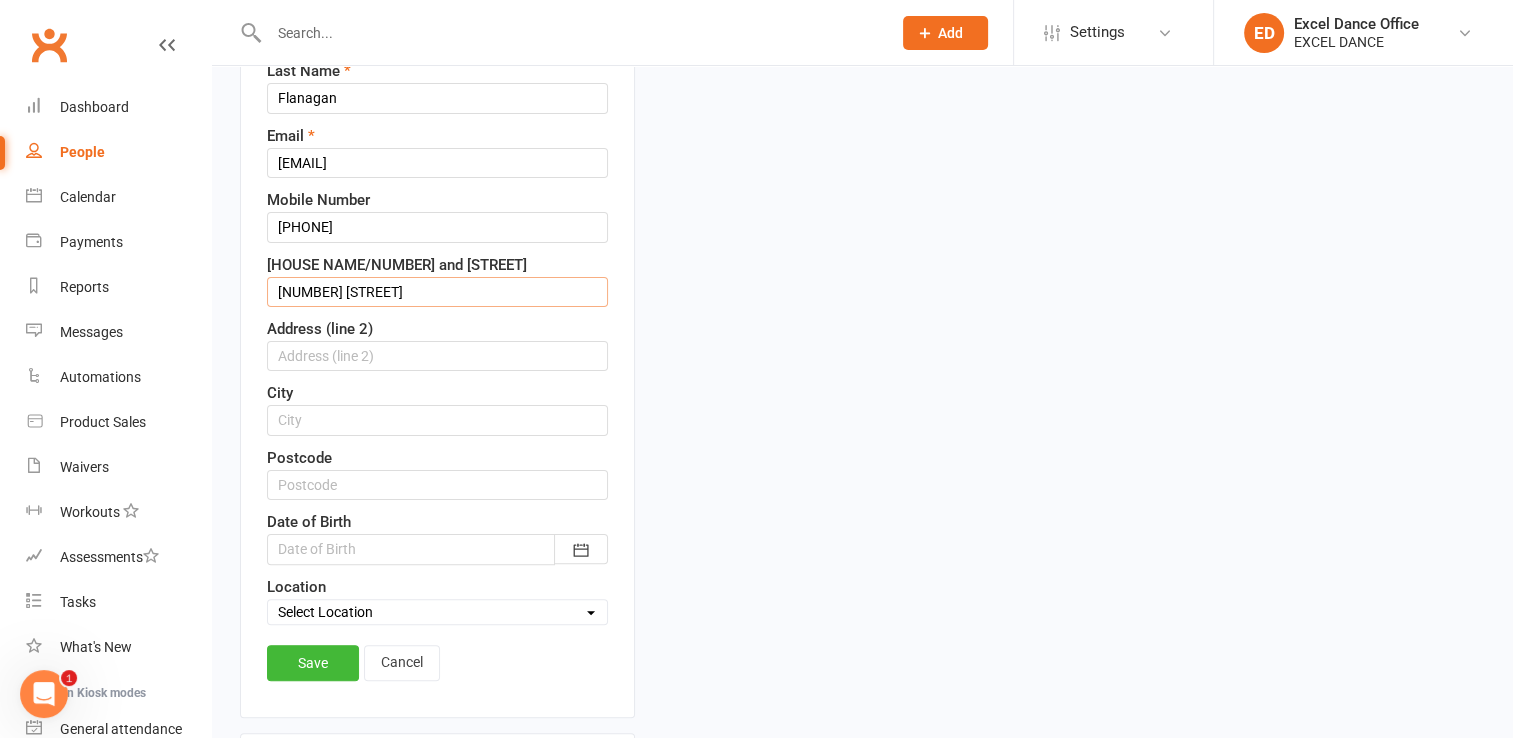 scroll, scrollTop: 506, scrollLeft: 0, axis: vertical 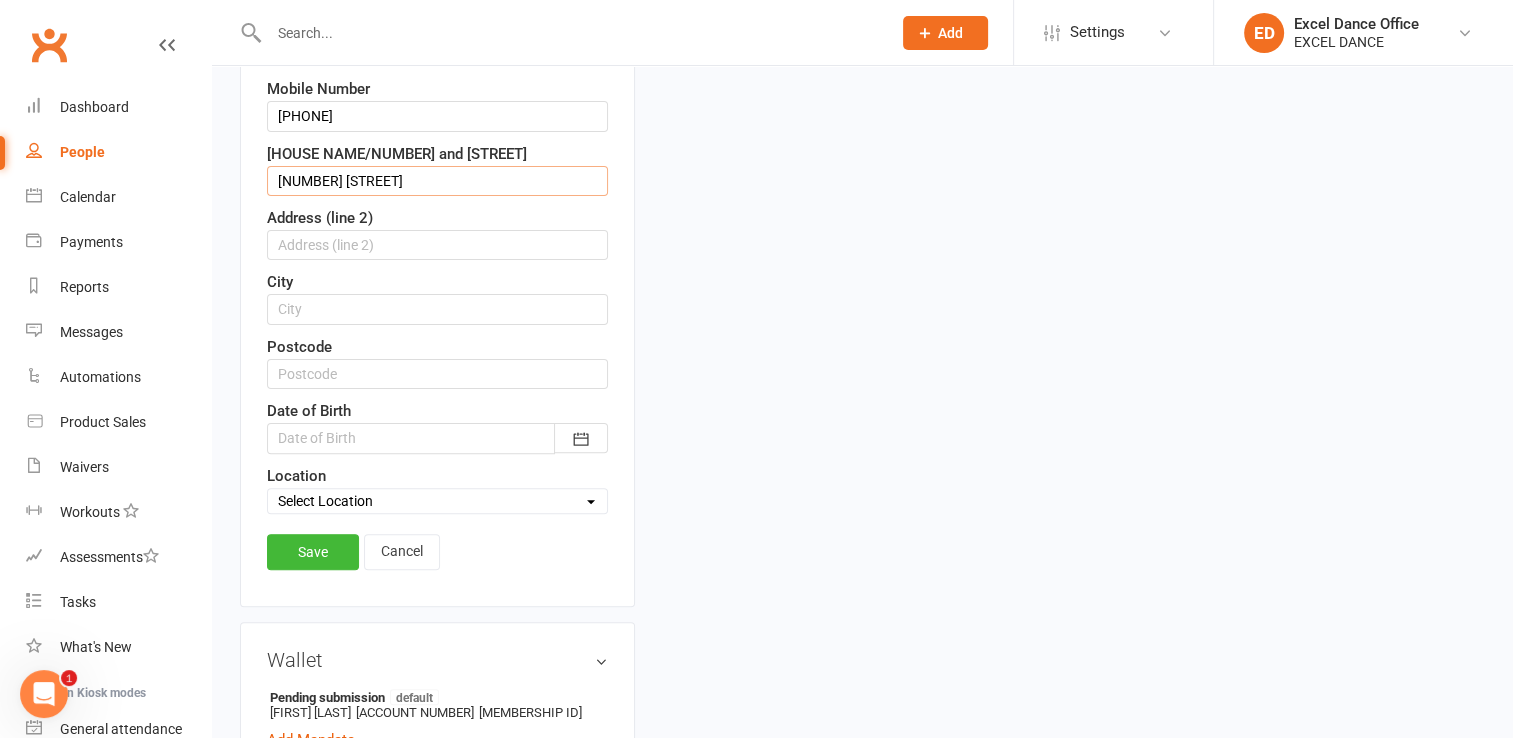 type on "40 Springwell Drive" 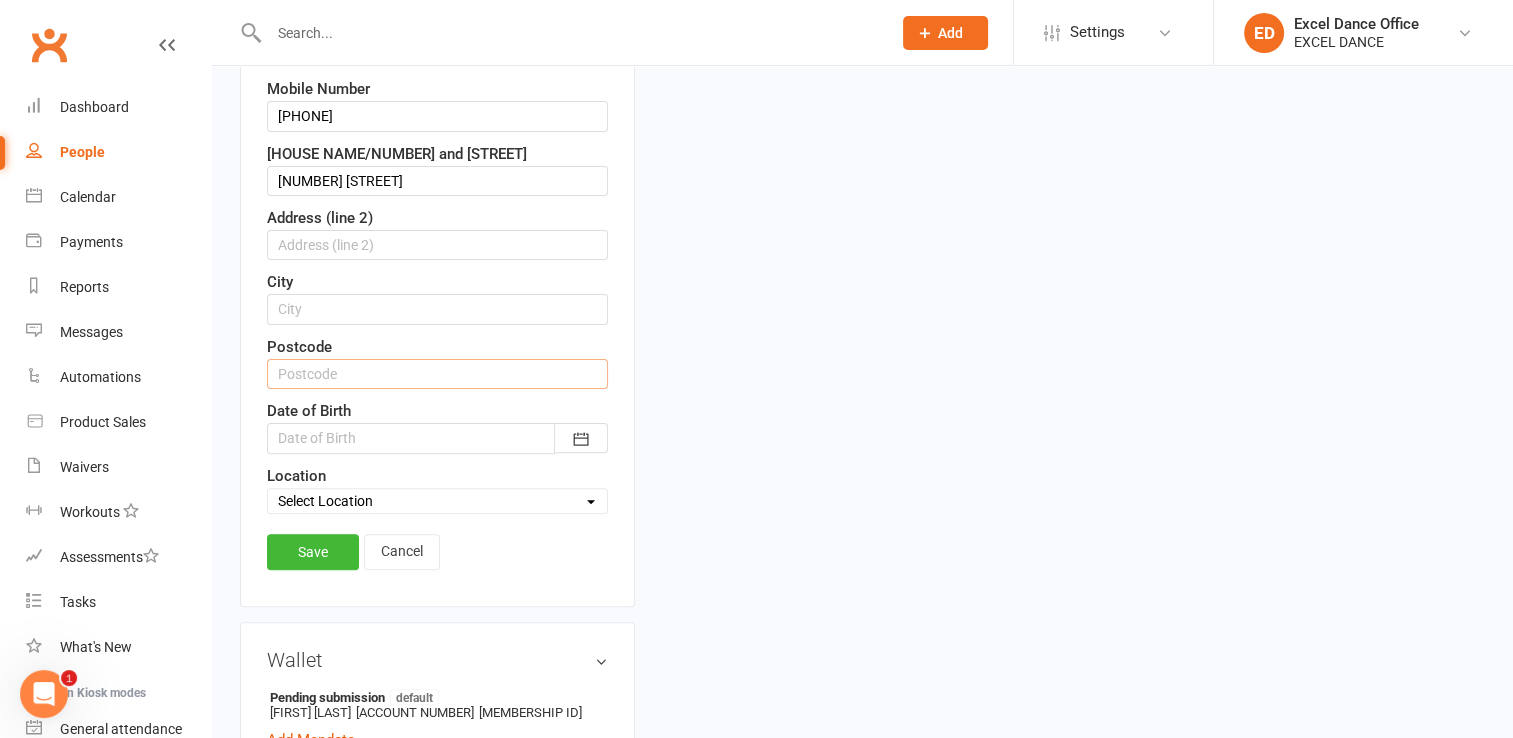 click at bounding box center (437, 374) 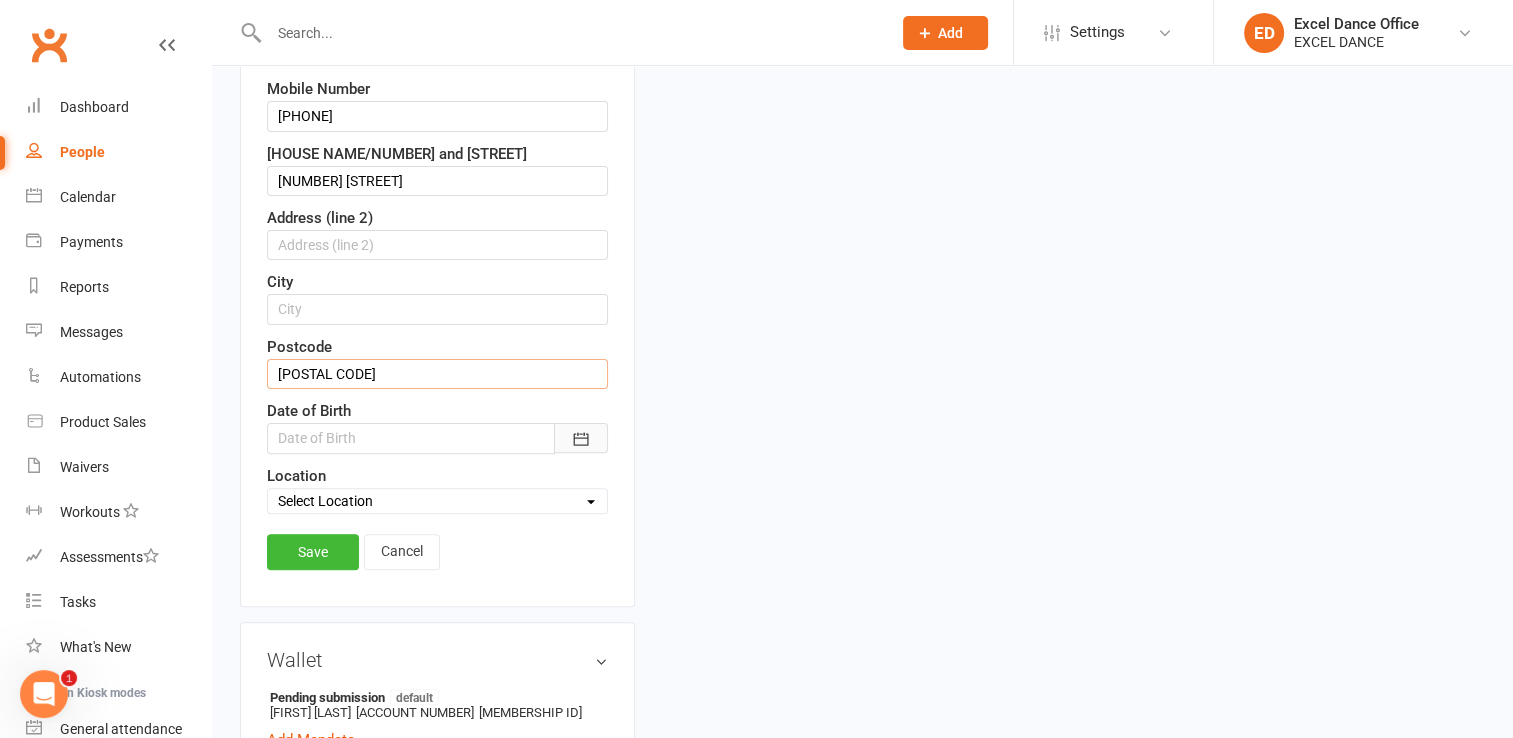 type on "S20 1XA" 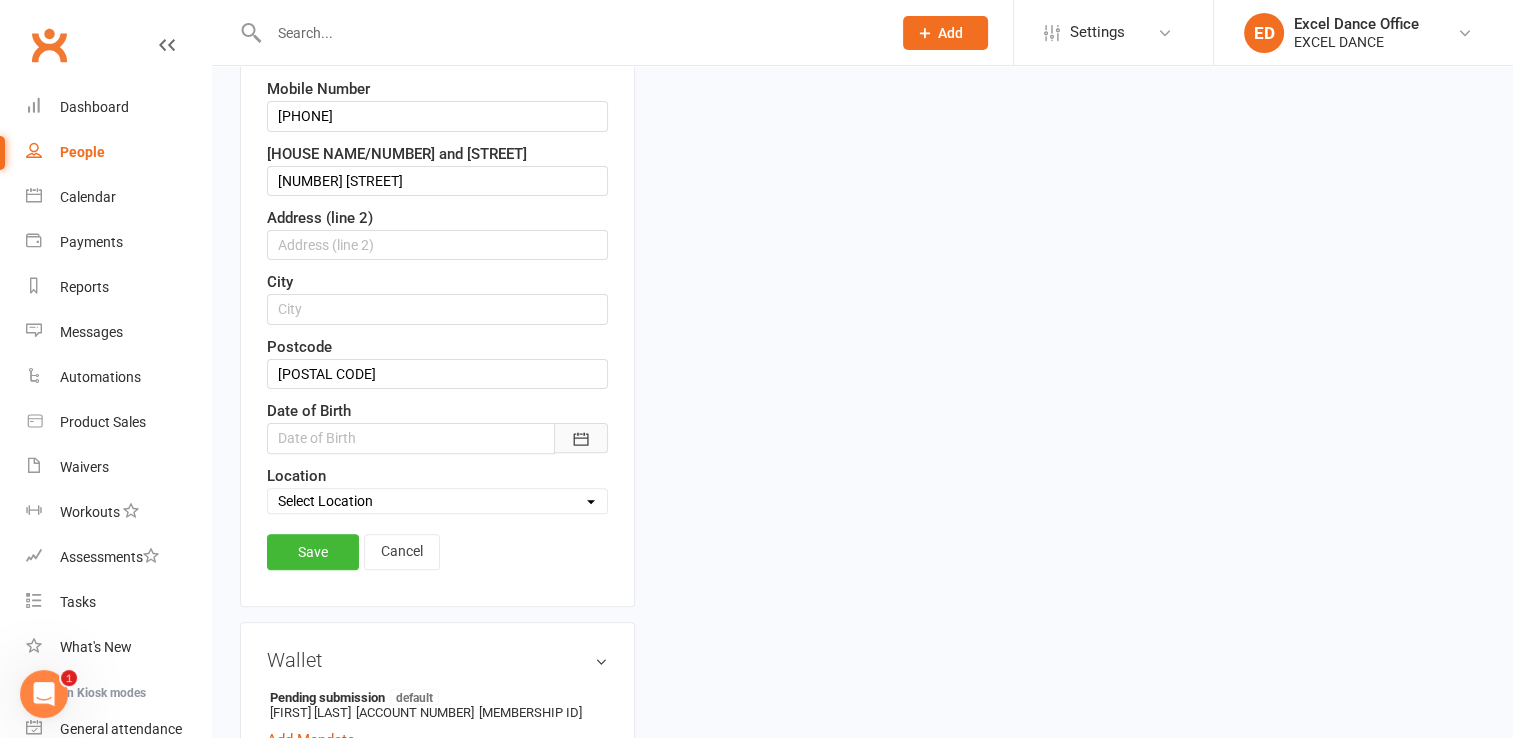 click at bounding box center [581, 438] 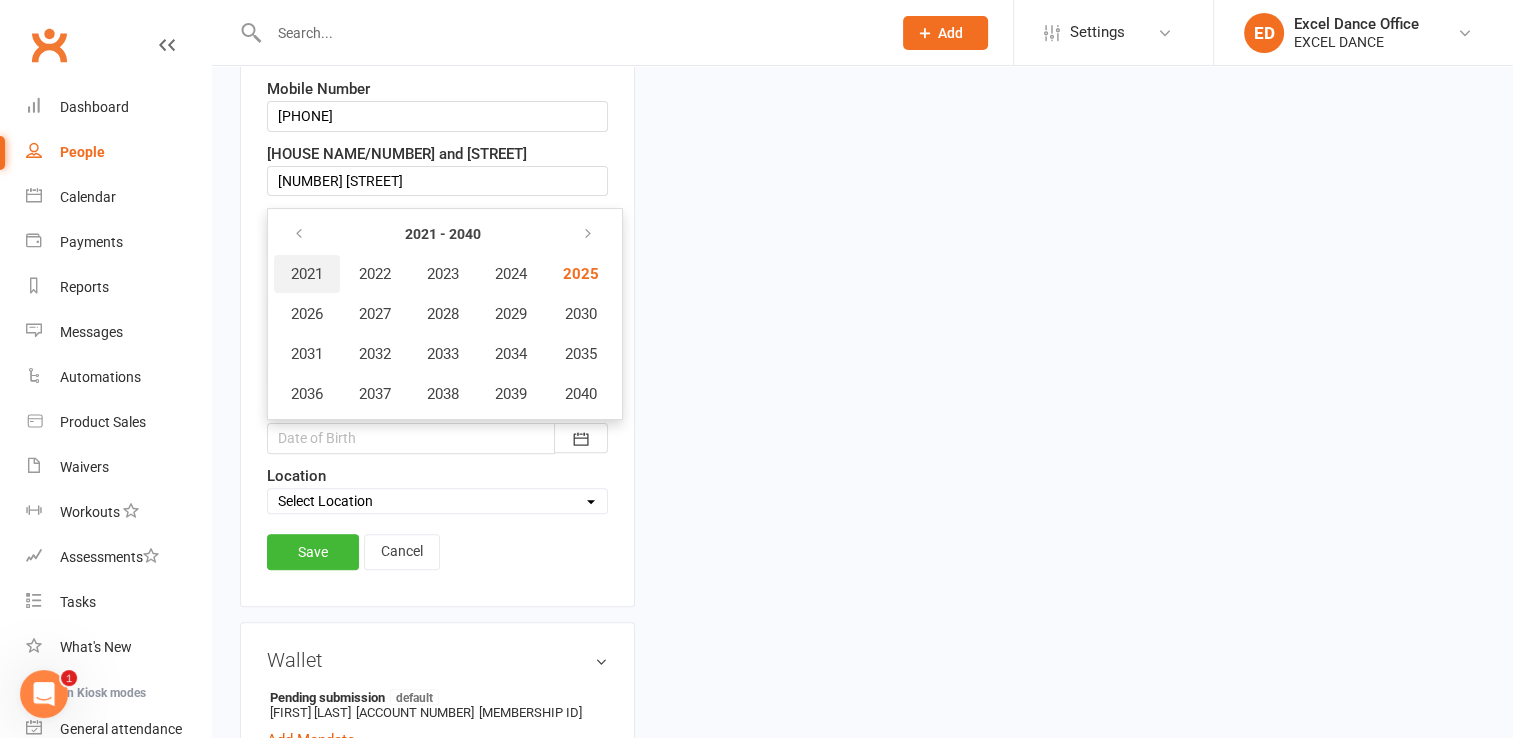 click on "2021" at bounding box center (307, 274) 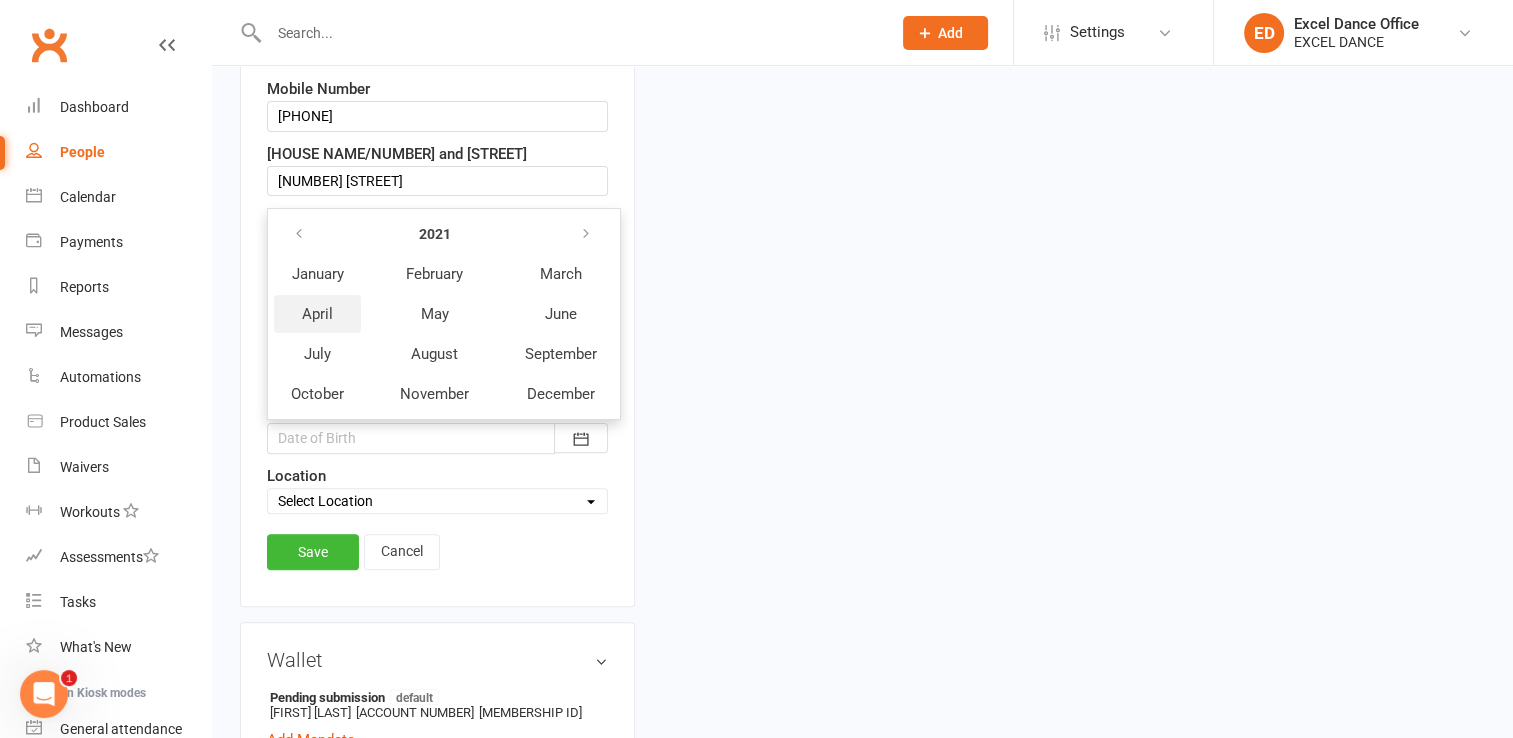 click on "April" at bounding box center [317, 314] 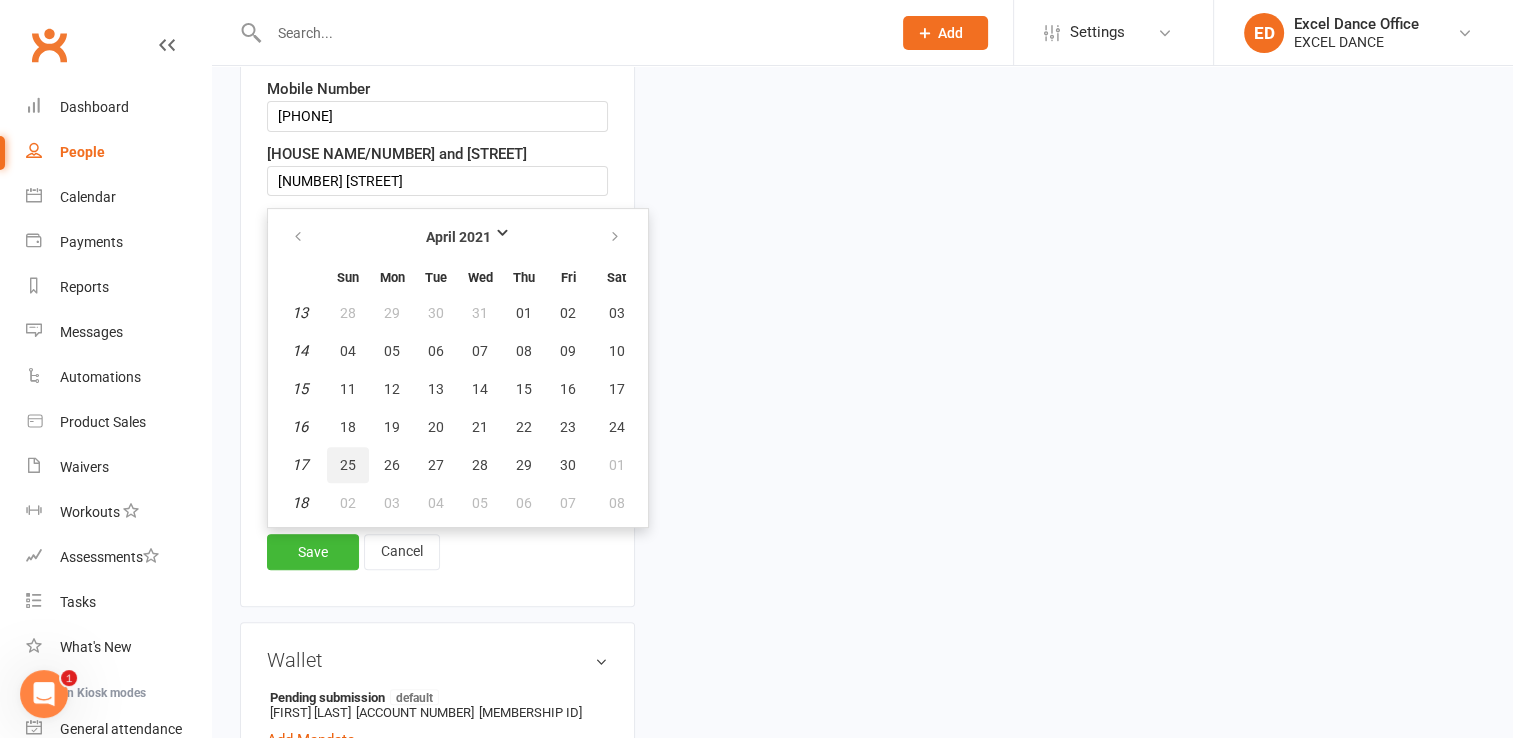click on "25" at bounding box center (348, 465) 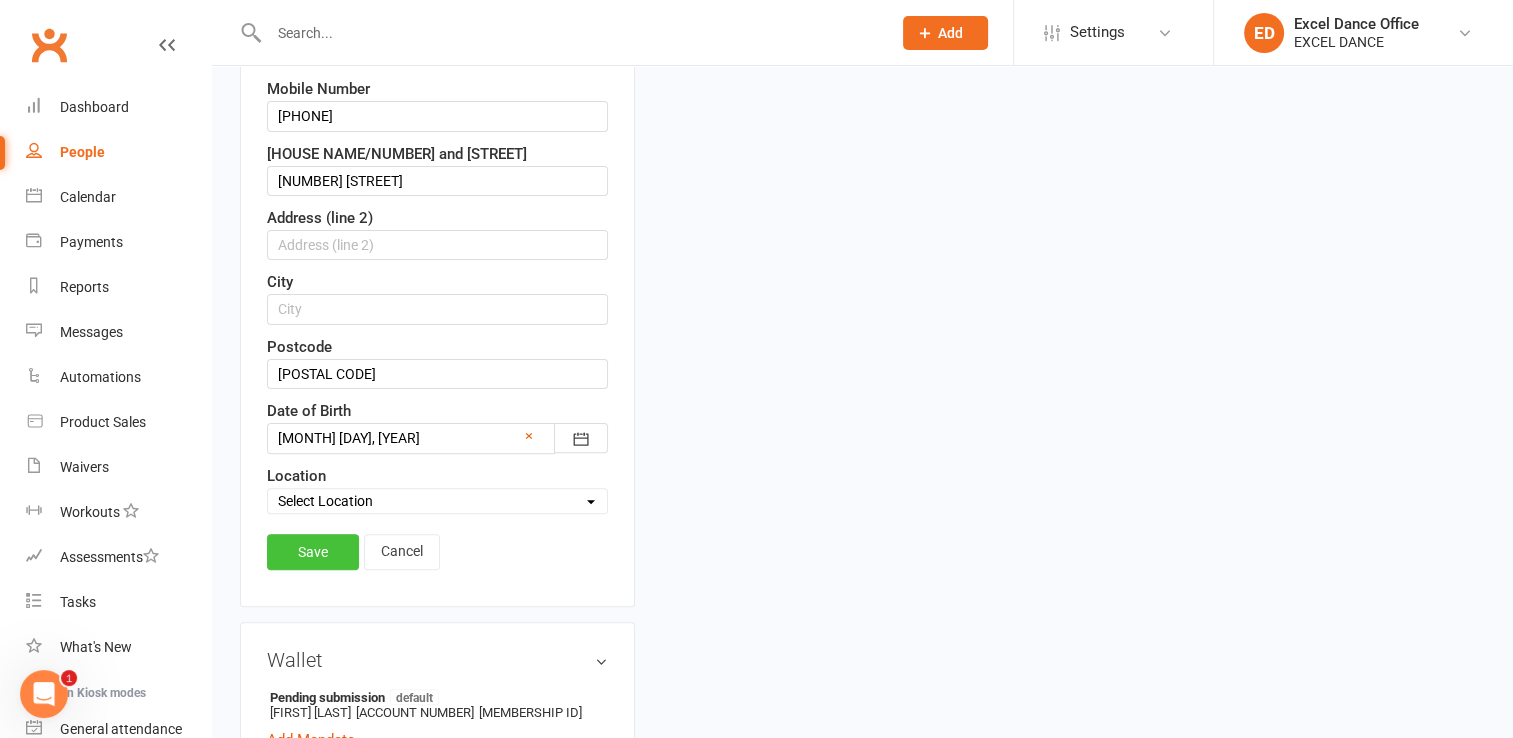 click on "Save" at bounding box center (313, 552) 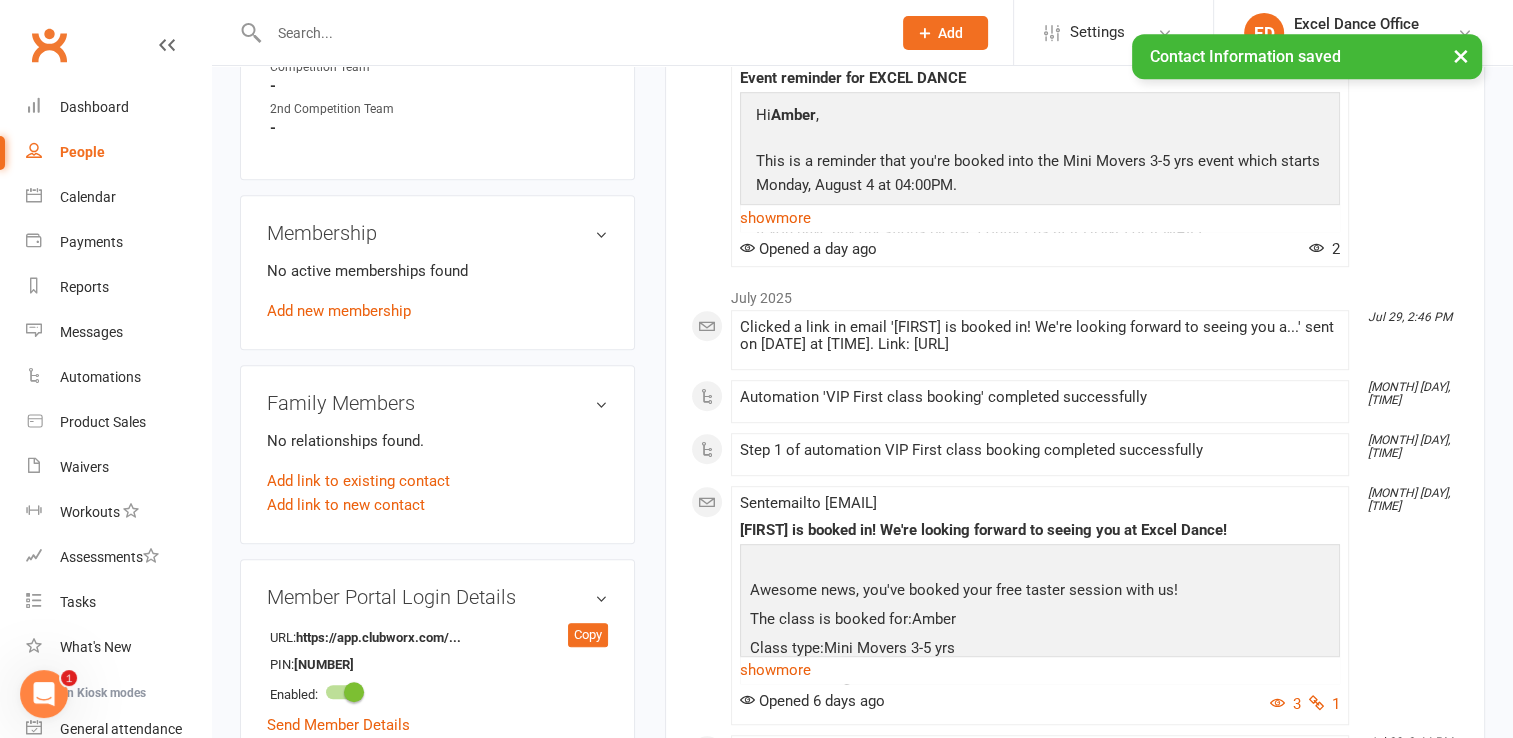 scroll, scrollTop: 1023, scrollLeft: 0, axis: vertical 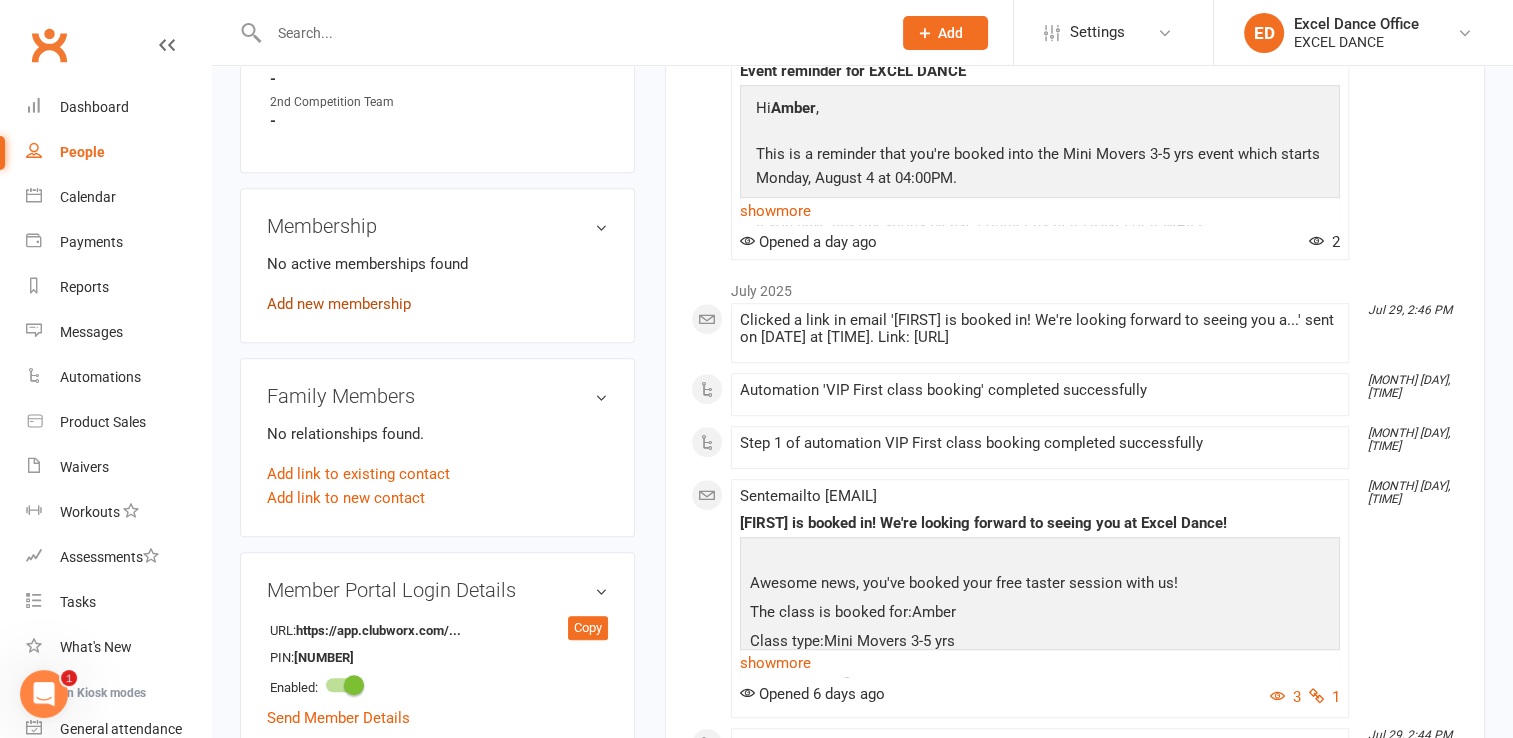 click on "Add new membership" at bounding box center (339, 304) 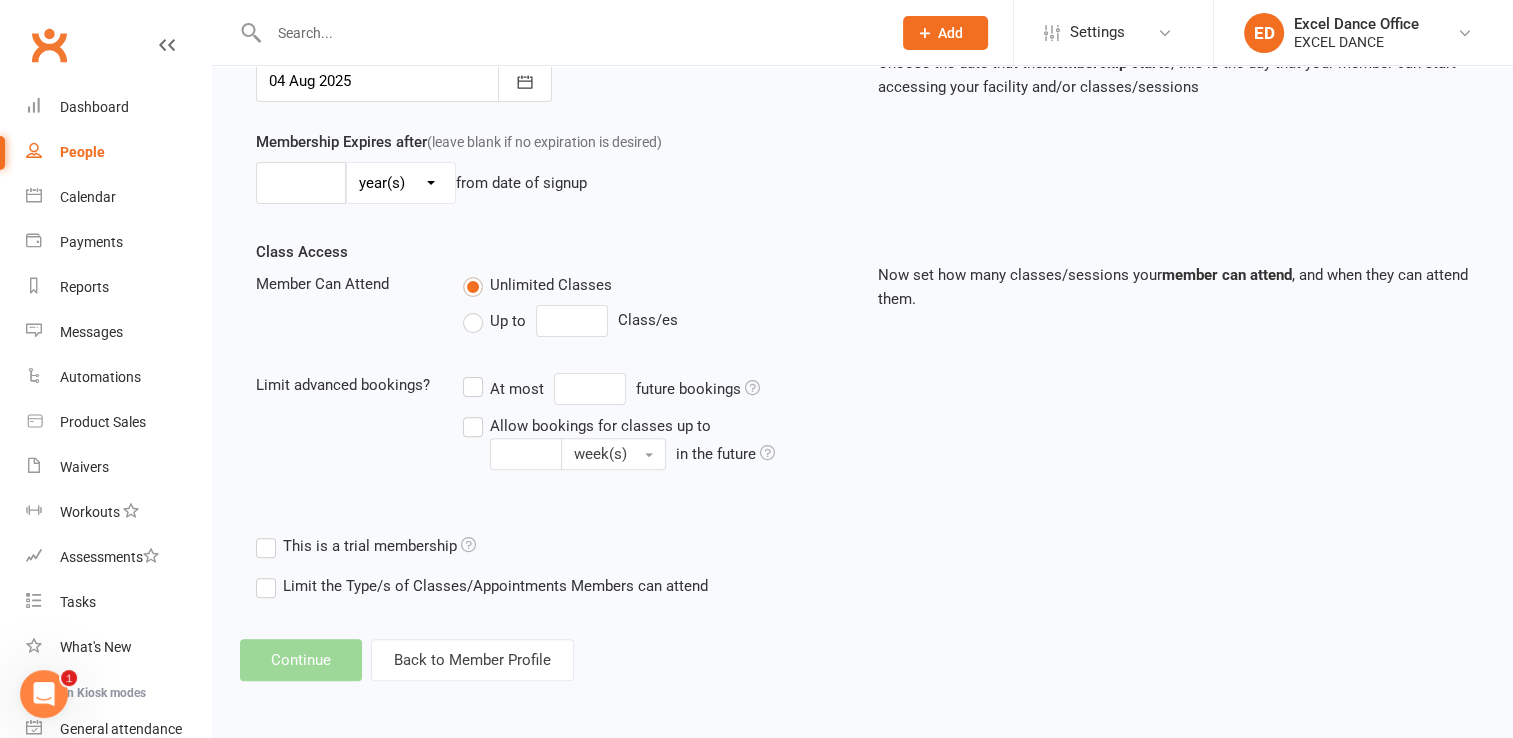 scroll, scrollTop: 0, scrollLeft: 0, axis: both 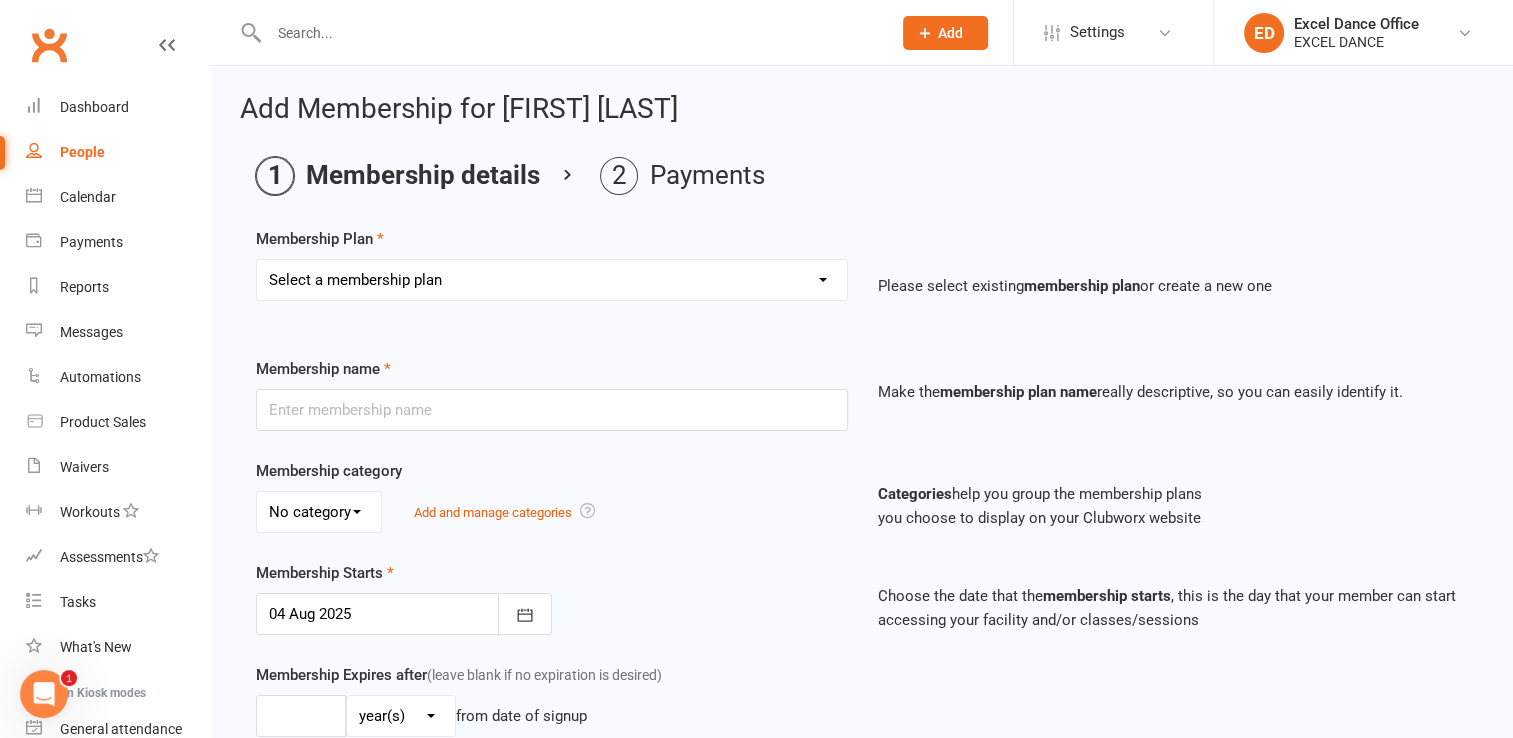 click on "Select a membership plan Create new Membership Plan DD - (Dance Tots) £32 monthly DD - (x1 a week) £37 monthly DD - (x2 a week) £57 monthly DD (x3 a week) £97 pr month Direct Debit - Adults x1 a week, £30 monthly Direct Debit - (x1 a week)£35 monthly Direct Debit - (x1 a week) £35 monthly Direct Debit (x1 a week) £35 pr month Direct Debit - (x2 a week)£55 monthly Direct Debit (x2 a week) £65 pr month Direct Debit (x3 a week) £95 pr month DD- (x2 a week) £67 per month DD - (unlimited) £84 monthly Excel Experience - 4 wks £35 (2 class pr/wk) Direct Debit - (Dance Tots Toddlers) £30 monthly Direct Debit - Family Membership (This member is x1 a week) Direct Debit - Family Membership (This member is x2 a week) Direct Debit - Family Membership (This member is unlimited) Direct Debit - Family Membership (This member is Dance Tots Toddlers) DD- (x3 a week) £84 monthly payment Direct Debit - (unlimited)£80 monthly PIF - 1 day per week (annual) PIF - 2 day per week (annual) PAYG Class agreement" at bounding box center [552, 280] 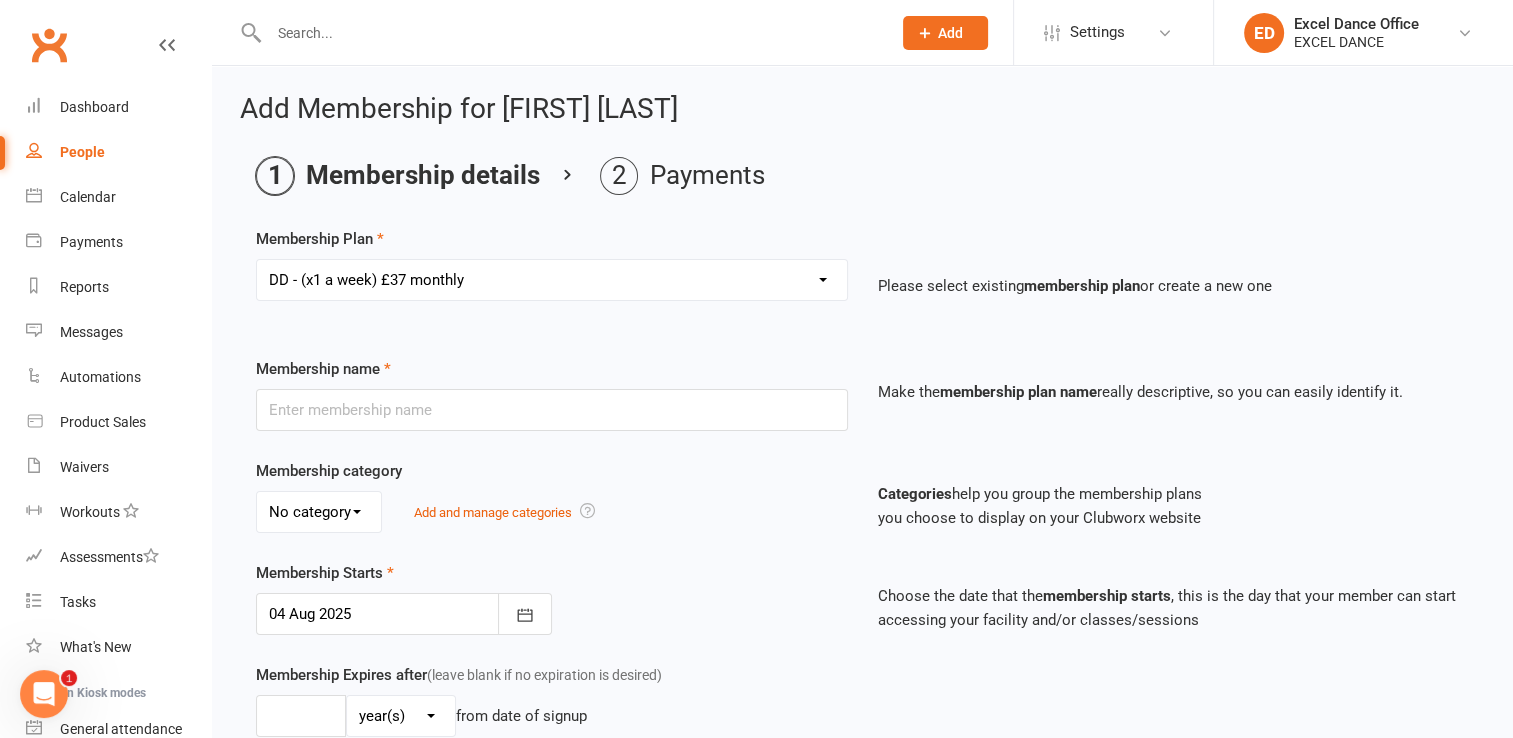 click on "Select a membership plan Create new Membership Plan DD - (Dance Tots) £32 monthly DD - (x1 a week) £37 monthly DD - (x2 a week) £57 monthly DD (x3 a week) £97 pr month Direct Debit - Adults x1 a week, £30 monthly Direct Debit - (x1 a week)£35 monthly Direct Debit - (x1 a week) £35 monthly Direct Debit (x1 a week) £35 pr month Direct Debit - (x2 a week)£55 monthly Direct Debit (x2 a week) £65 pr month Direct Debit (x3 a week) £95 pr month DD- (x2 a week) £67 per month DD - (unlimited) £84 monthly Excel Experience - 4 wks £35 (2 class pr/wk) Direct Debit - (Dance Tots Toddlers) £30 monthly Direct Debit - Family Membership (This member is x1 a week) Direct Debit - Family Membership (This member is x2 a week) Direct Debit - Family Membership (This member is unlimited) Direct Debit - Family Membership (This member is Dance Tots Toddlers) DD- (x3 a week) £84 monthly payment Direct Debit - (unlimited)£80 monthly PIF - 1 day per week (annual) PIF - 2 day per week (annual) PAYG Class agreement" at bounding box center [552, 280] 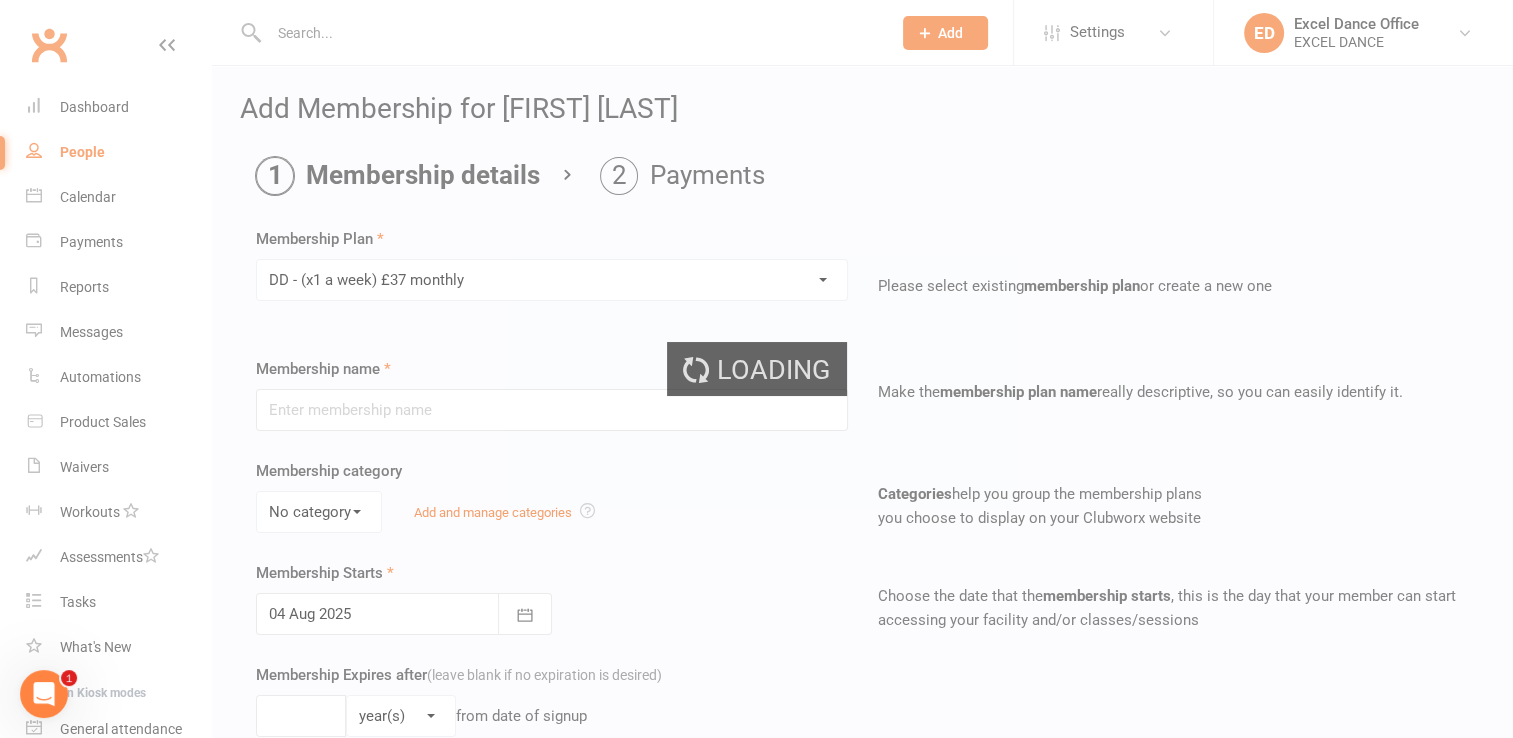 type on "DD - (x1 a week) £37 monthly" 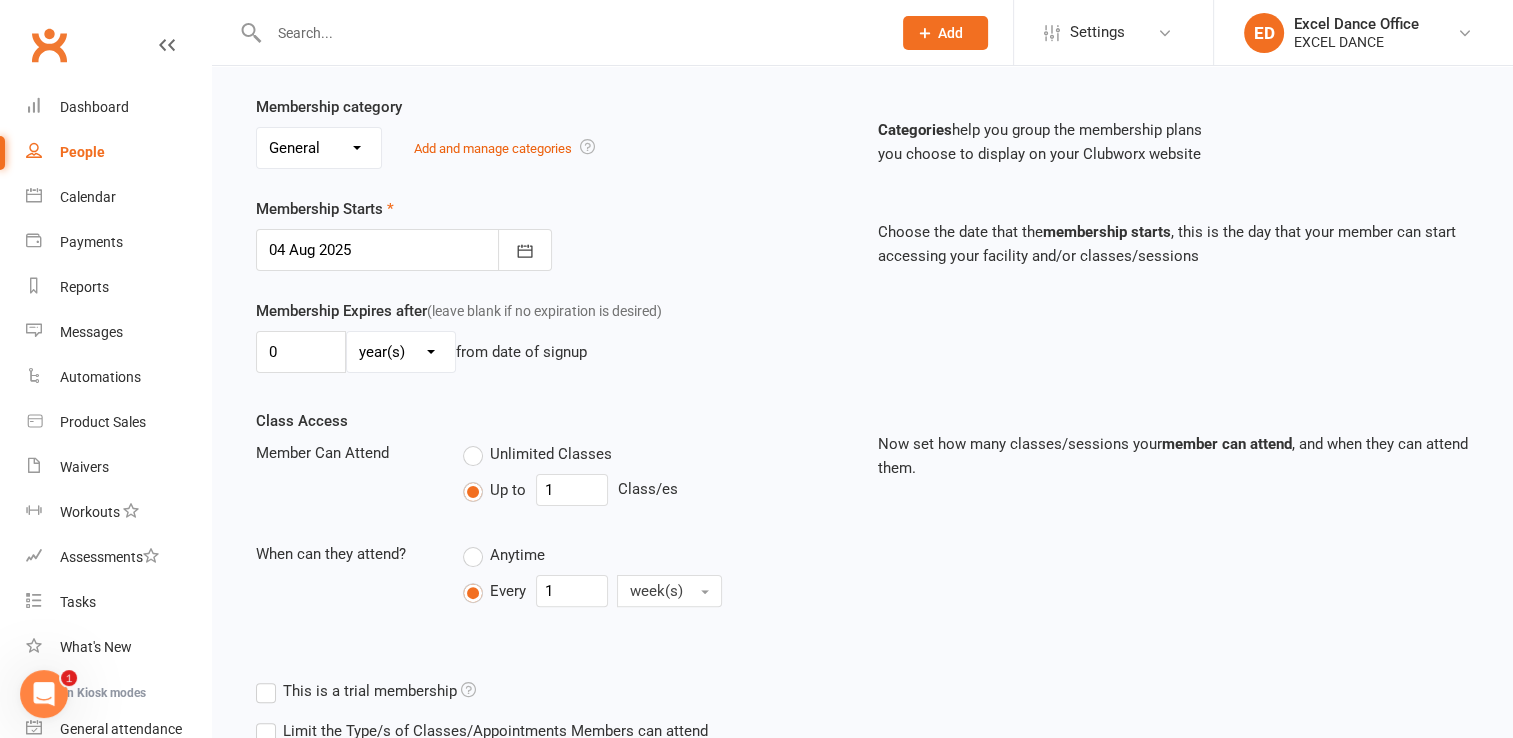 scroll, scrollTop: 556, scrollLeft: 0, axis: vertical 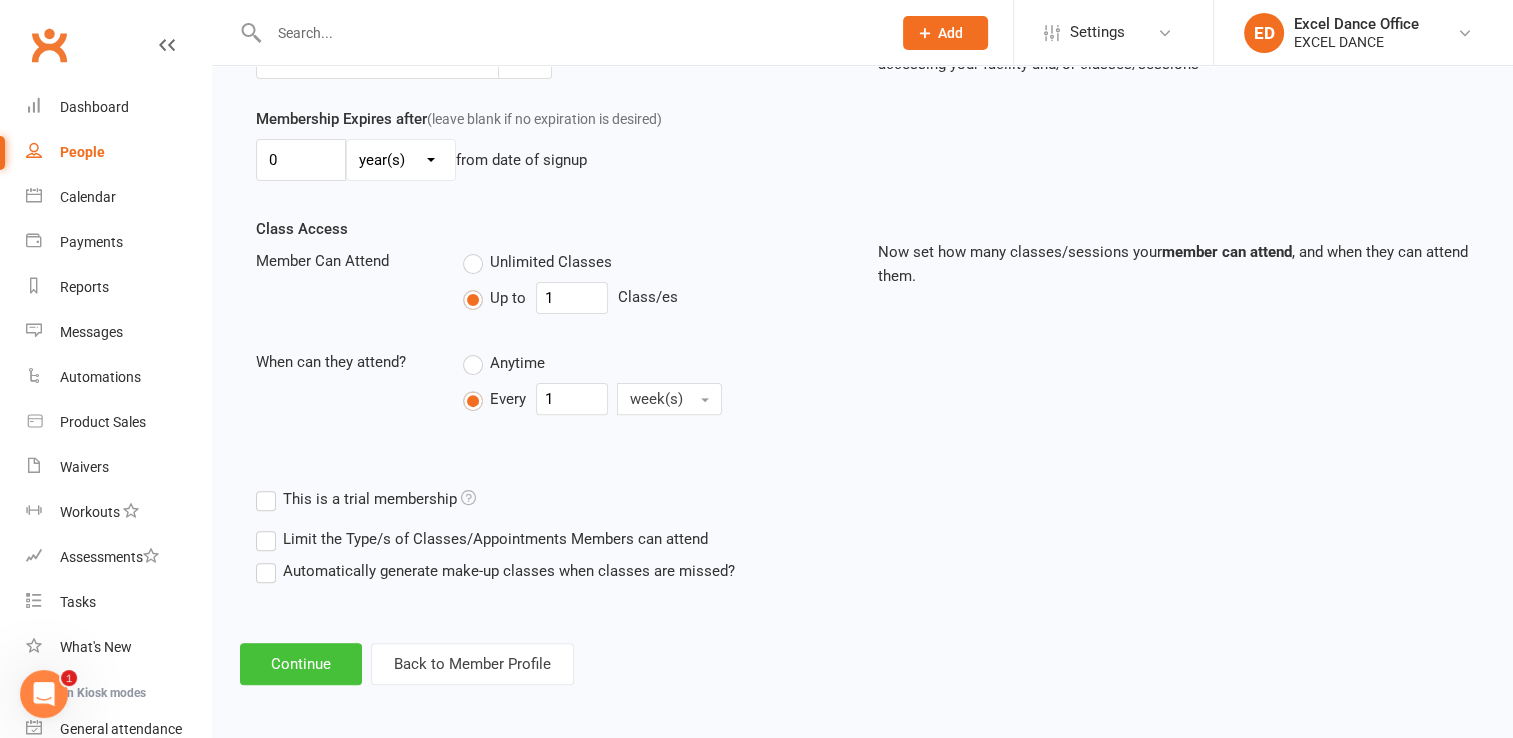 click on "Continue" at bounding box center [301, 664] 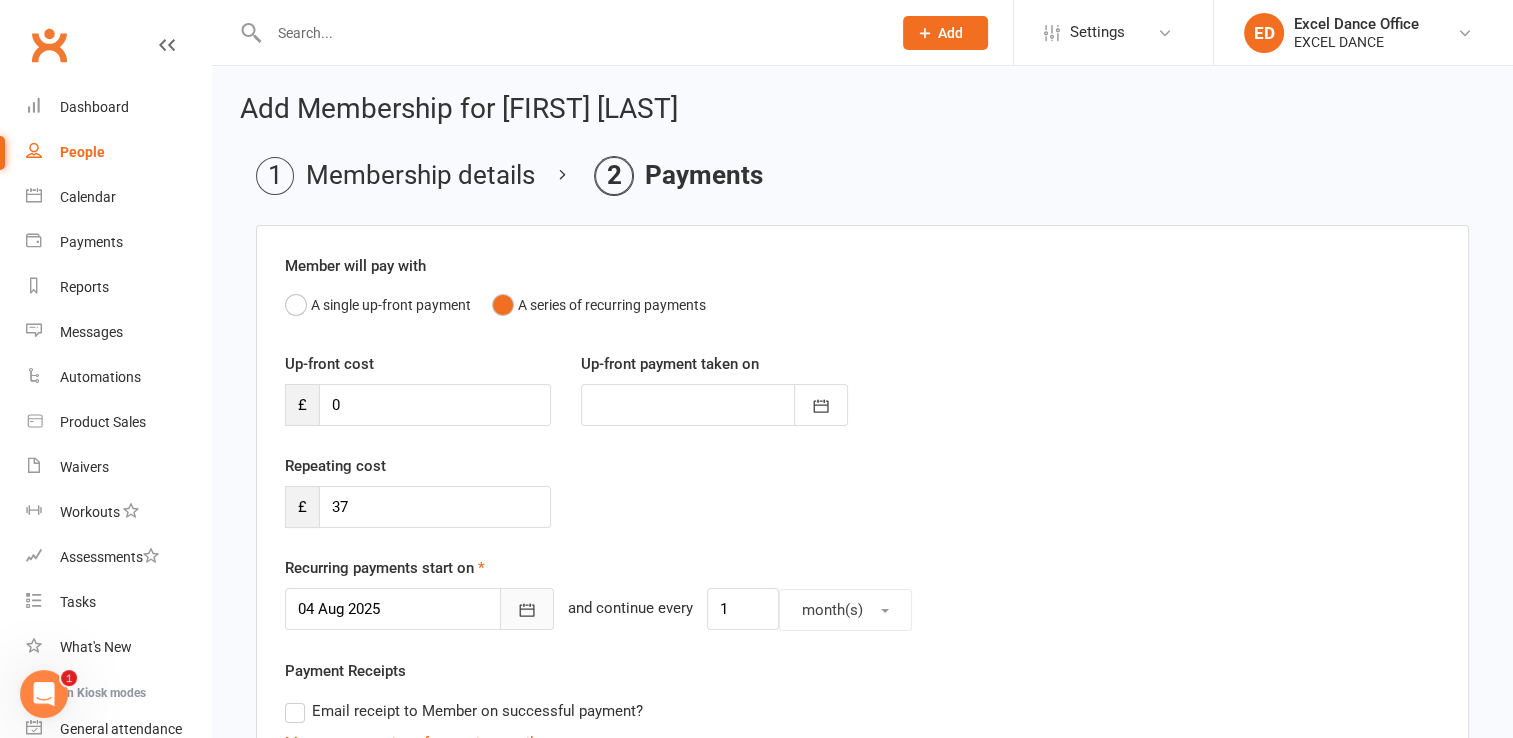 click 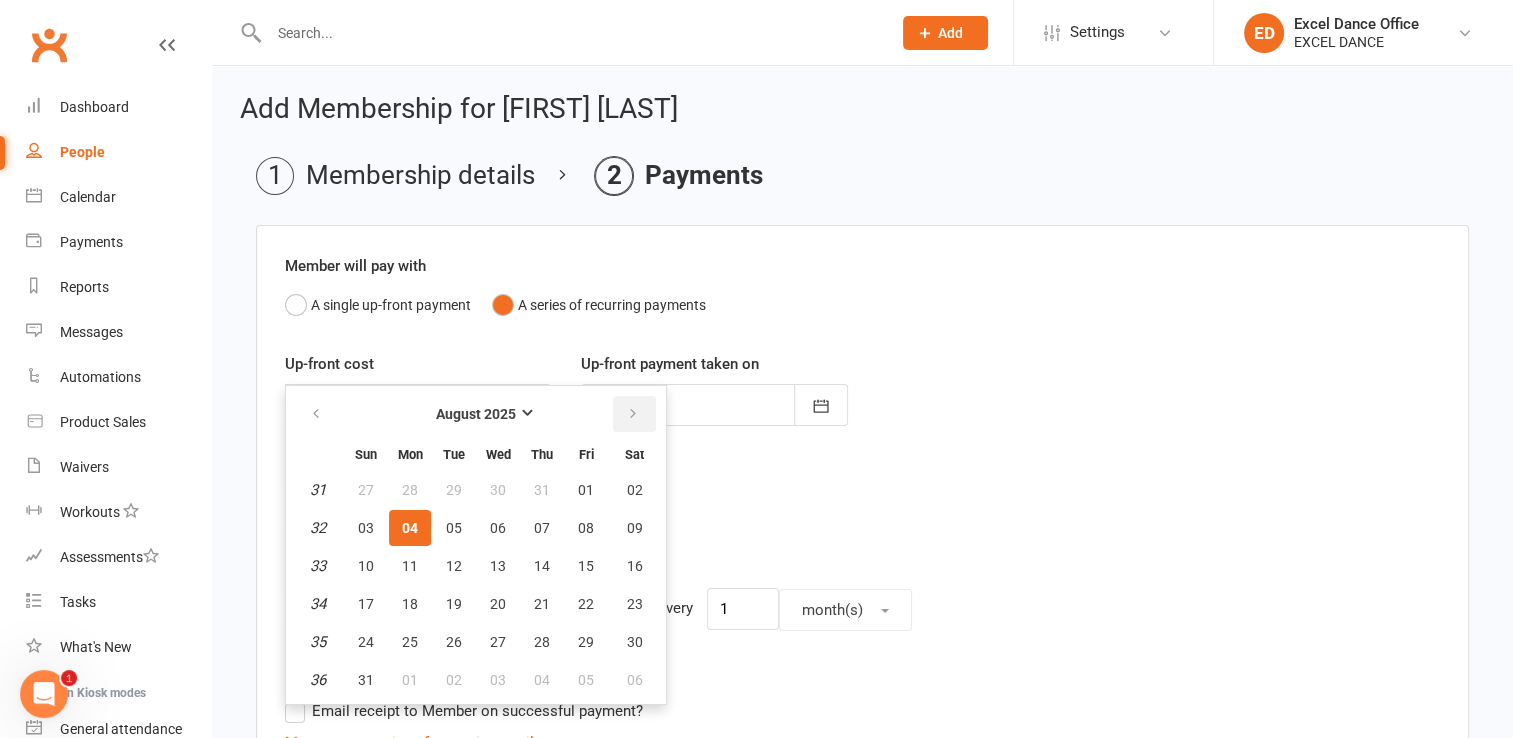 click at bounding box center (634, 414) 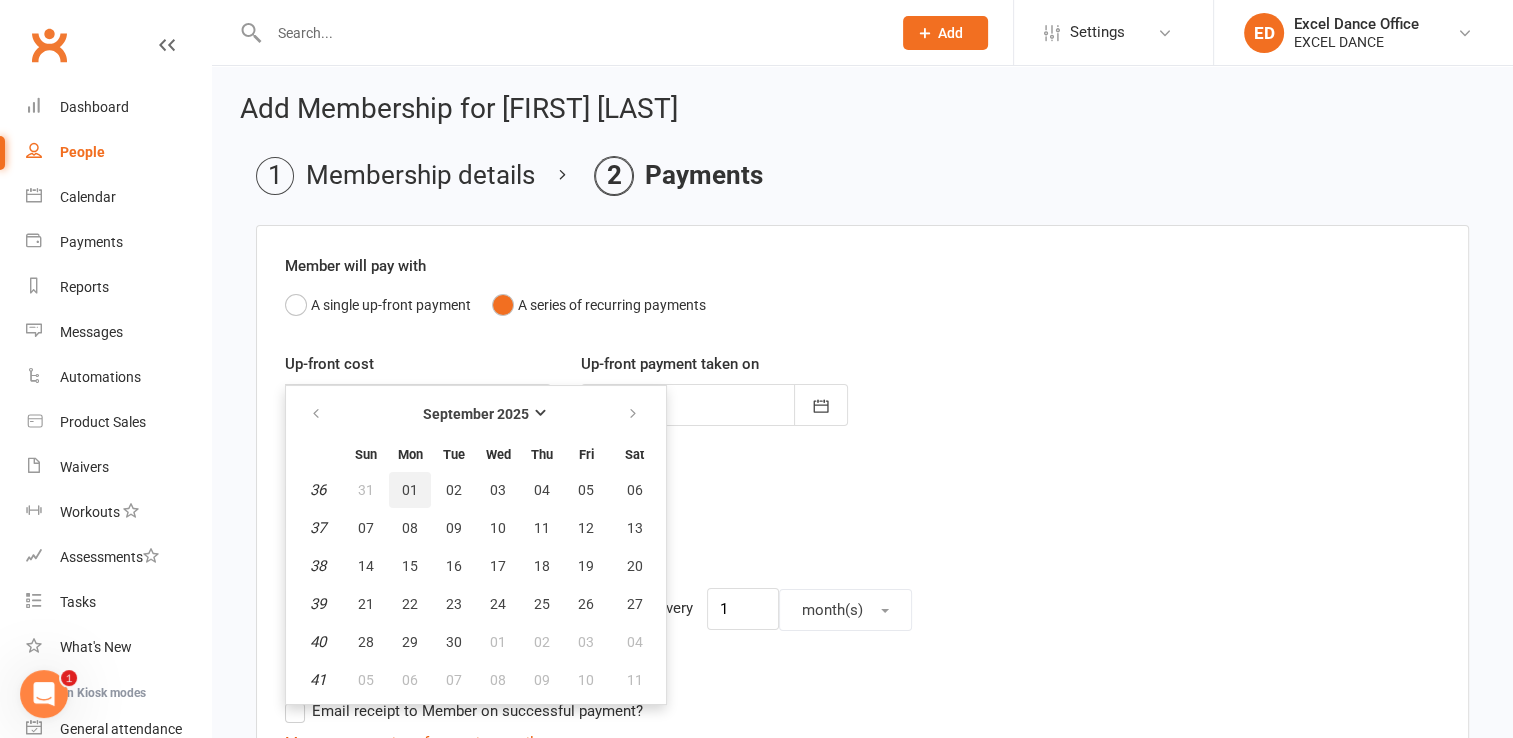click on "01" at bounding box center [410, 490] 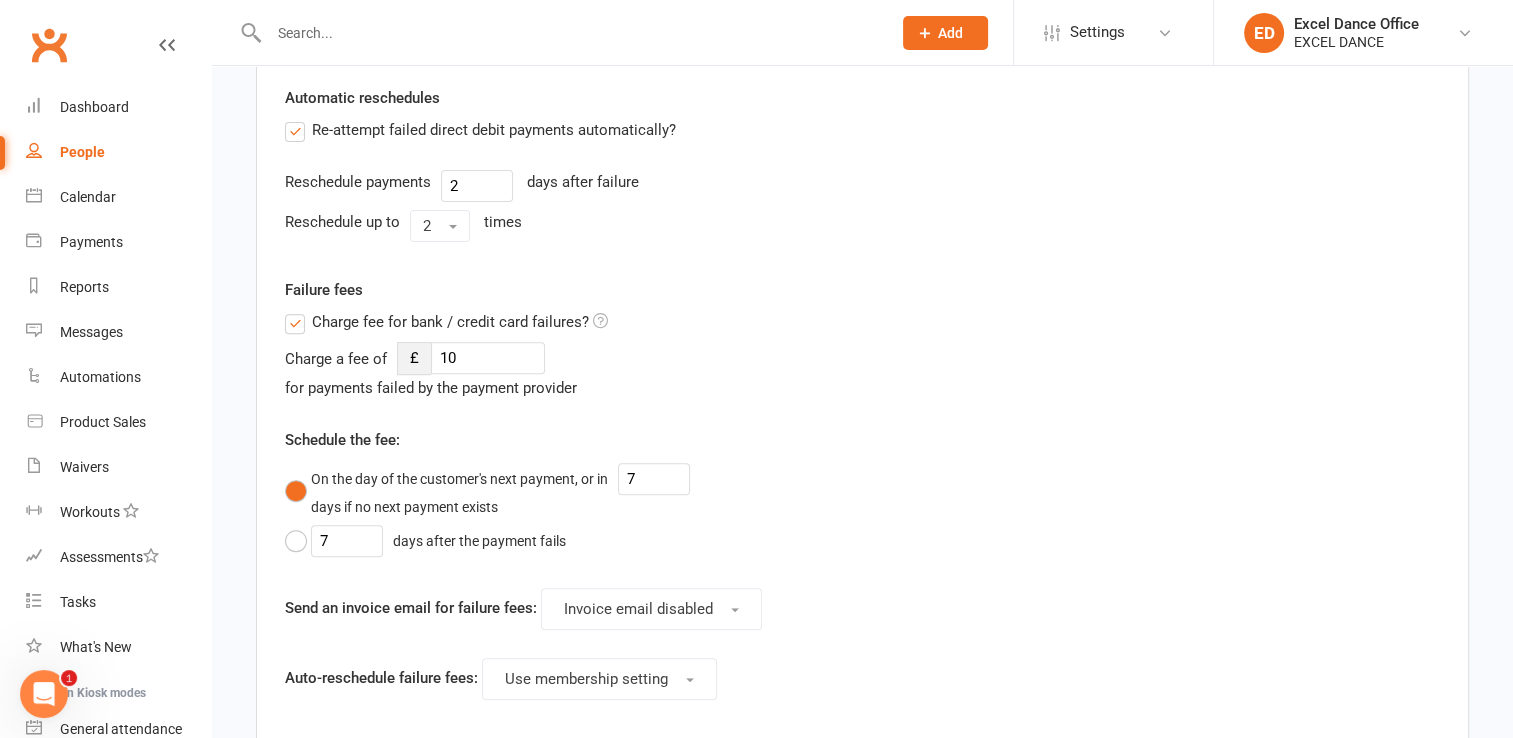 scroll, scrollTop: 1024, scrollLeft: 0, axis: vertical 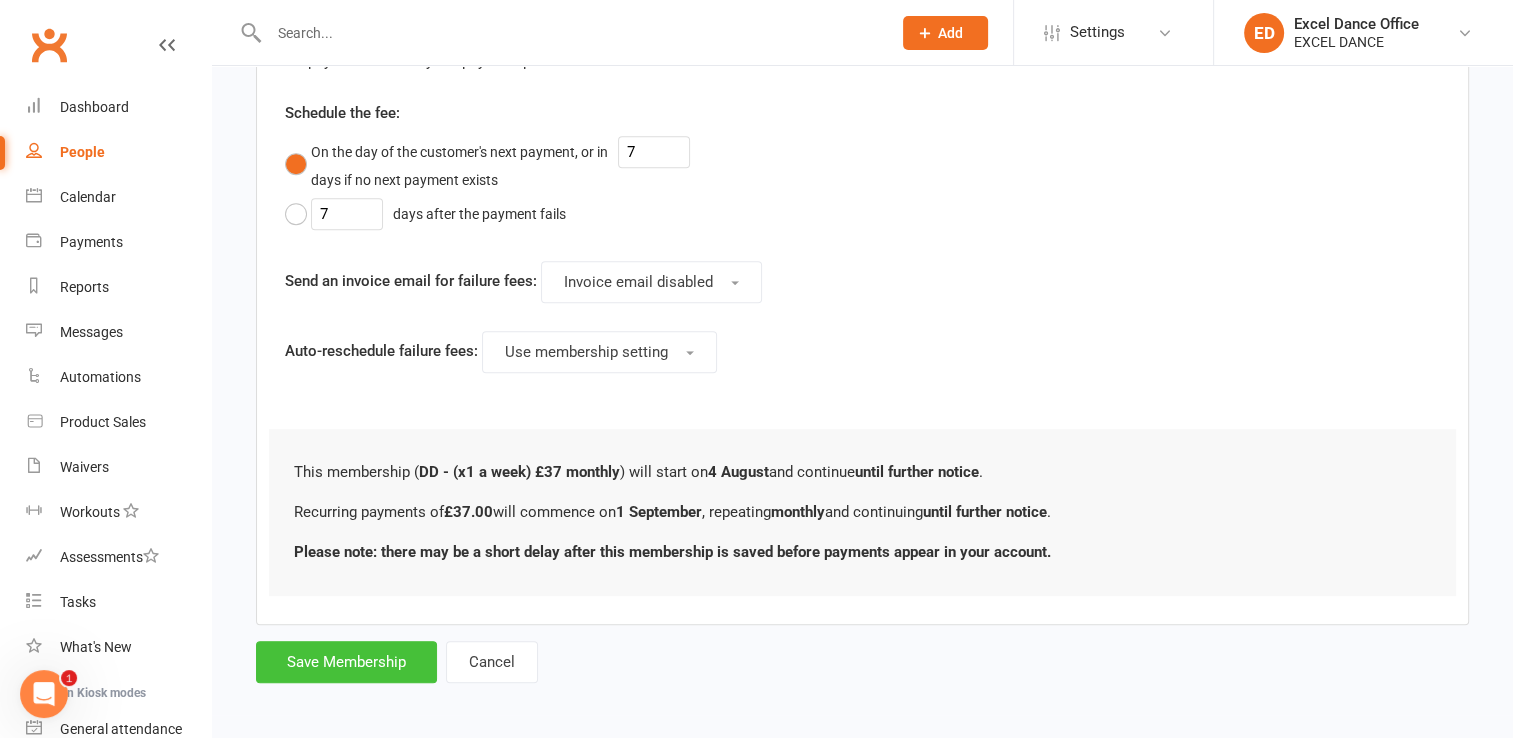click on "Save Membership" at bounding box center [346, 662] 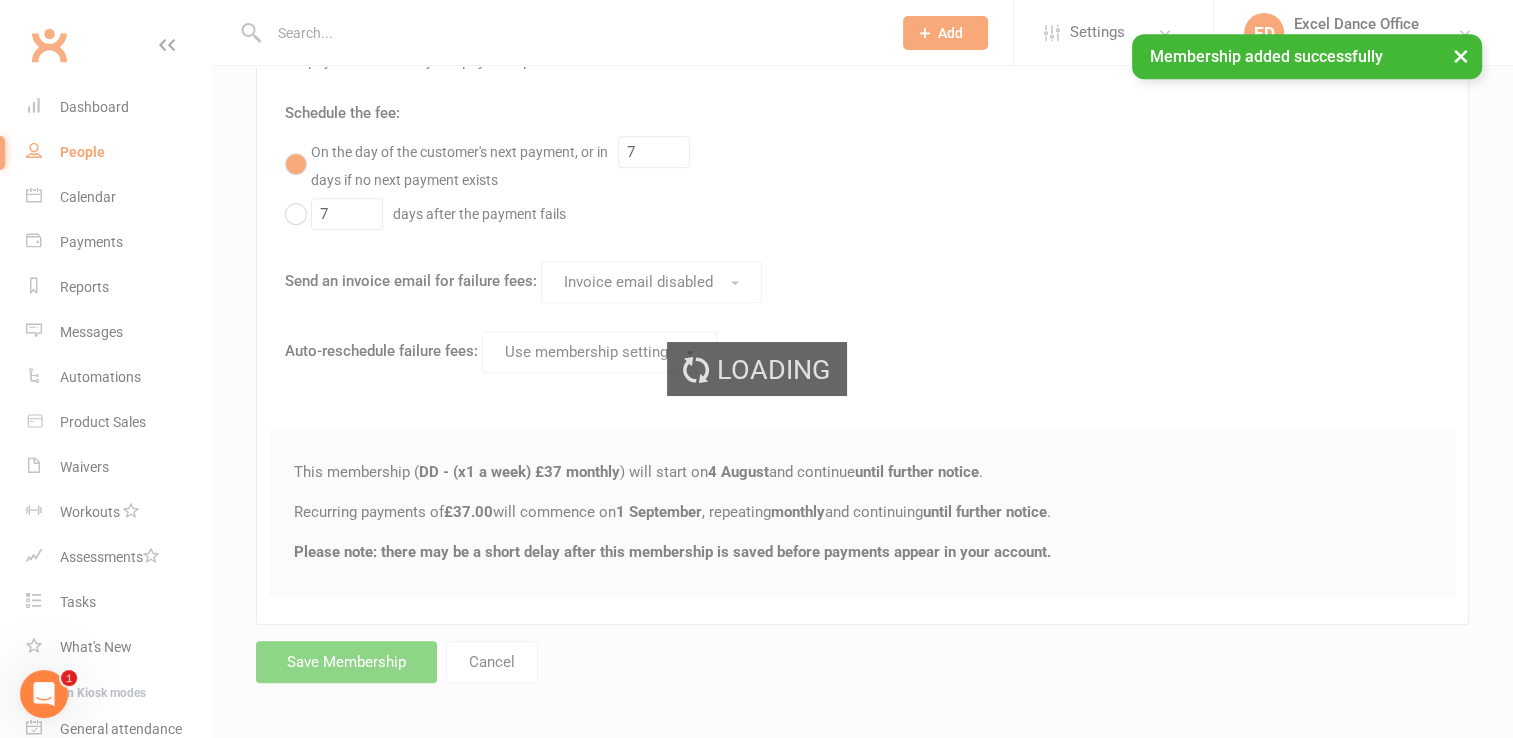 scroll, scrollTop: 0, scrollLeft: 0, axis: both 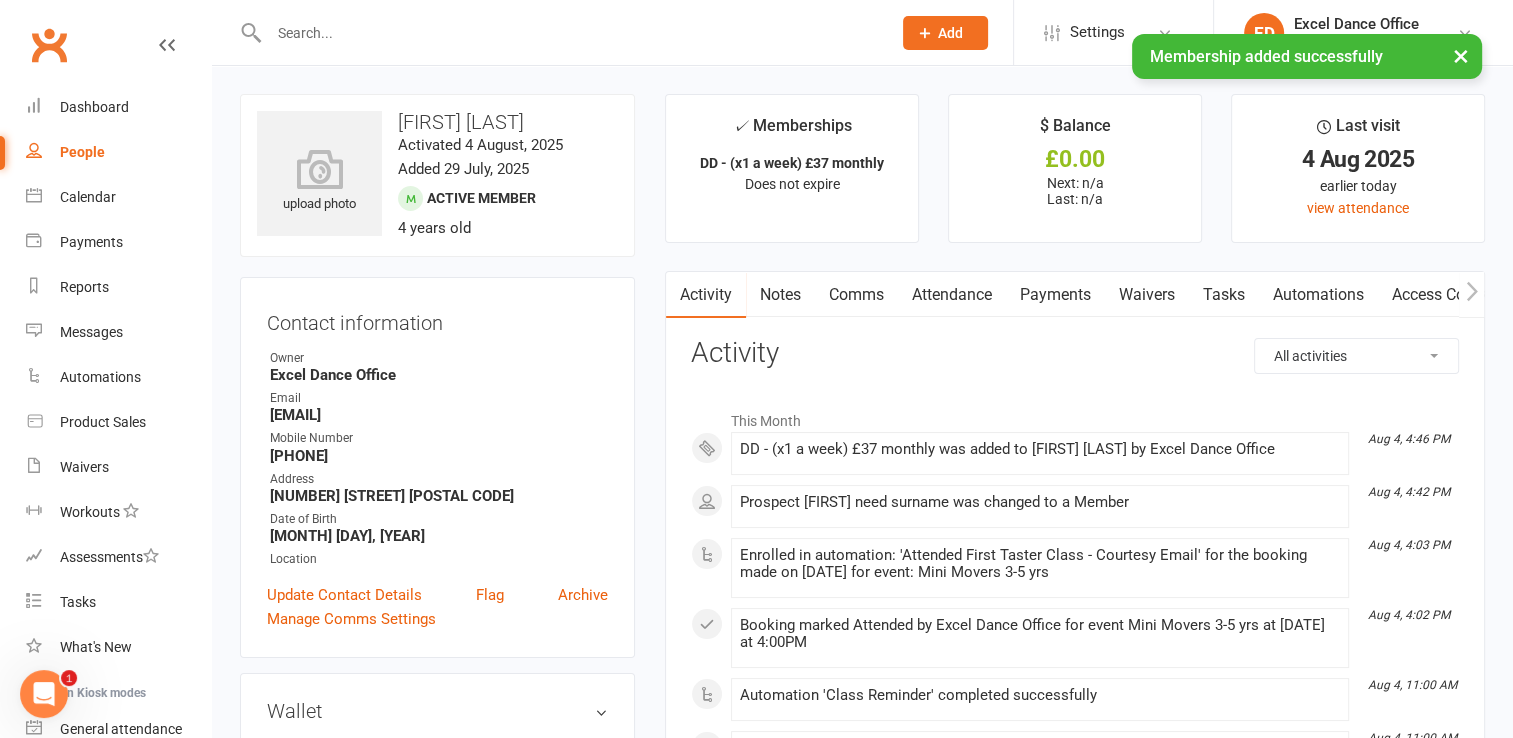 click on "Payments" at bounding box center [1055, 295] 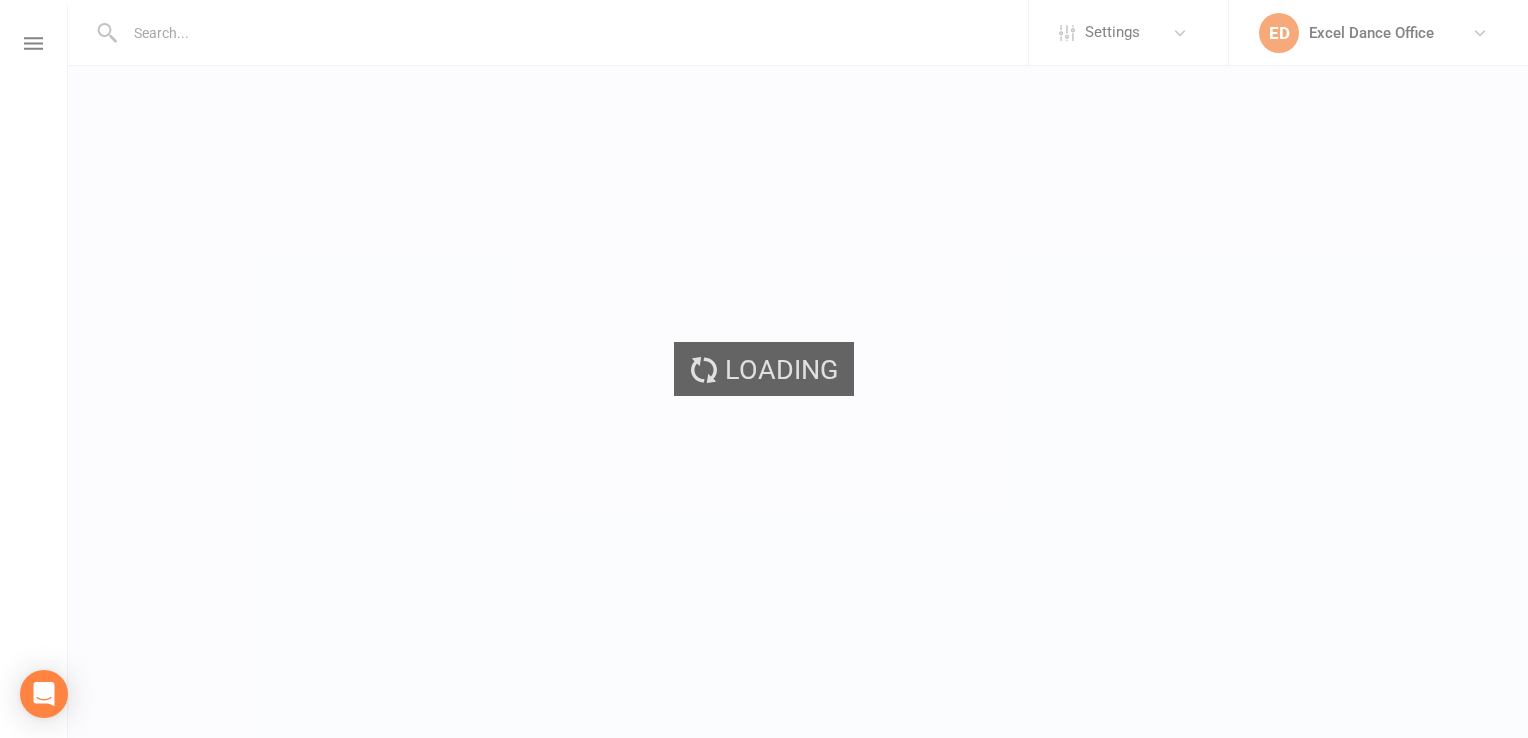scroll, scrollTop: 0, scrollLeft: 0, axis: both 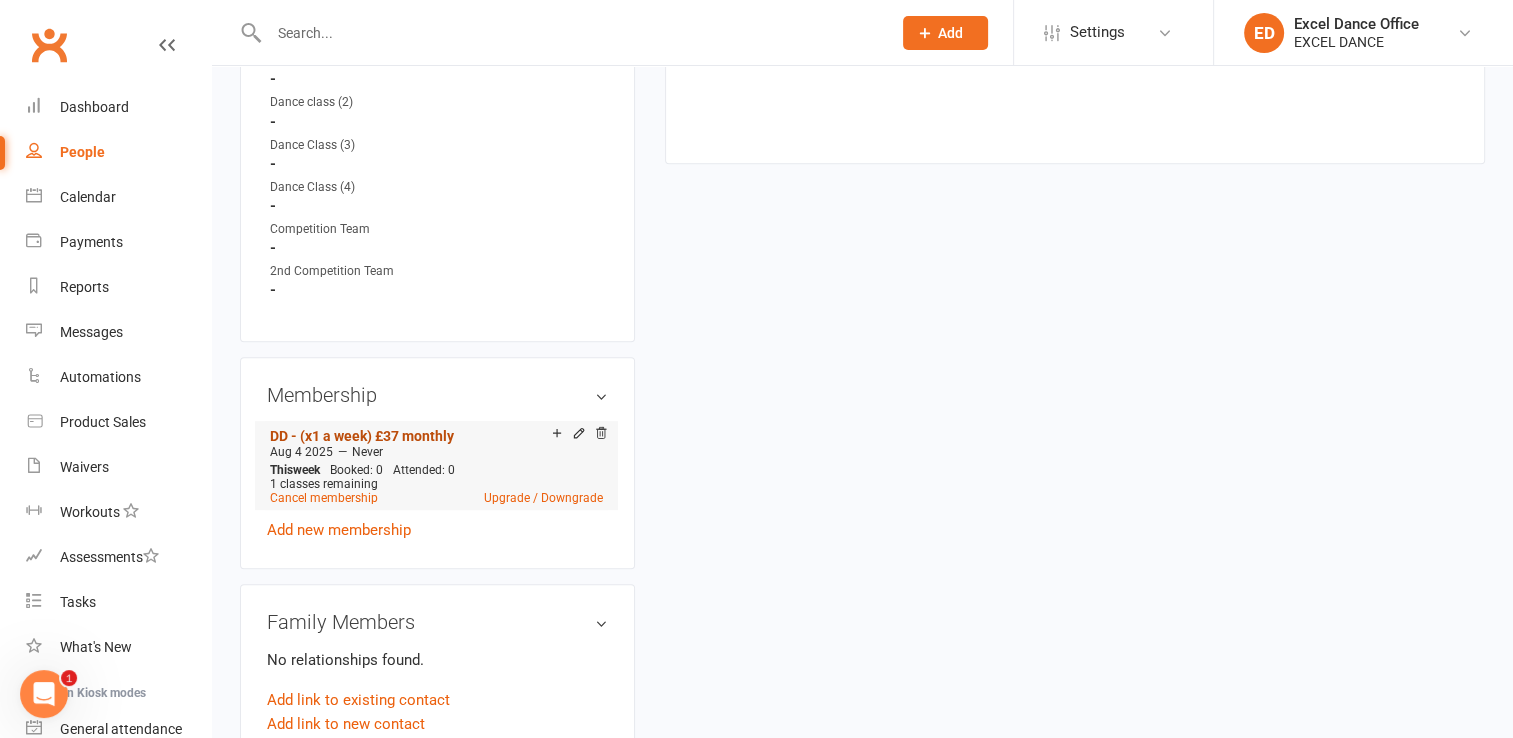click on "DD - (x1 a week) £37 monthly" at bounding box center [362, 436] 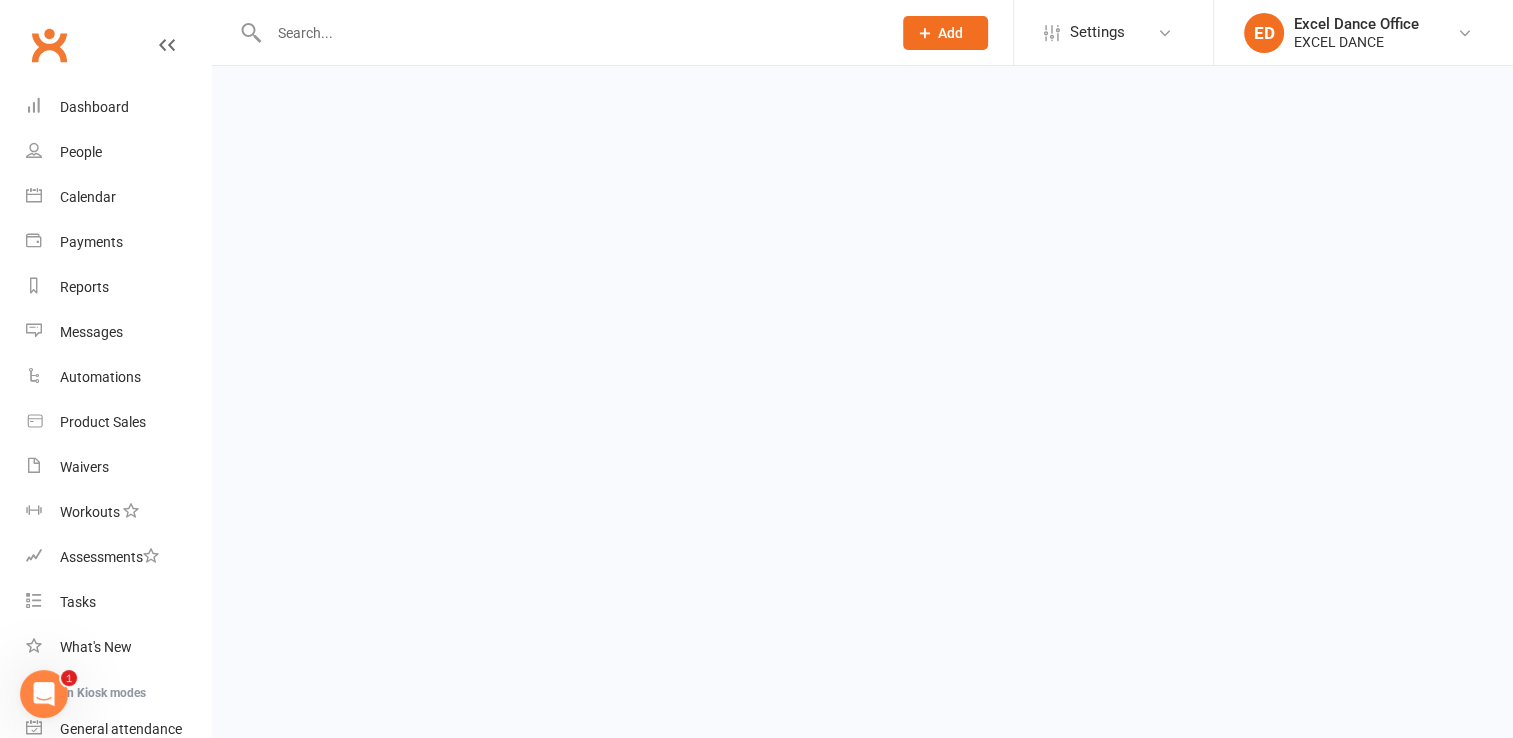 scroll, scrollTop: 0, scrollLeft: 0, axis: both 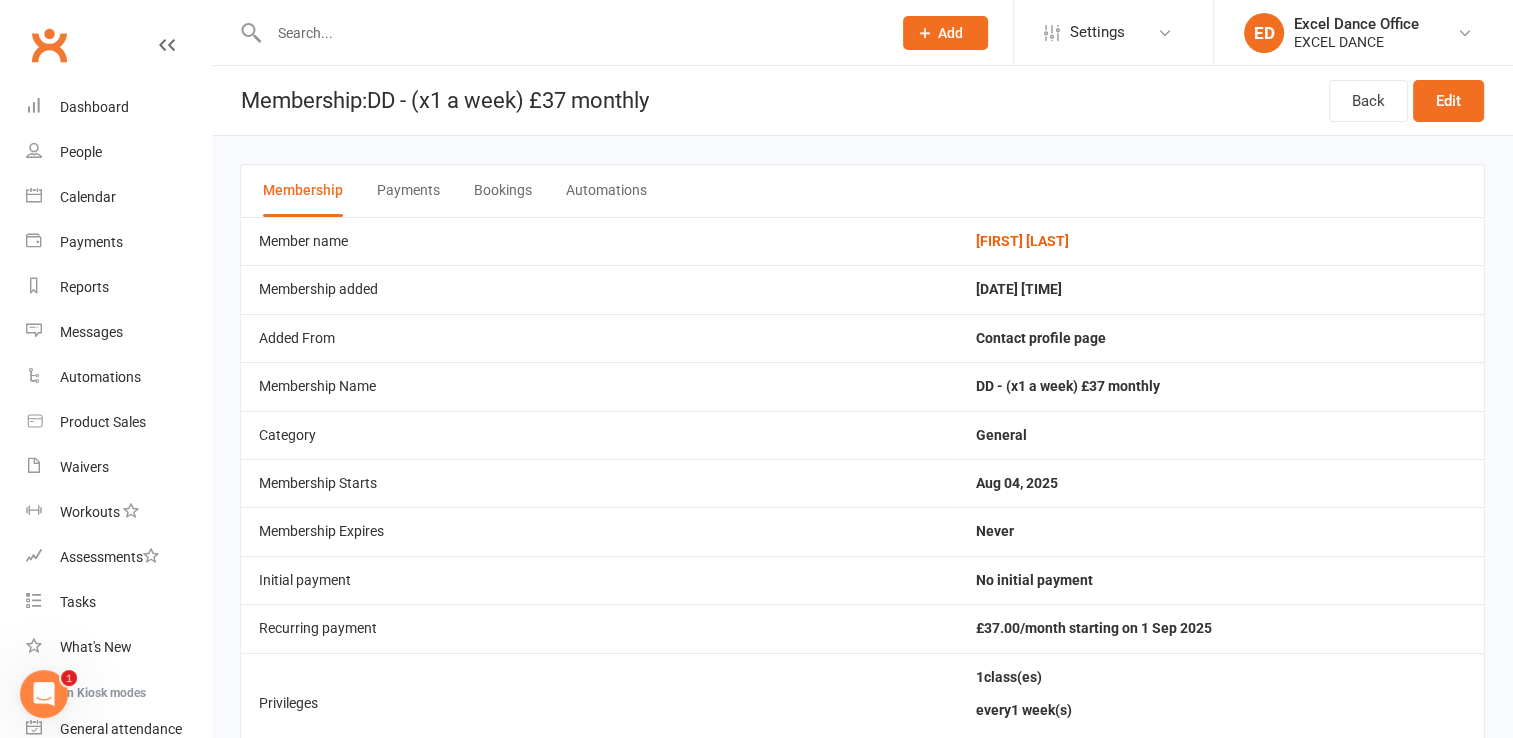 click at bounding box center (570, 33) 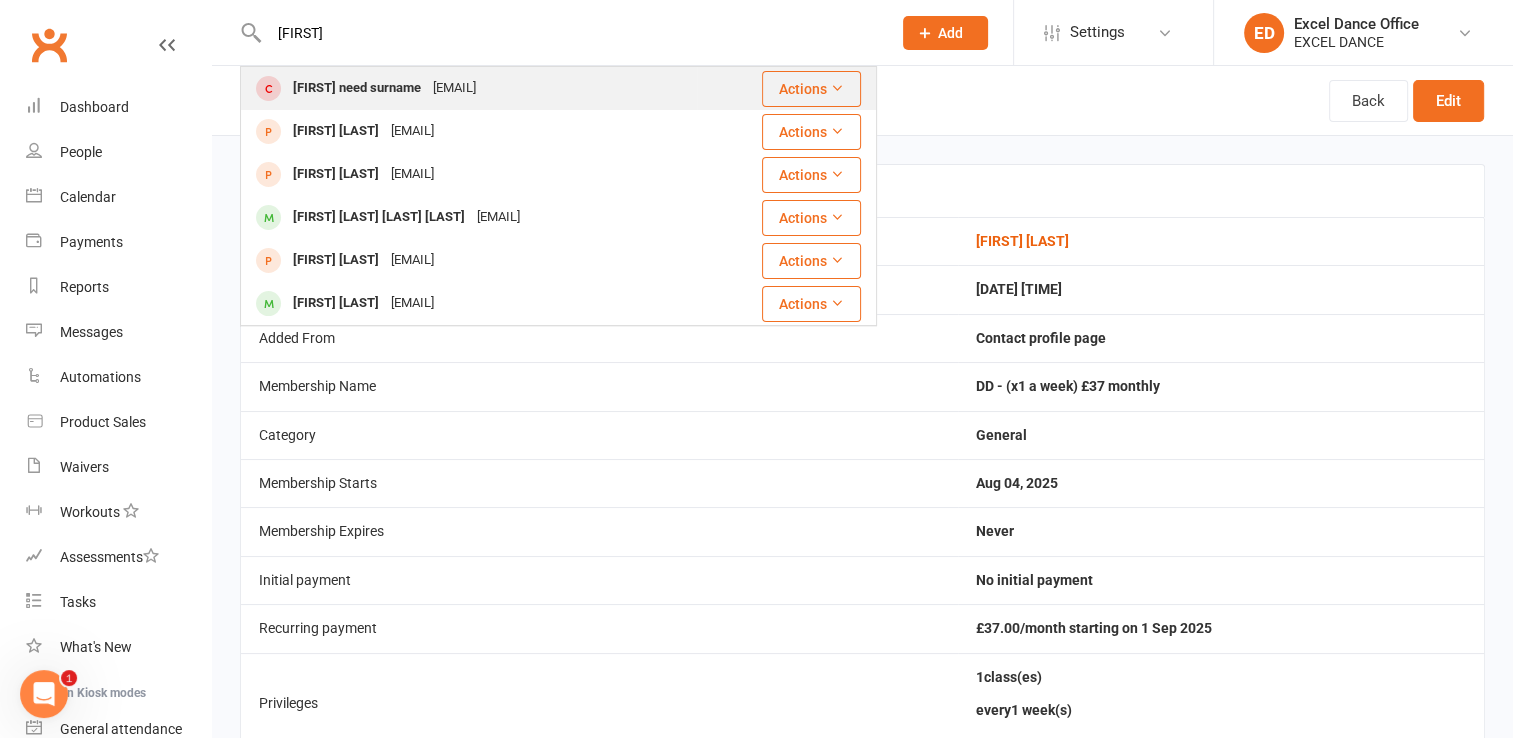 type on "[FIRST]" 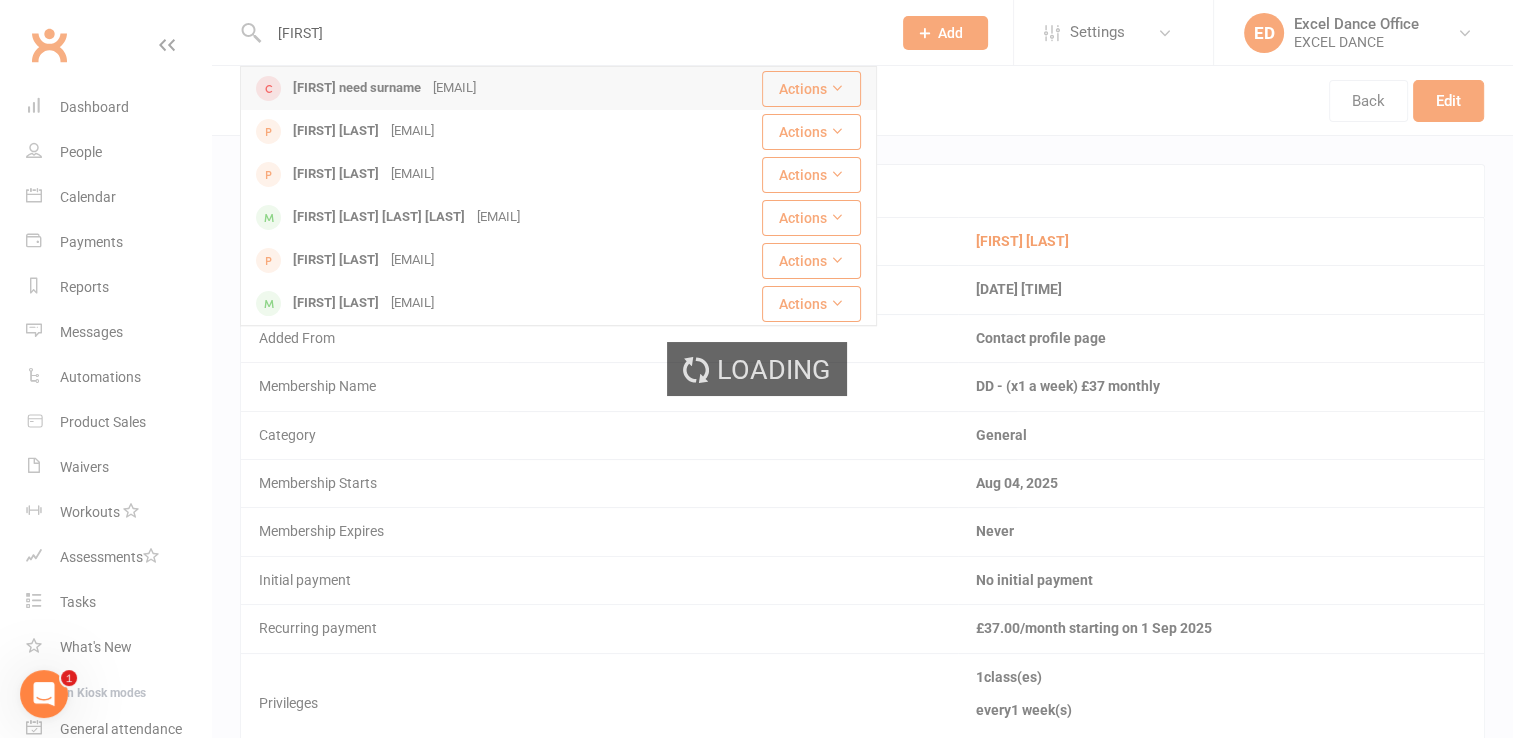type 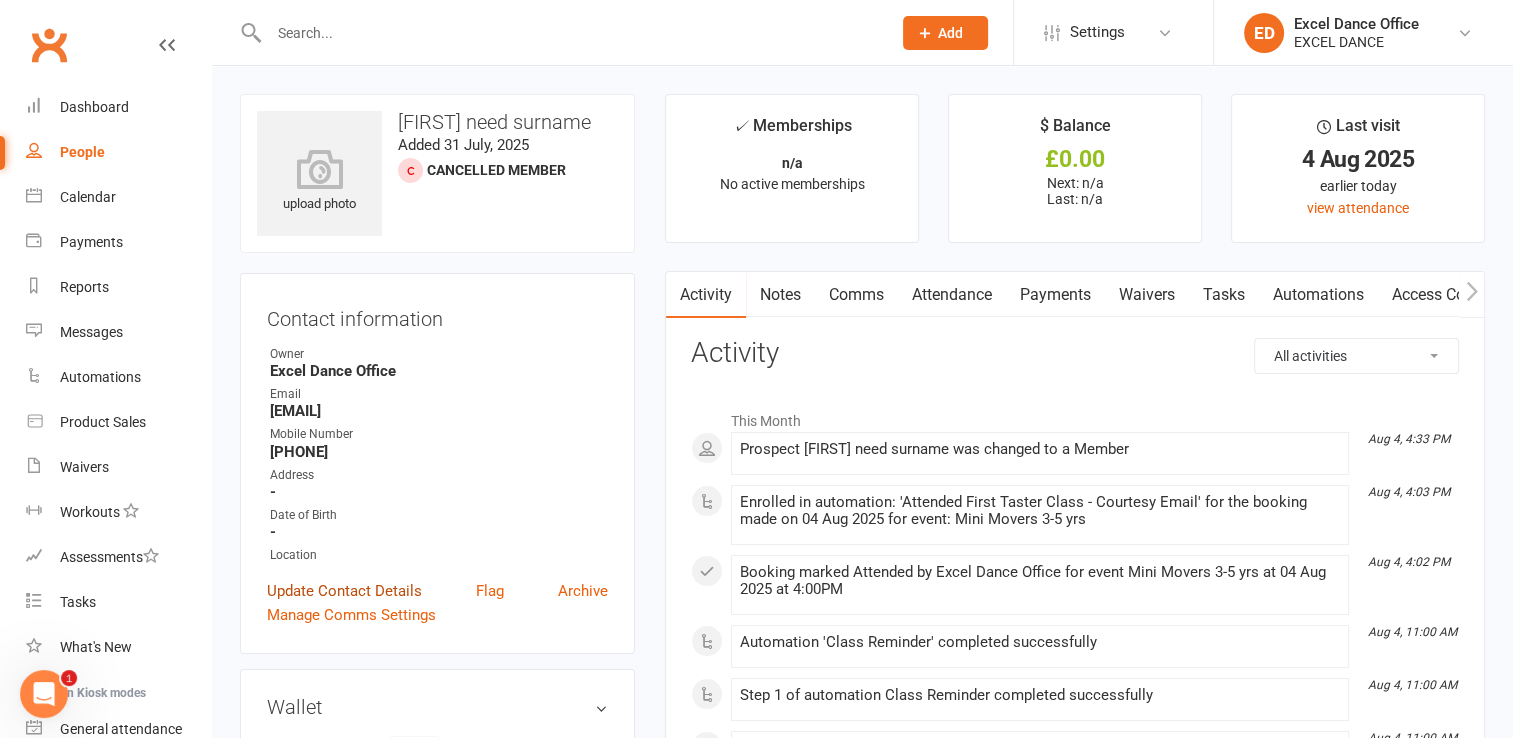 click on "Update Contact Details" at bounding box center [344, 591] 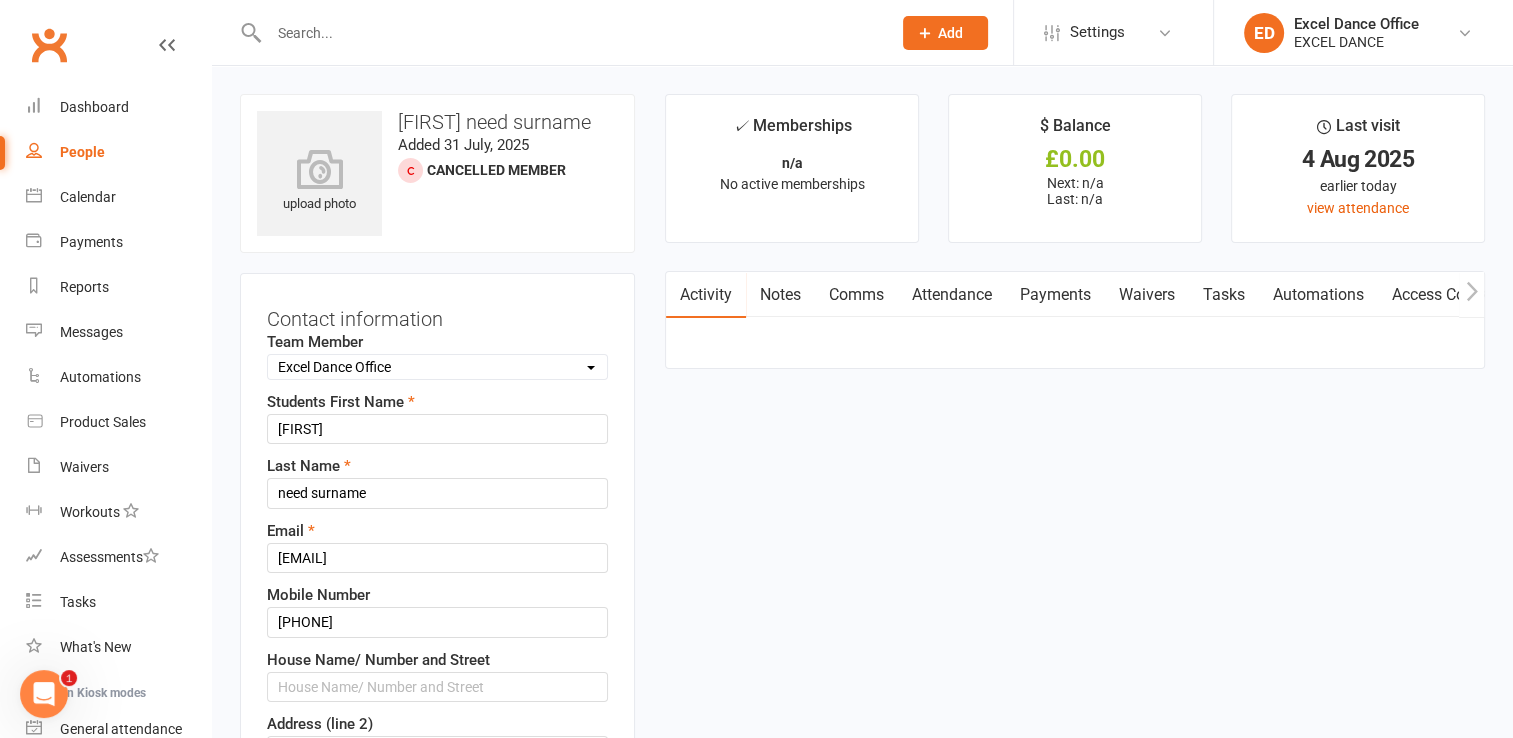 scroll, scrollTop: 94, scrollLeft: 0, axis: vertical 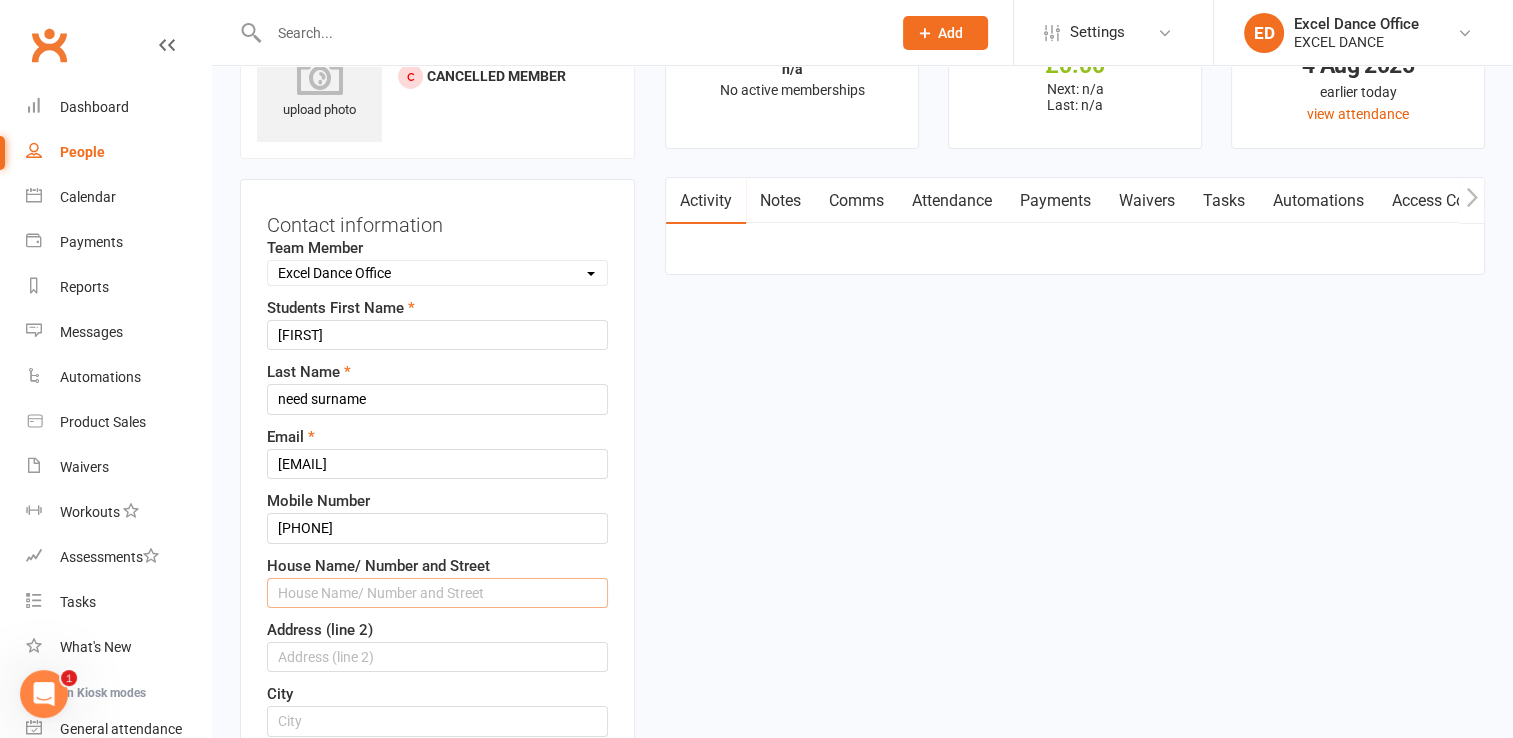 click at bounding box center [437, 593] 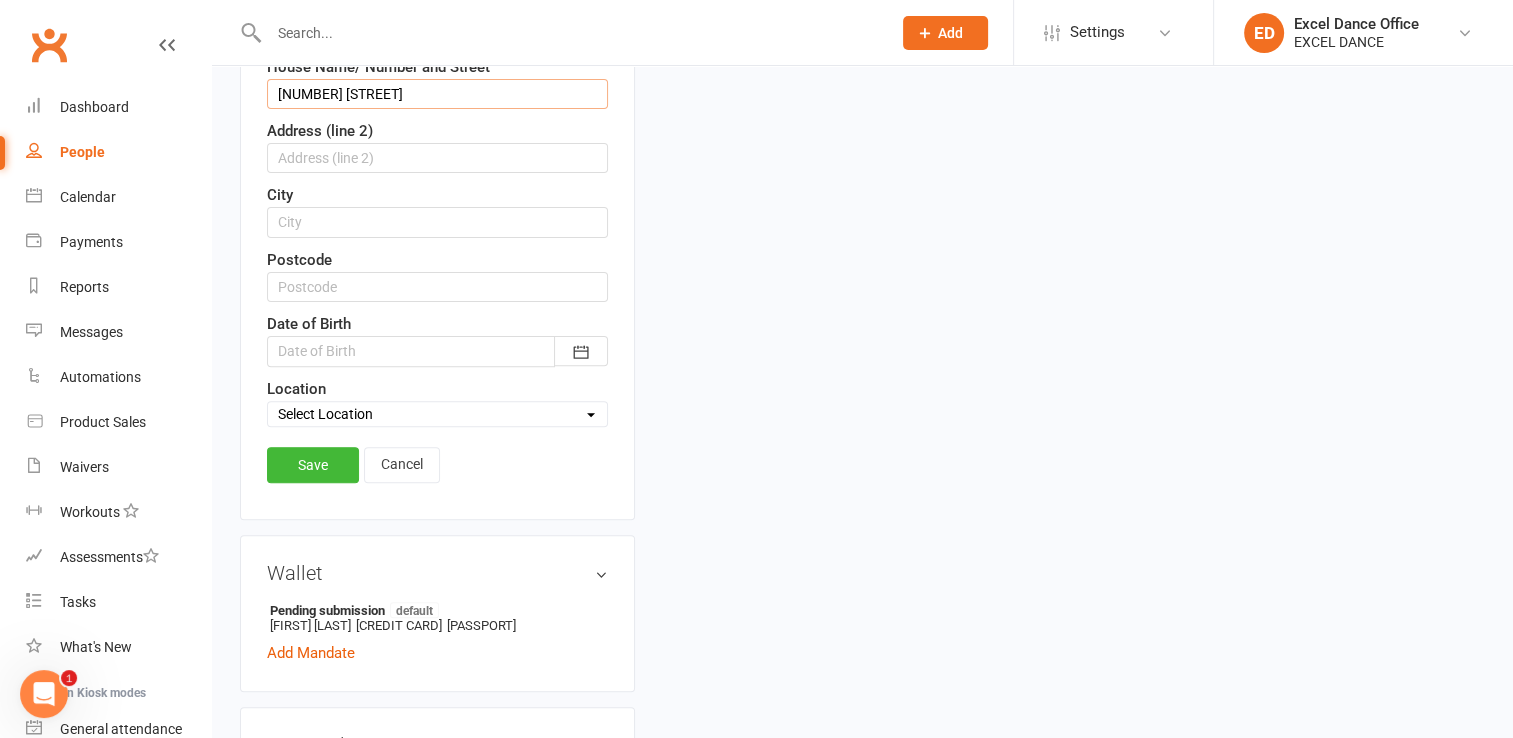 scroll, scrollTop: 596, scrollLeft: 0, axis: vertical 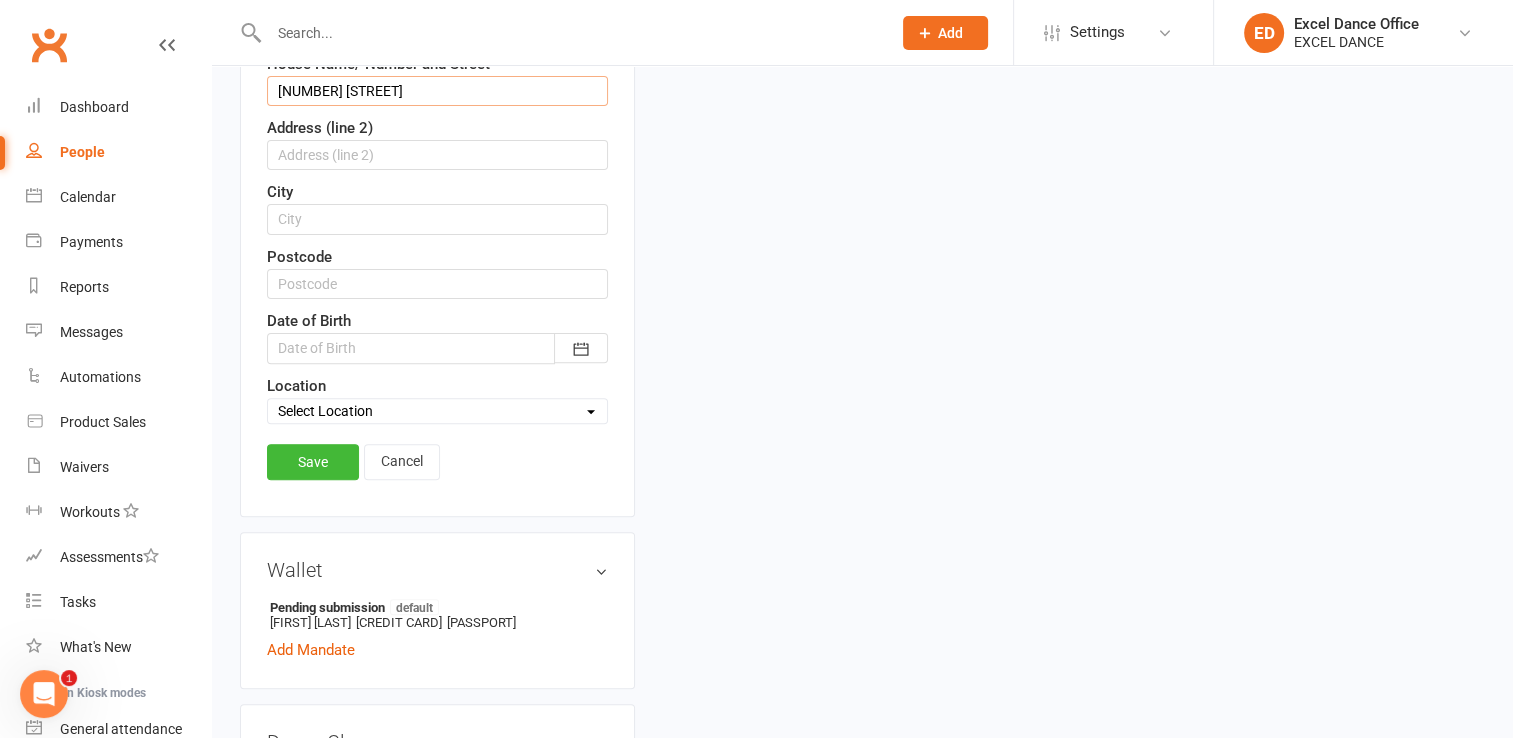 type on "[NUMBER] [STREET]" 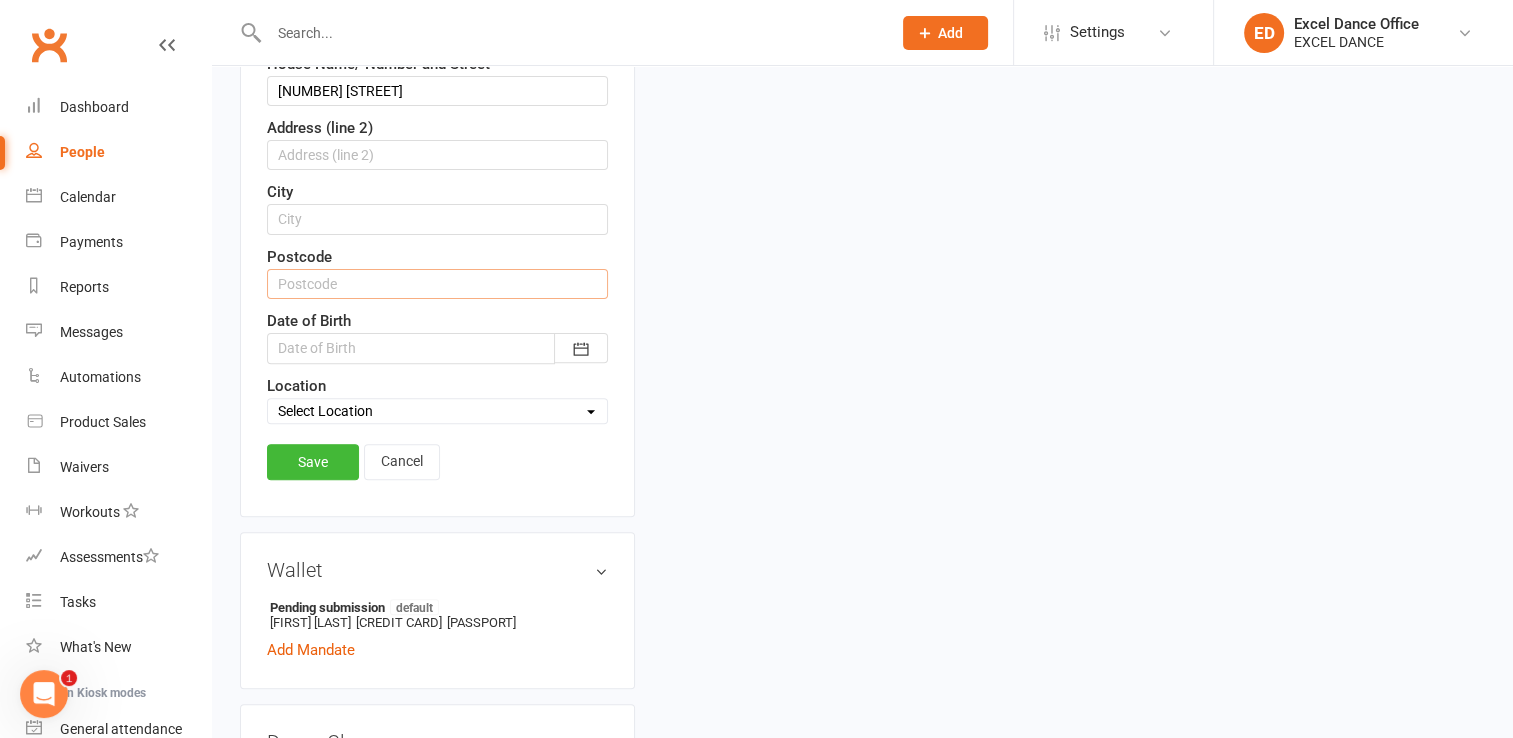 click at bounding box center [437, 284] 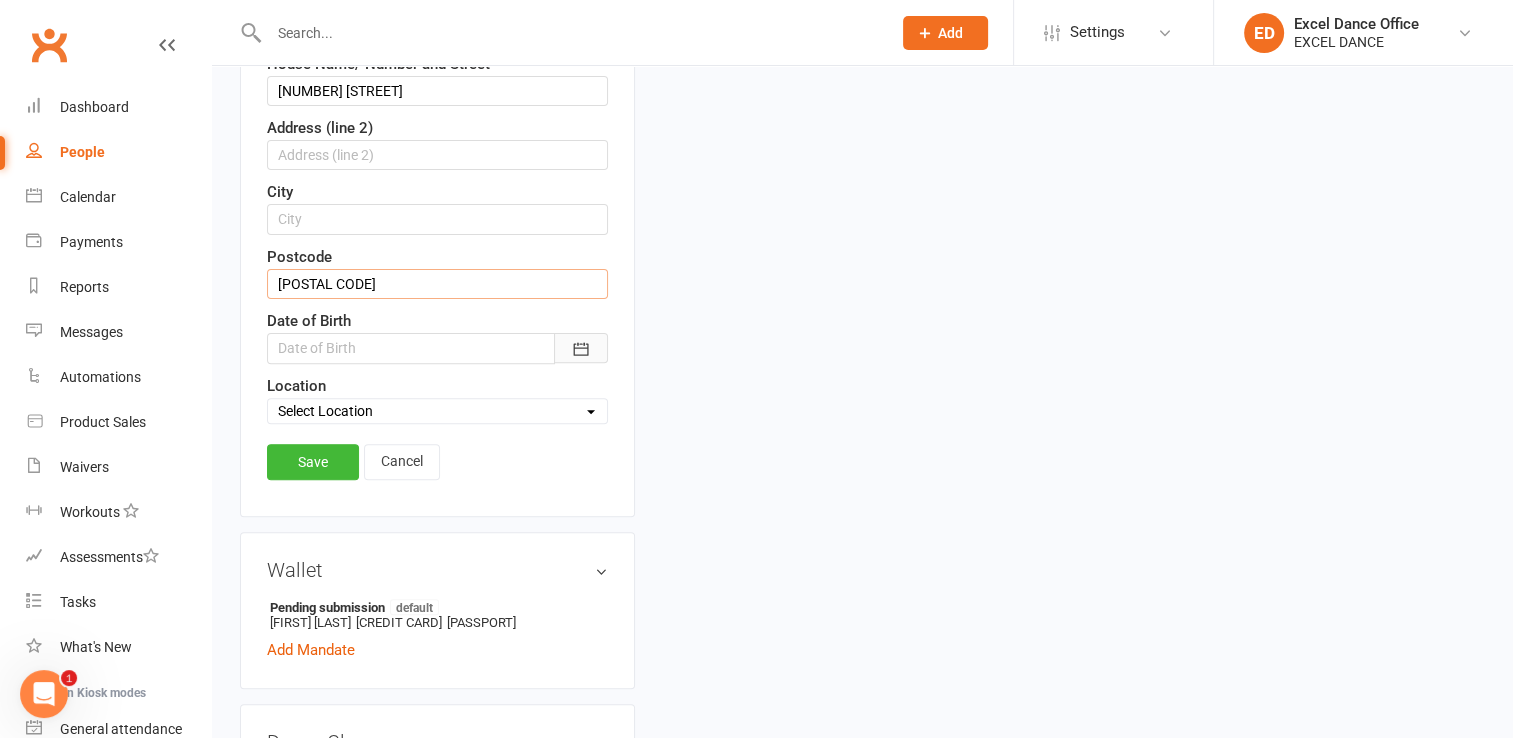 type on "[POSTAL CODE]" 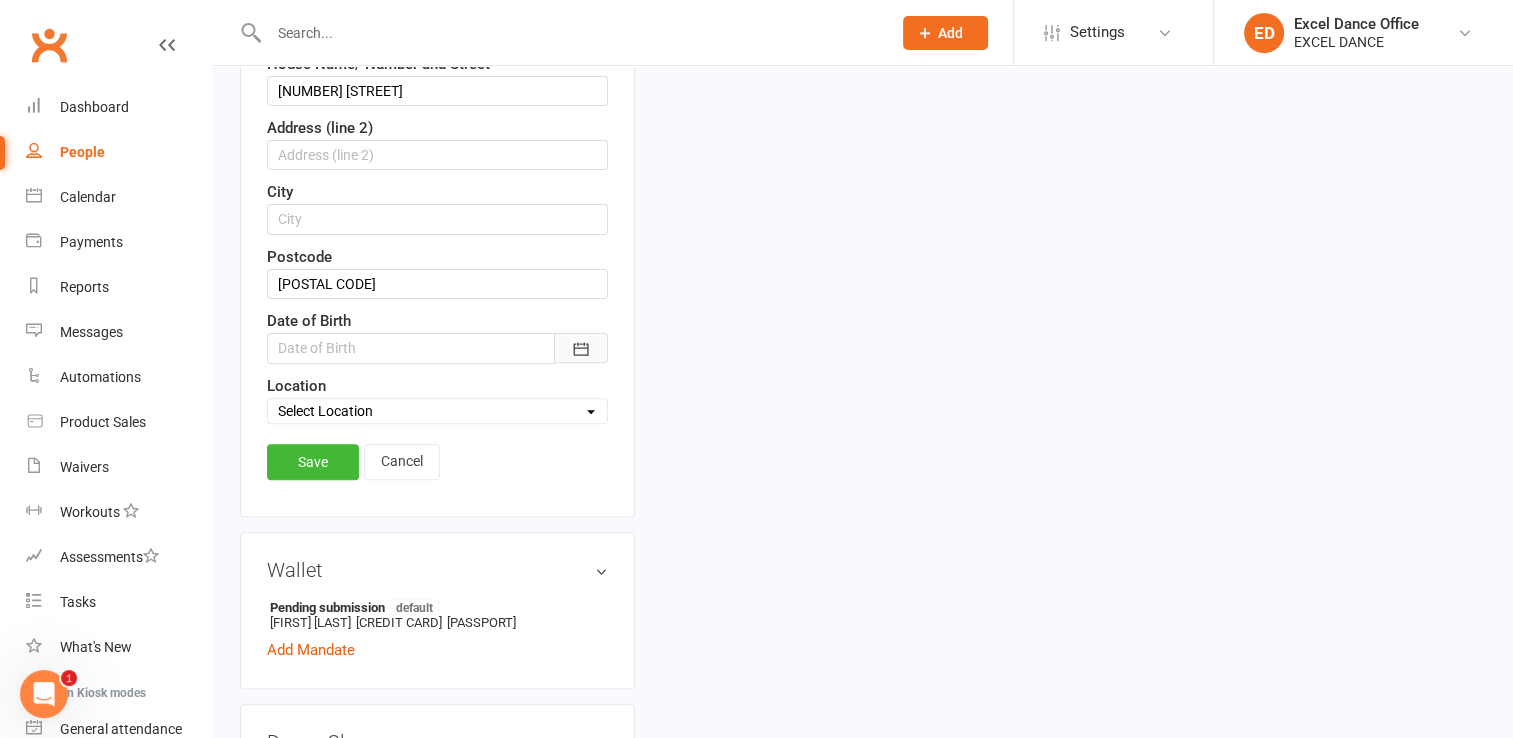 click at bounding box center [581, 348] 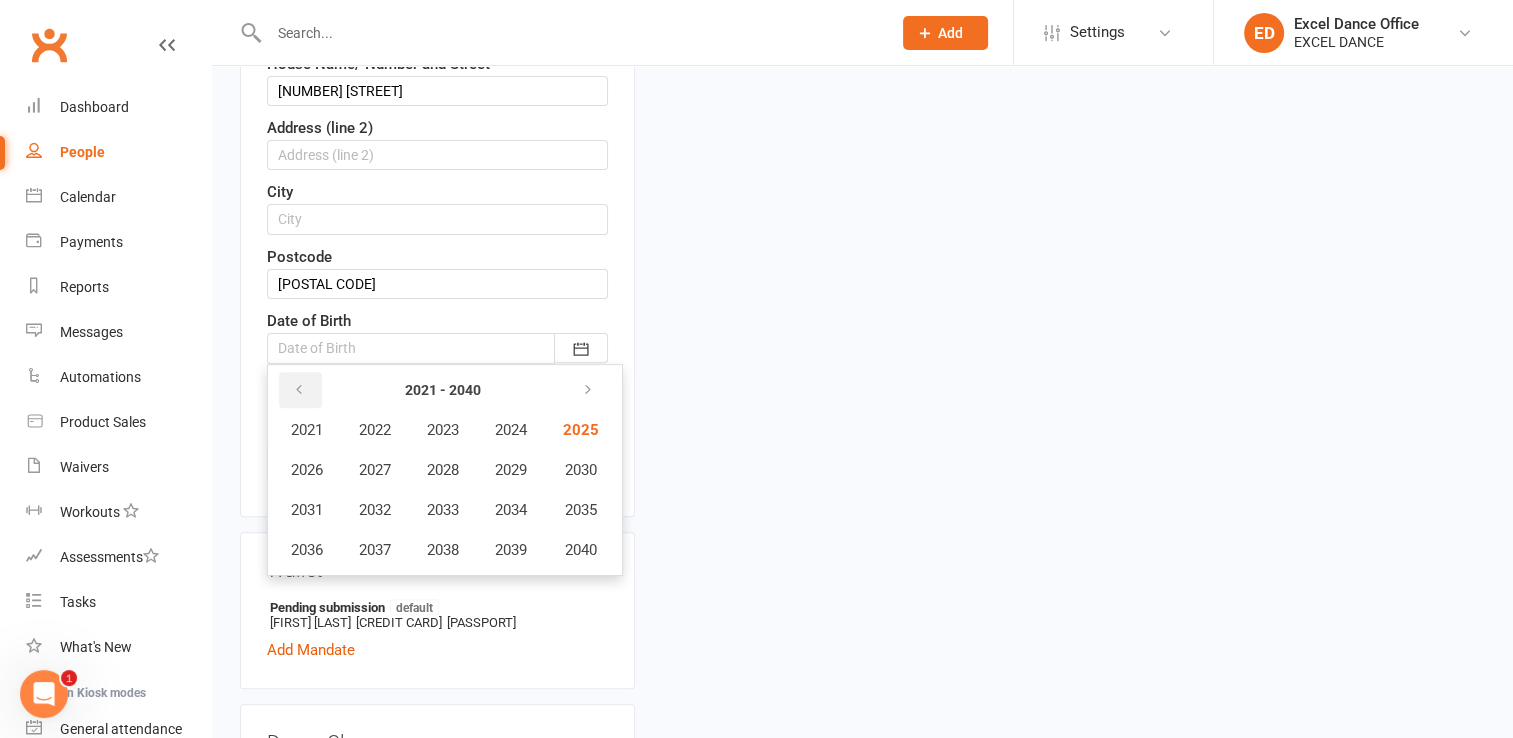 click at bounding box center [300, 390] 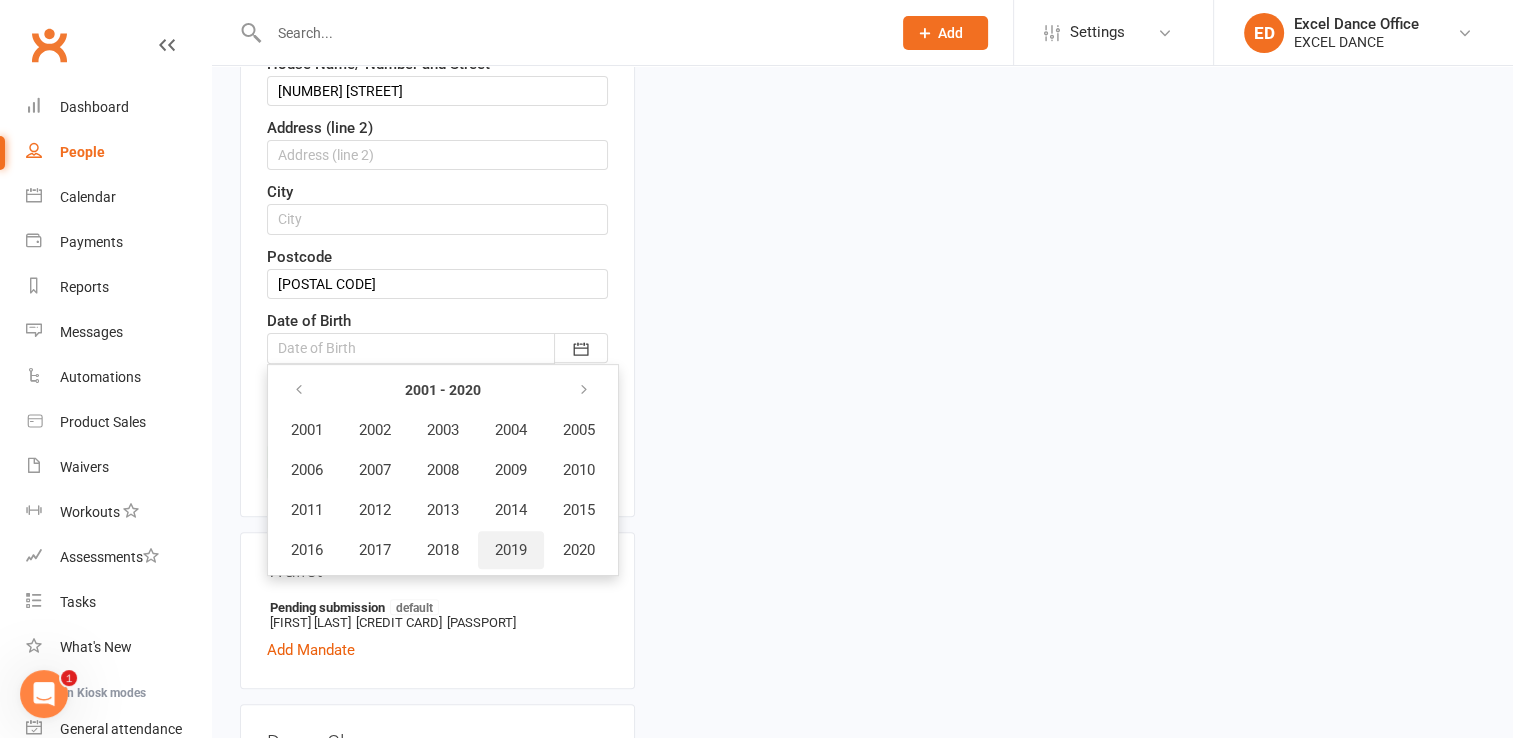 click on "2019" at bounding box center [511, 550] 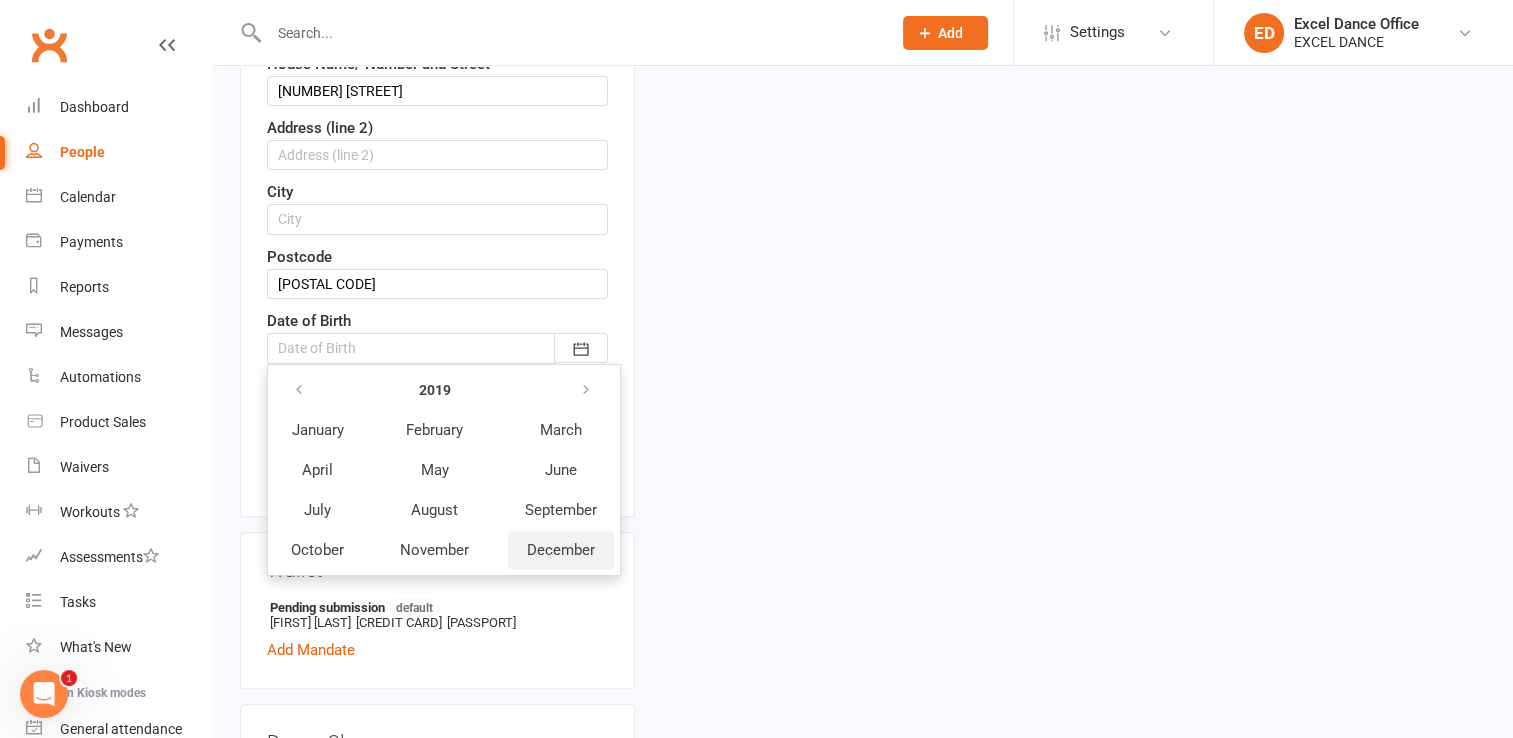 click on "December" at bounding box center (561, 550) 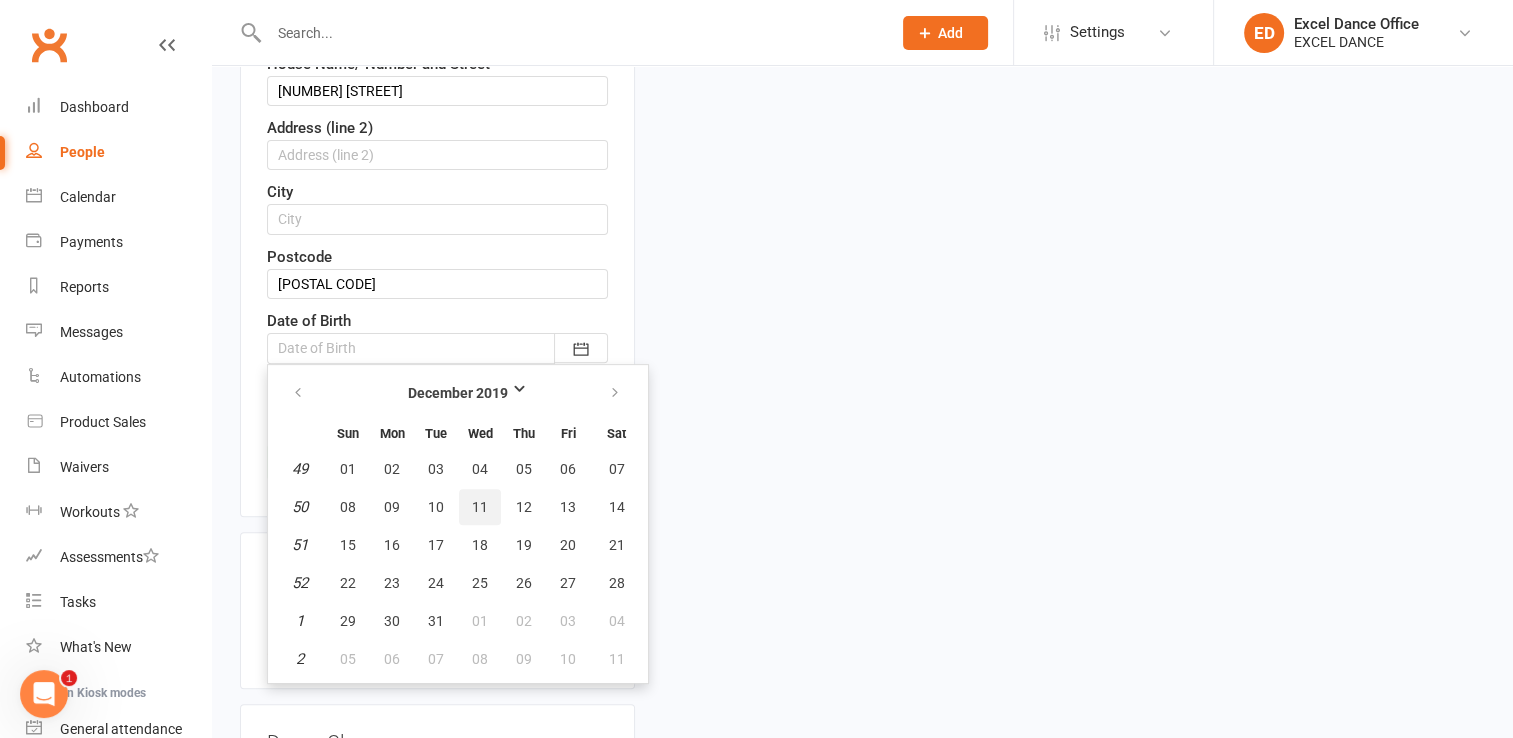 click on "11" at bounding box center [480, 507] 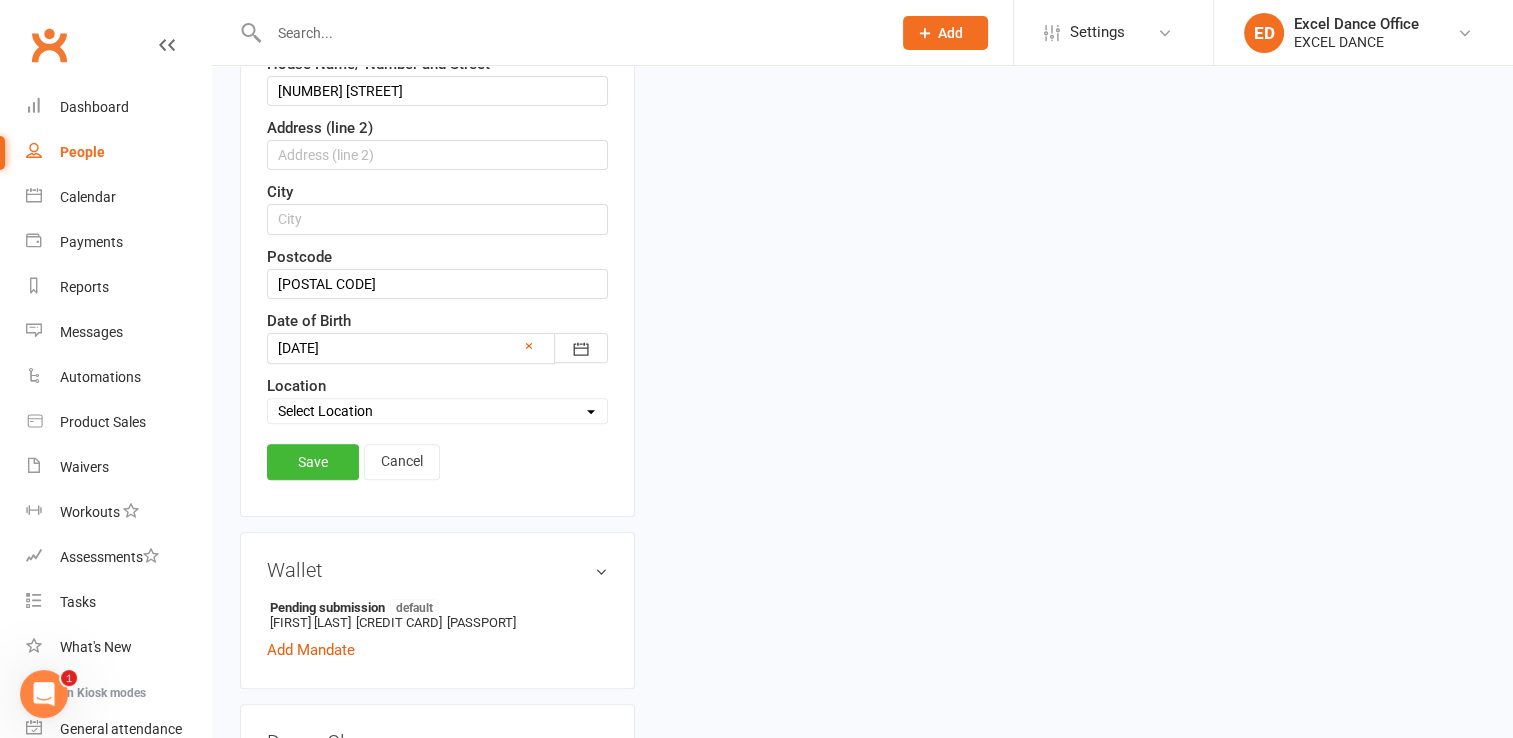 click on "Save" at bounding box center [313, 462] 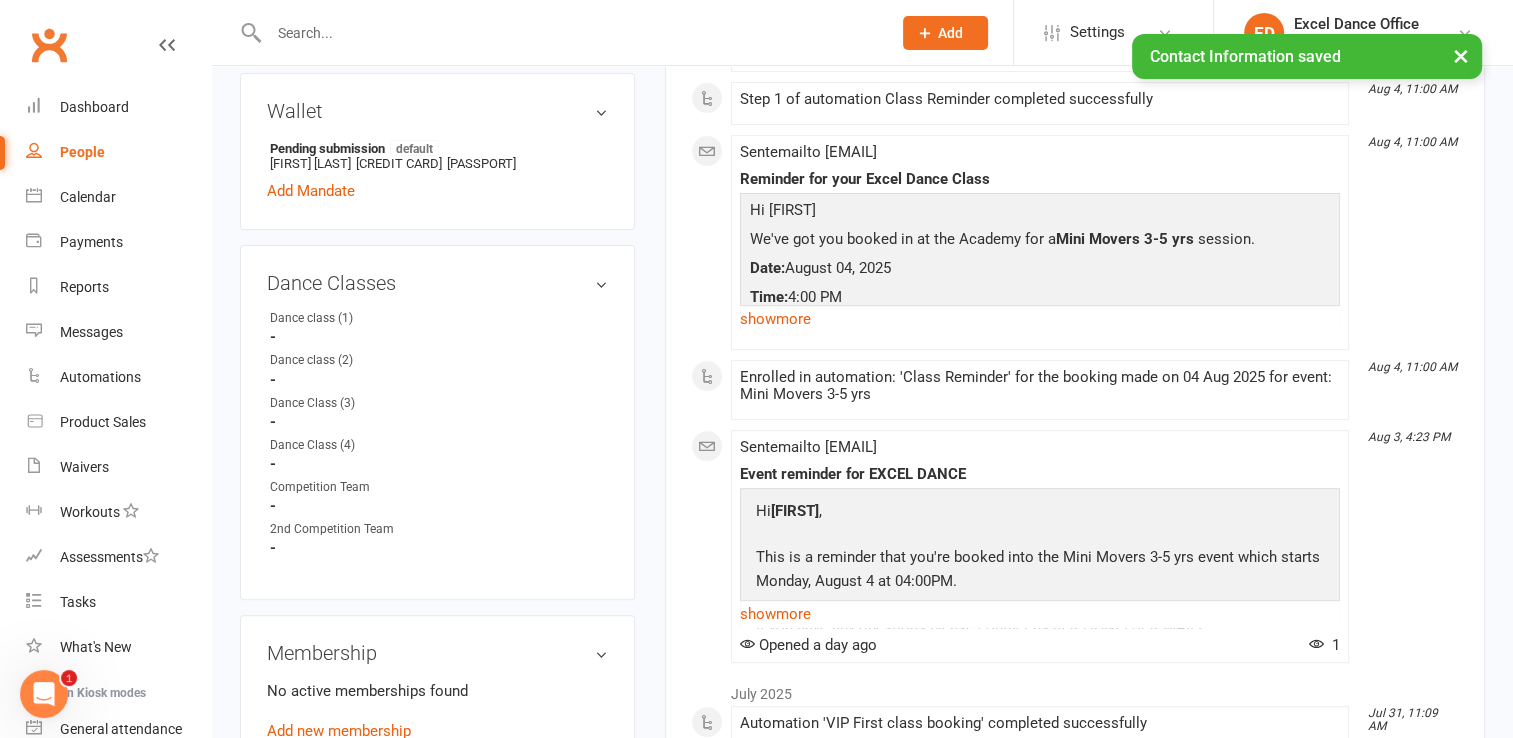 scroll, scrollTop: 0, scrollLeft: 0, axis: both 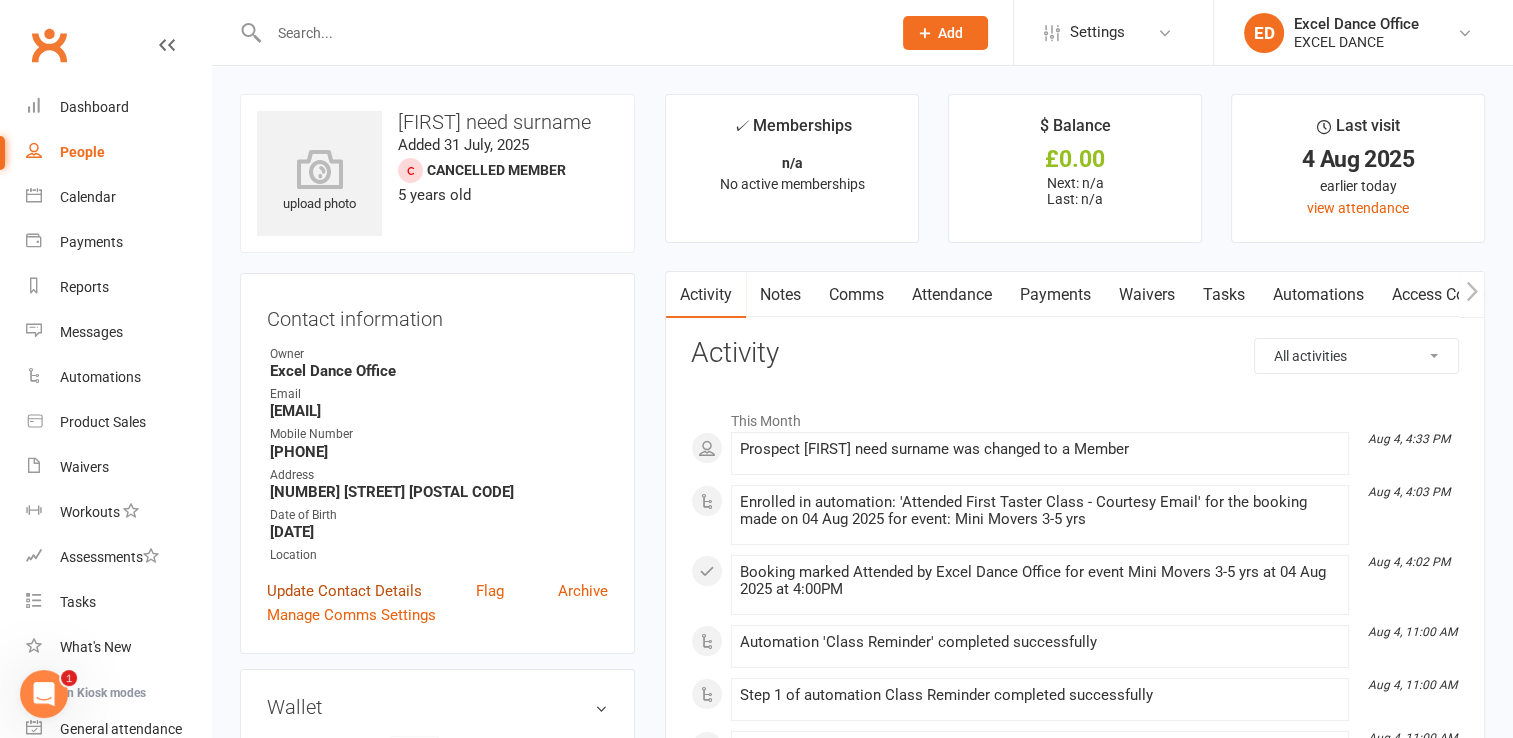 click on "Update Contact Details" at bounding box center [344, 591] 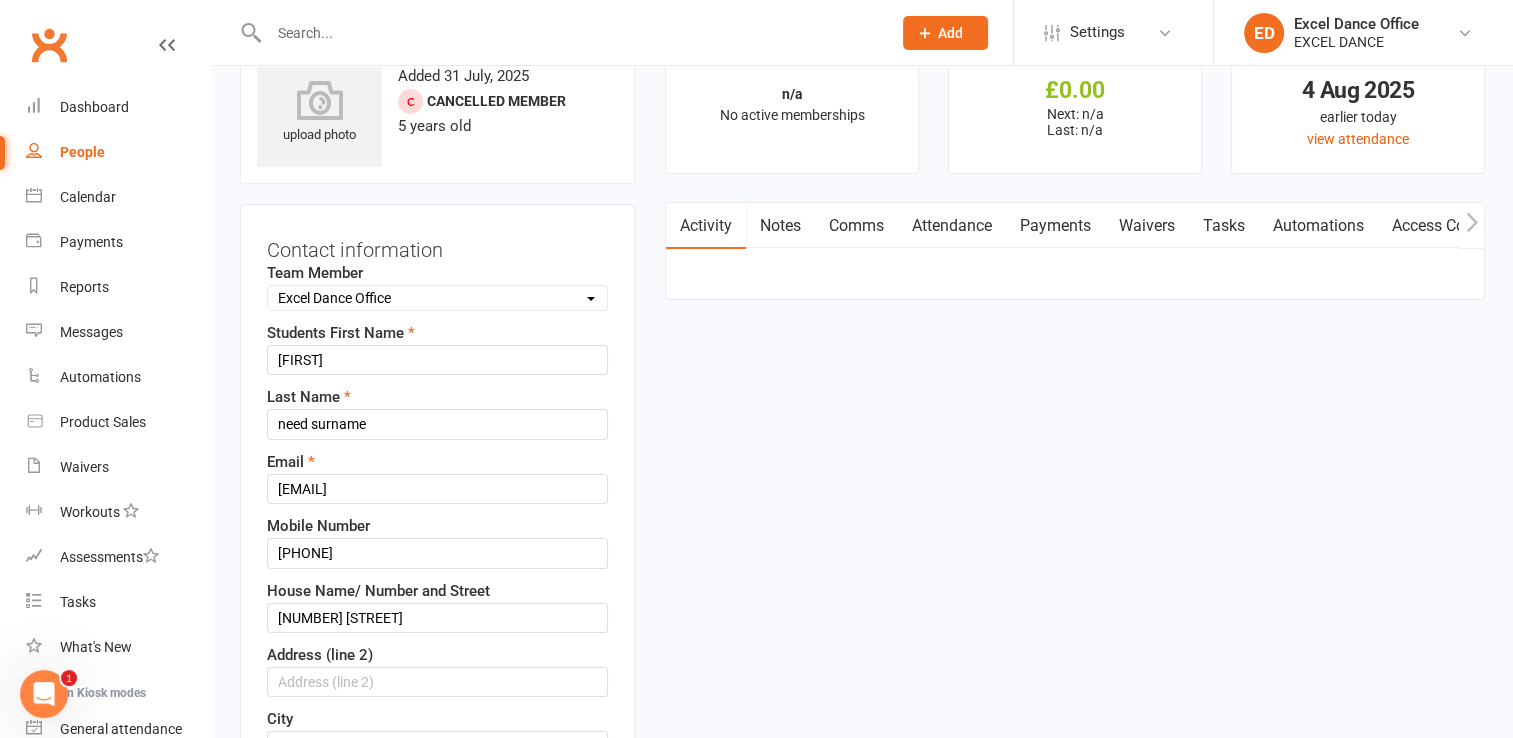 scroll, scrollTop: 94, scrollLeft: 0, axis: vertical 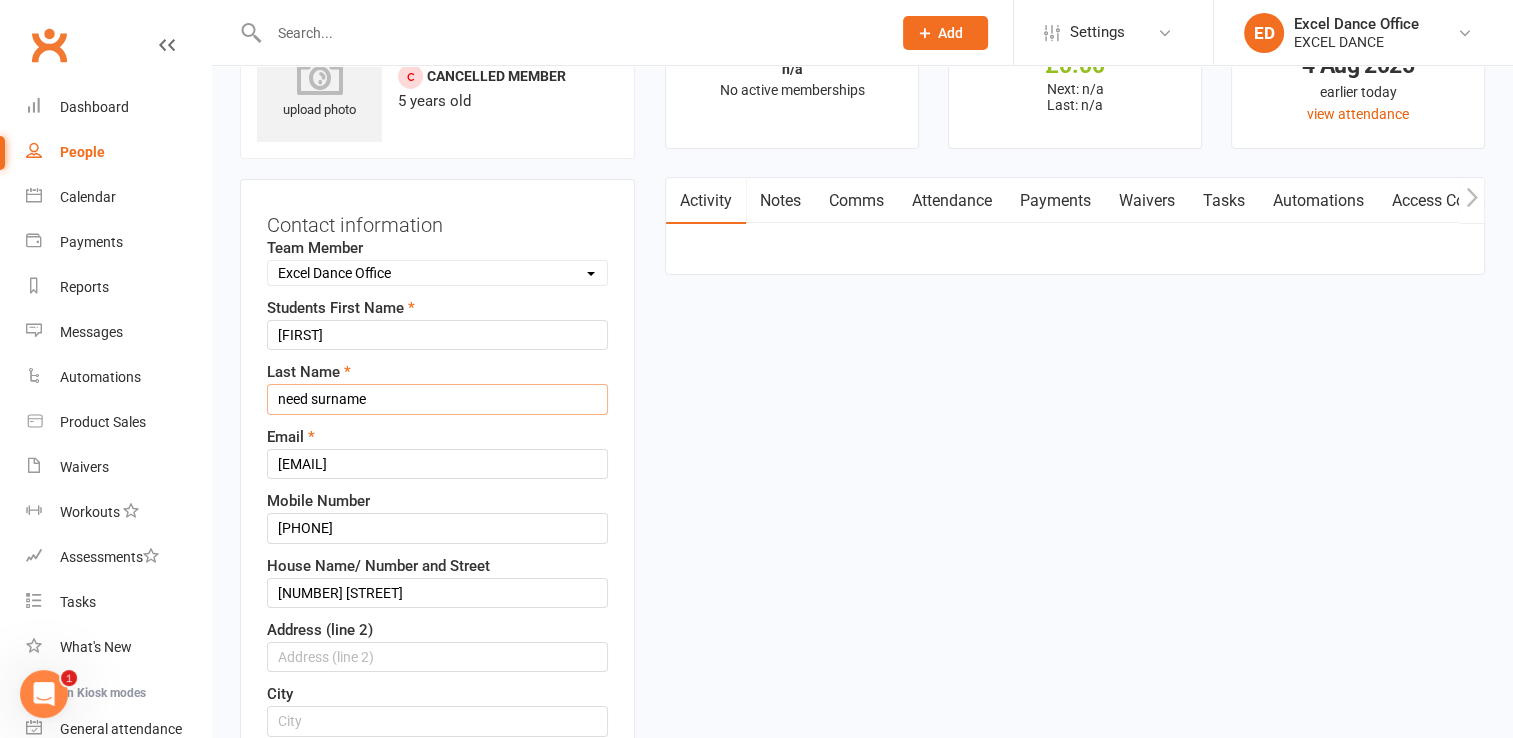 drag, startPoint x: 410, startPoint y: 408, endPoint x: -4, endPoint y: 474, distance: 419.22787 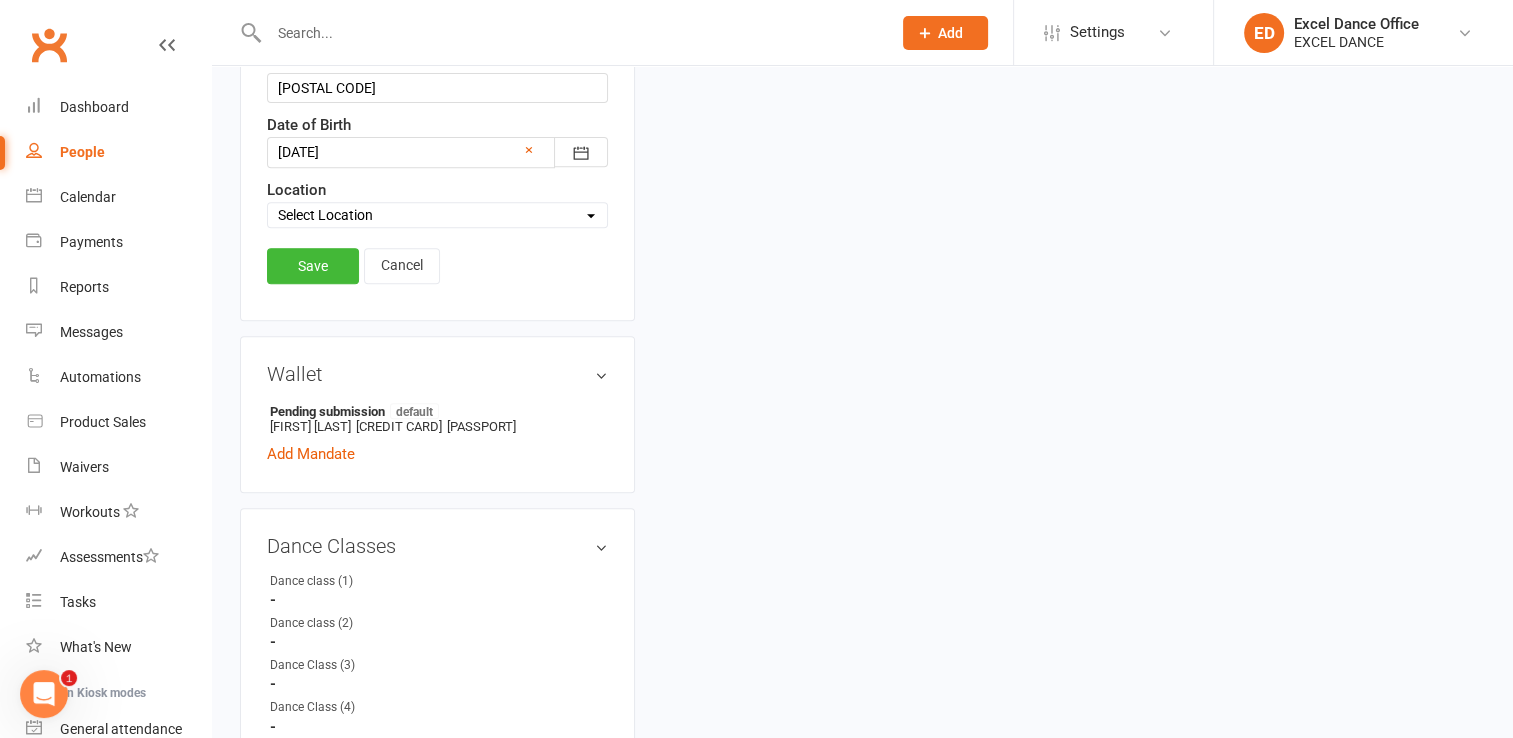 scroll, scrollTop: 768, scrollLeft: 0, axis: vertical 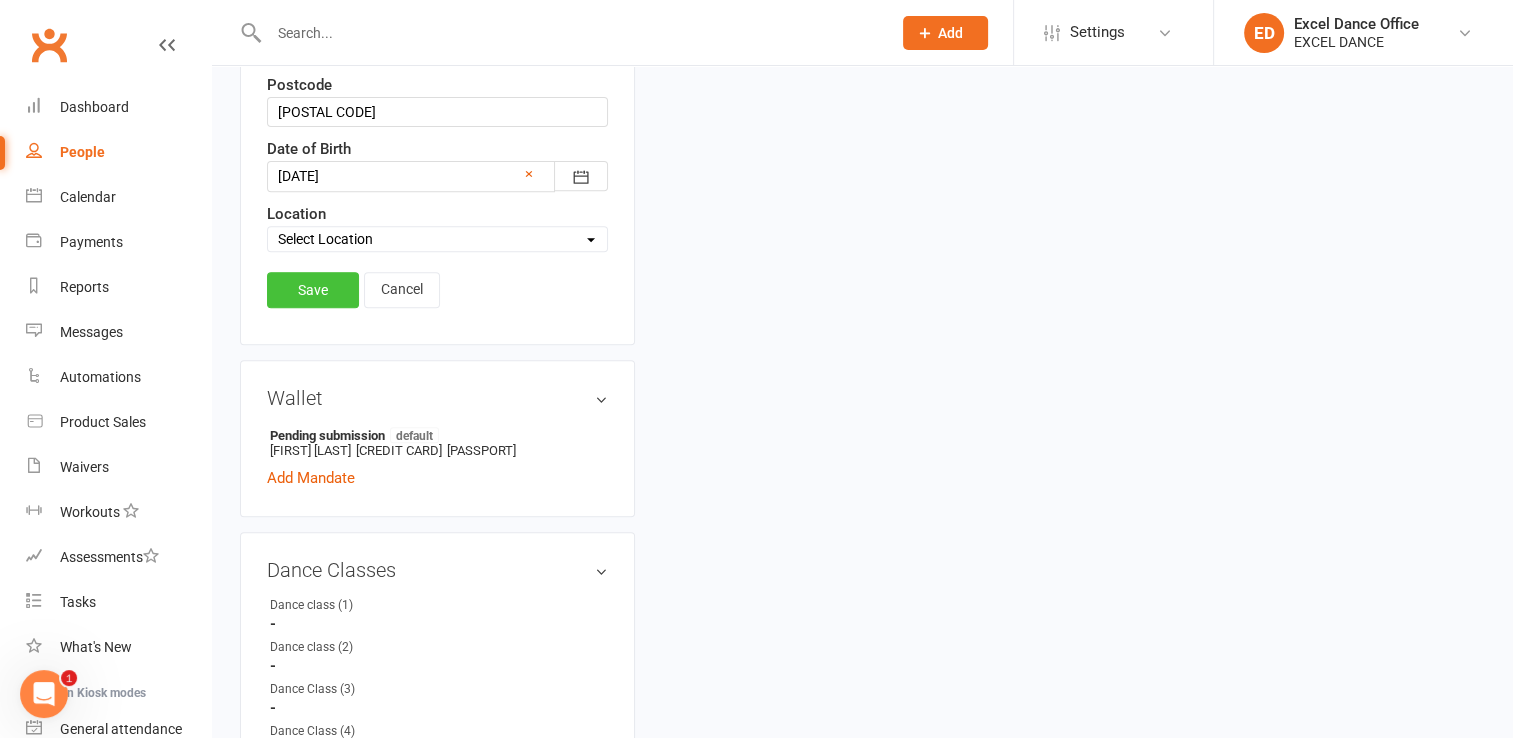 type on "Jones" 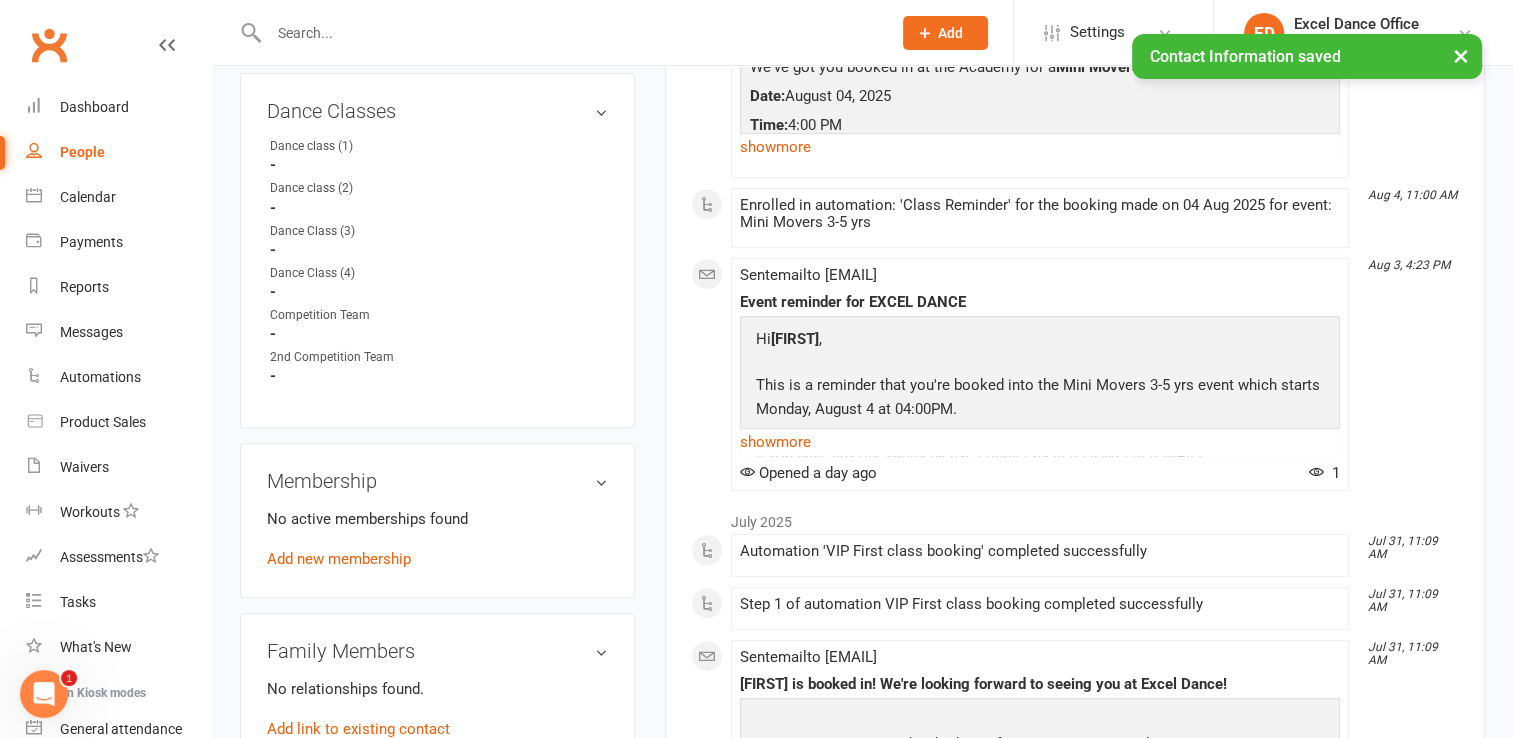 click on "× Contact Information saved" at bounding box center [743, 34] 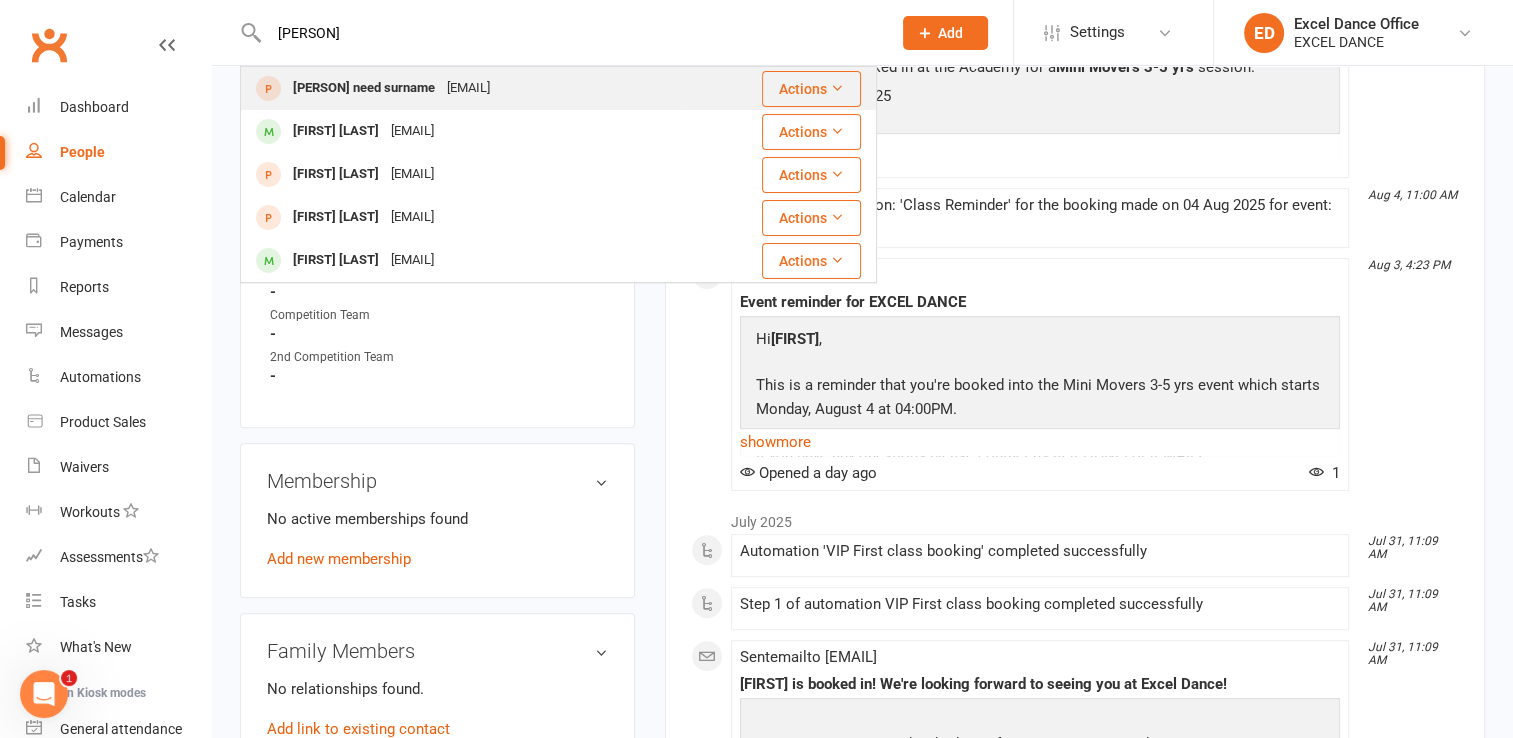 type on "lucian" 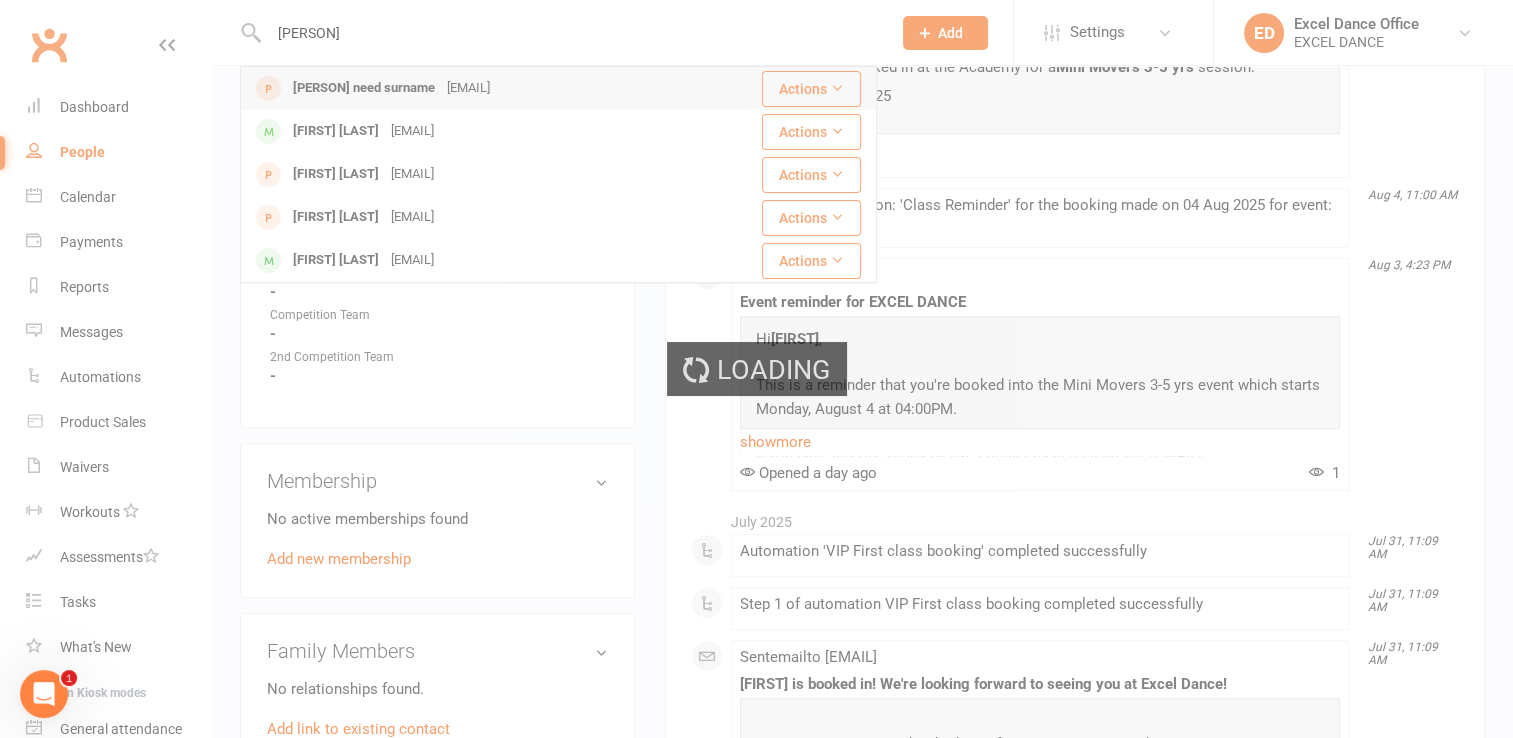 type 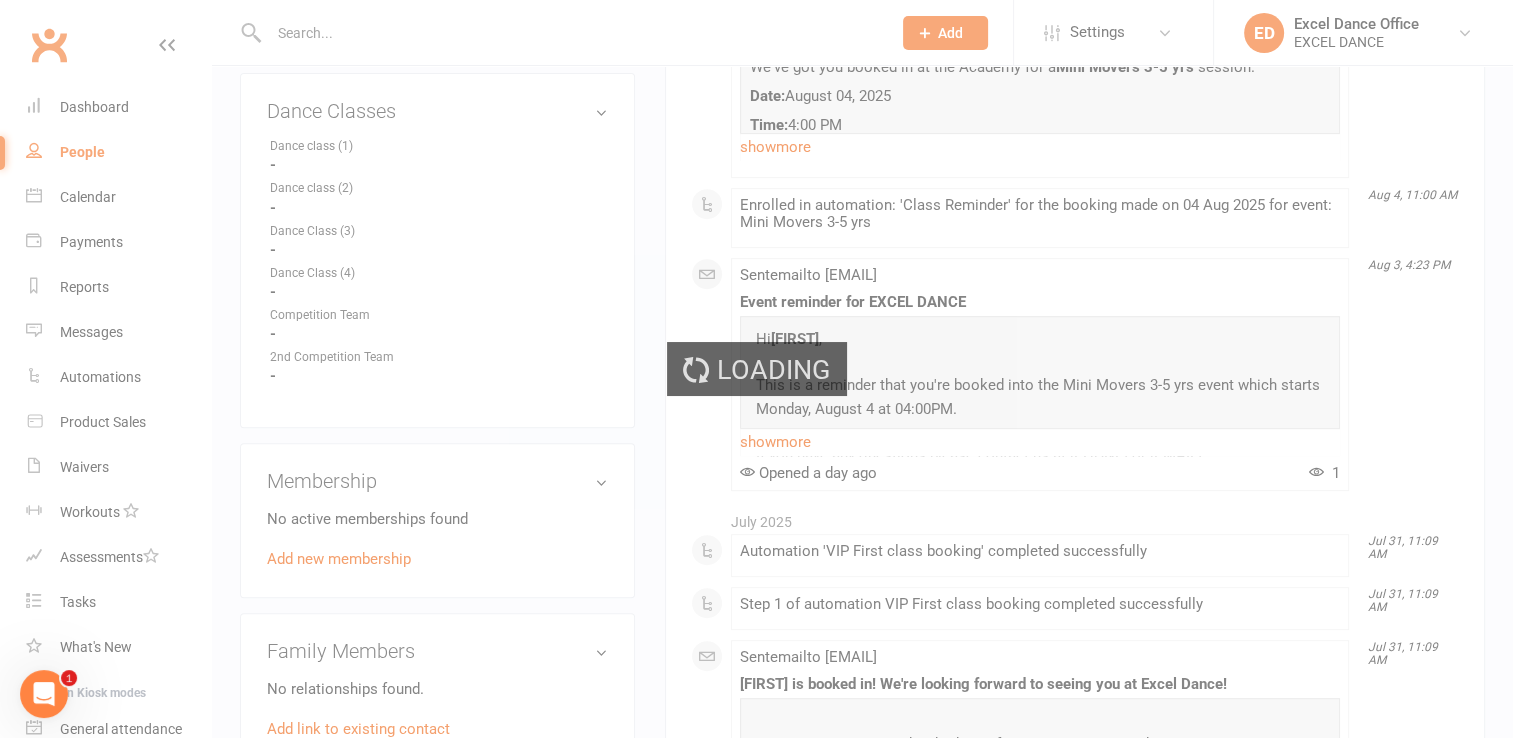 scroll, scrollTop: 0, scrollLeft: 0, axis: both 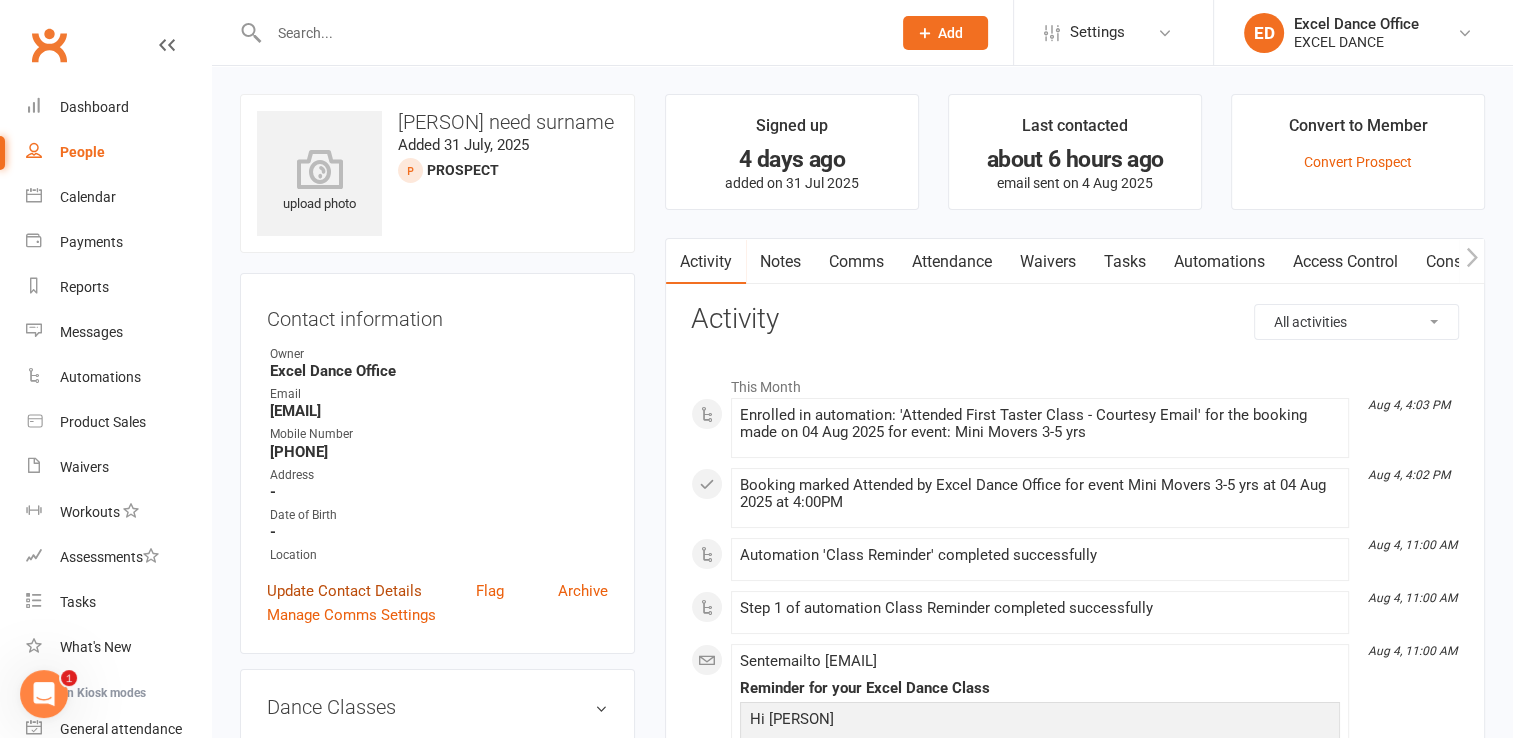 click on "Update Contact Details" at bounding box center (344, 591) 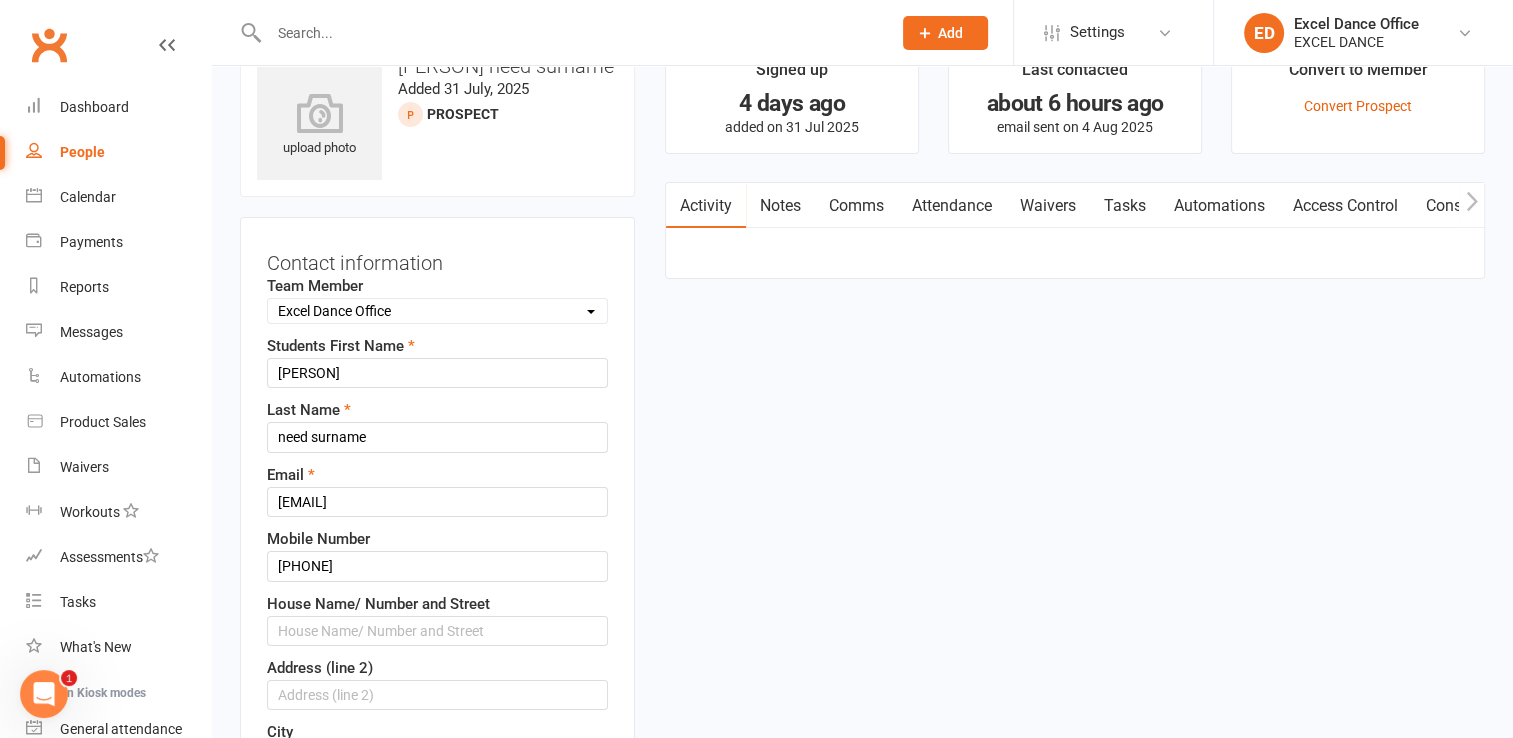 scroll, scrollTop: 94, scrollLeft: 0, axis: vertical 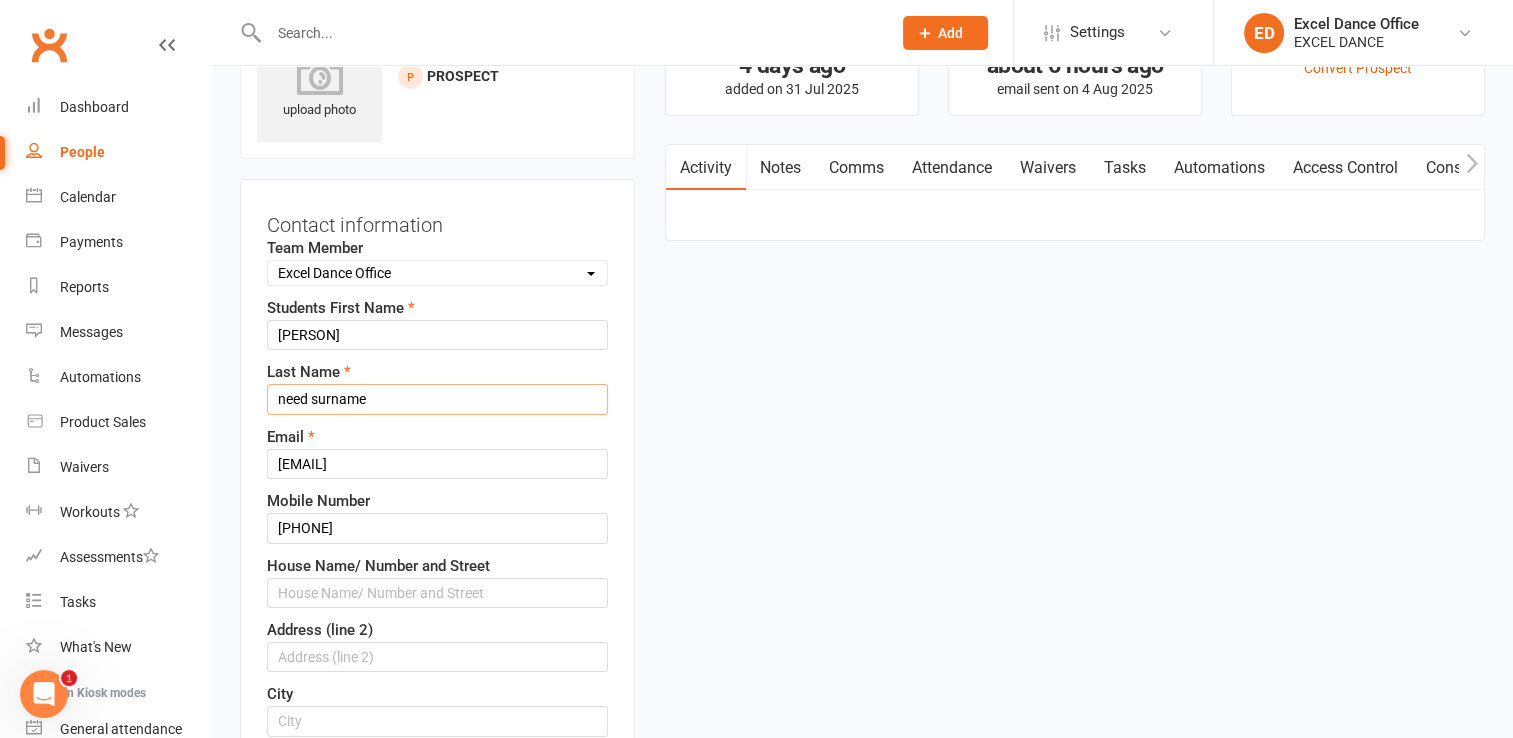 drag, startPoint x: 409, startPoint y: 394, endPoint x: -4, endPoint y: 498, distance: 425.8932 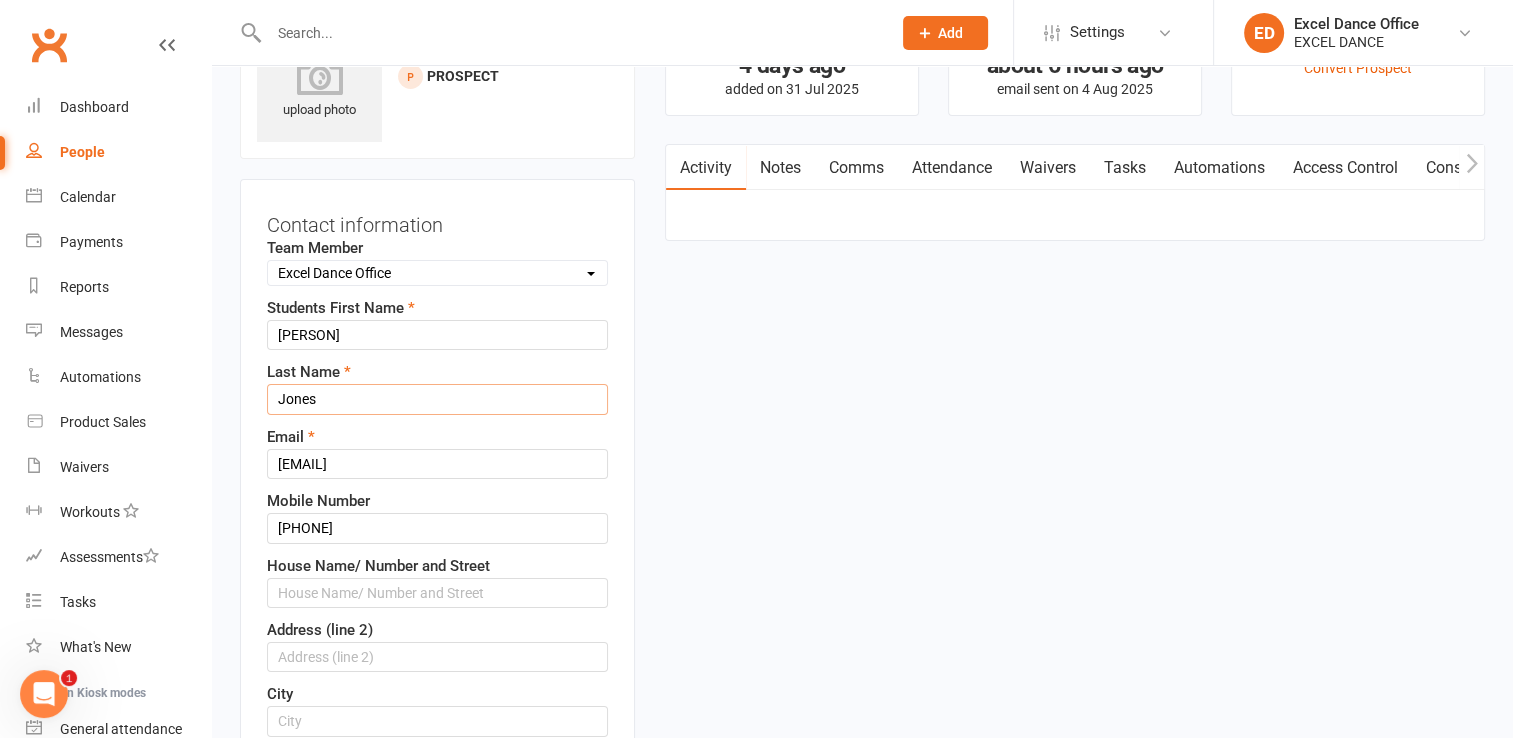 type on "Jones" 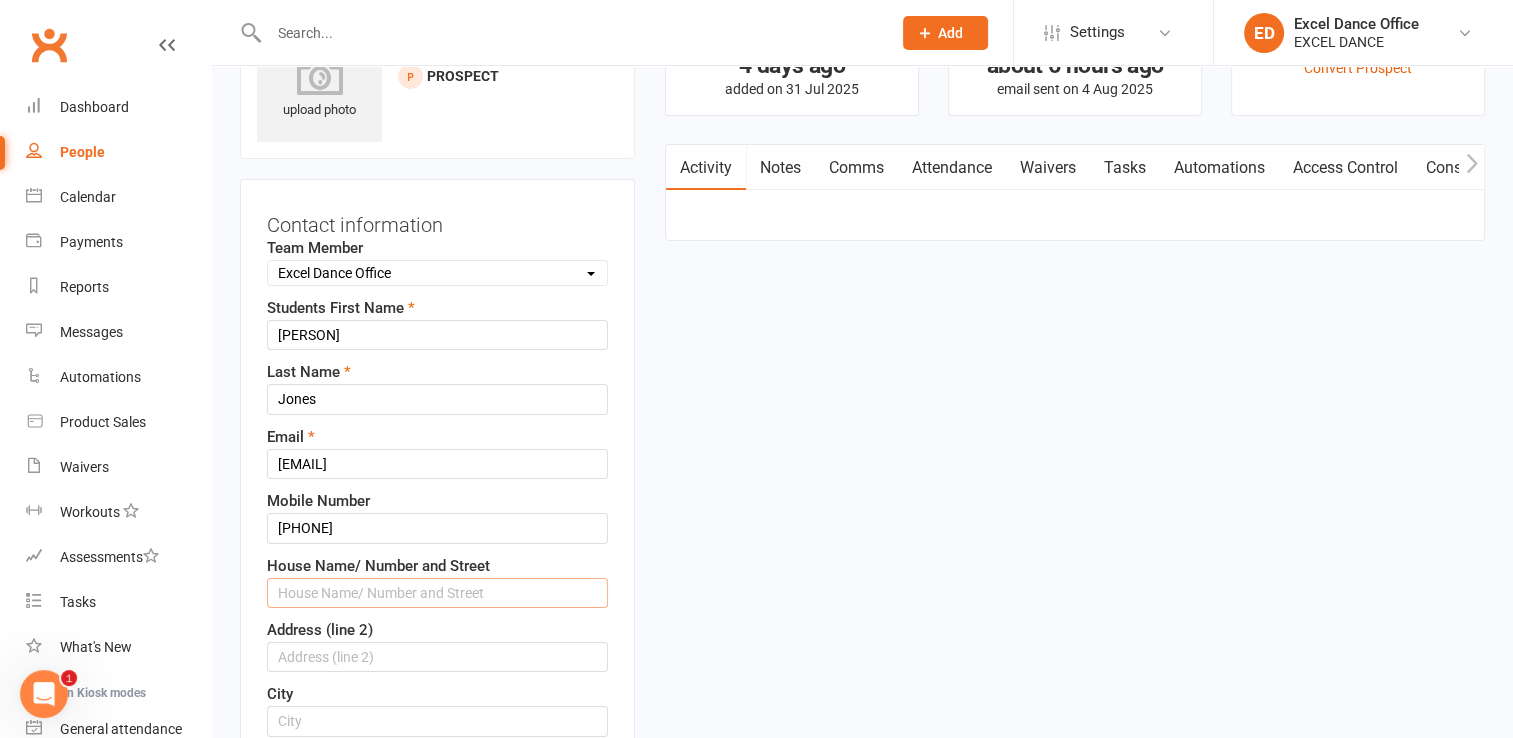 click at bounding box center (437, 593) 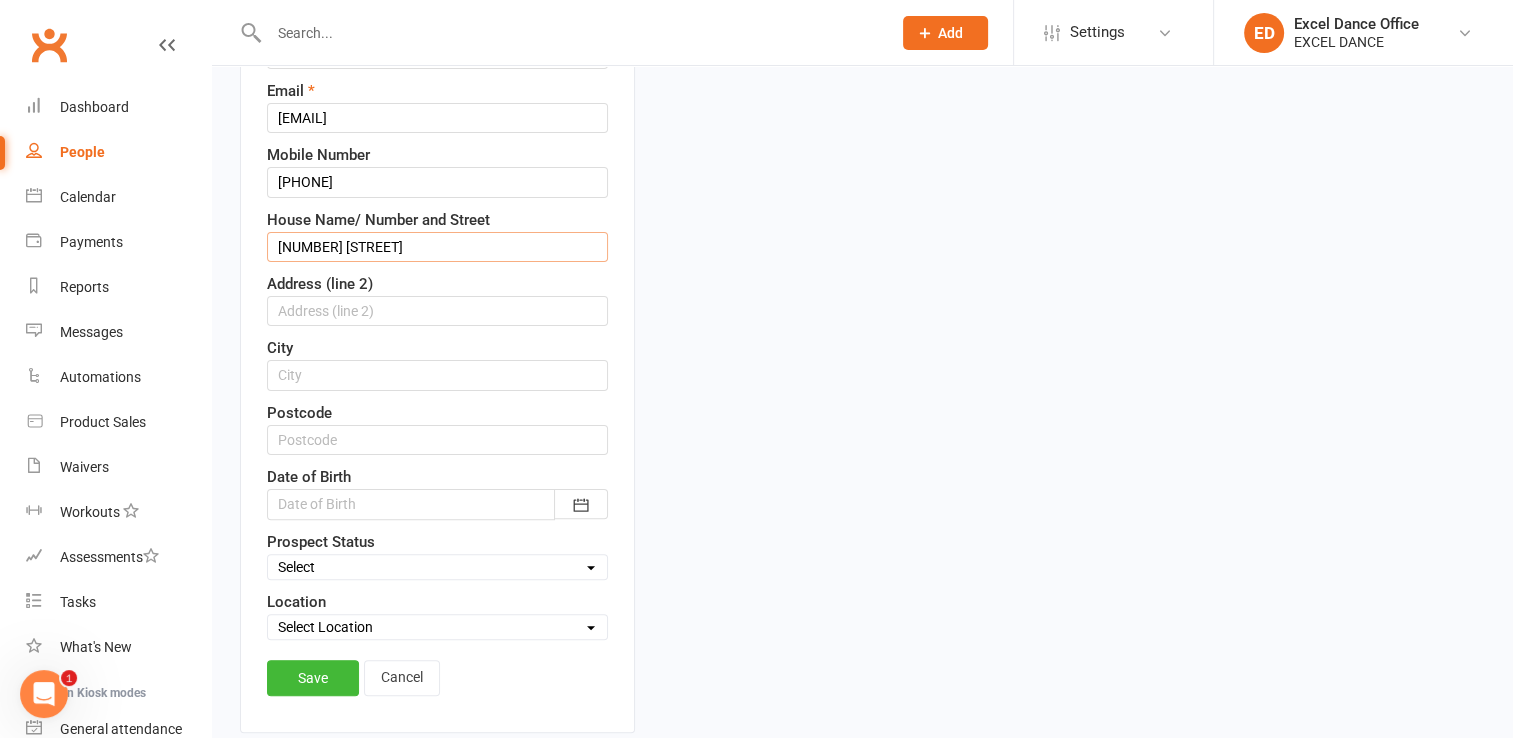 scroll, scrollTop: 449, scrollLeft: 0, axis: vertical 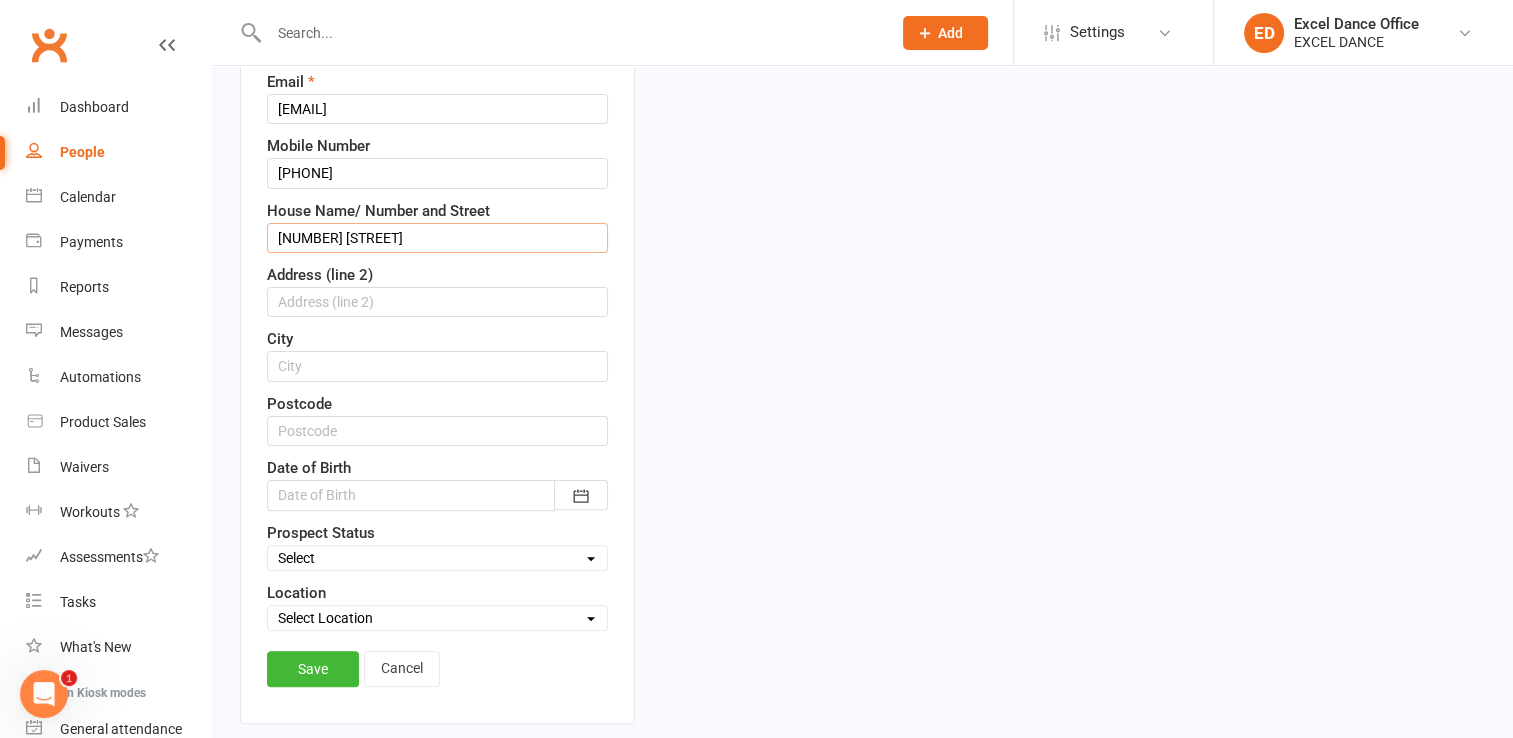 type on "18 Ashley Lane" 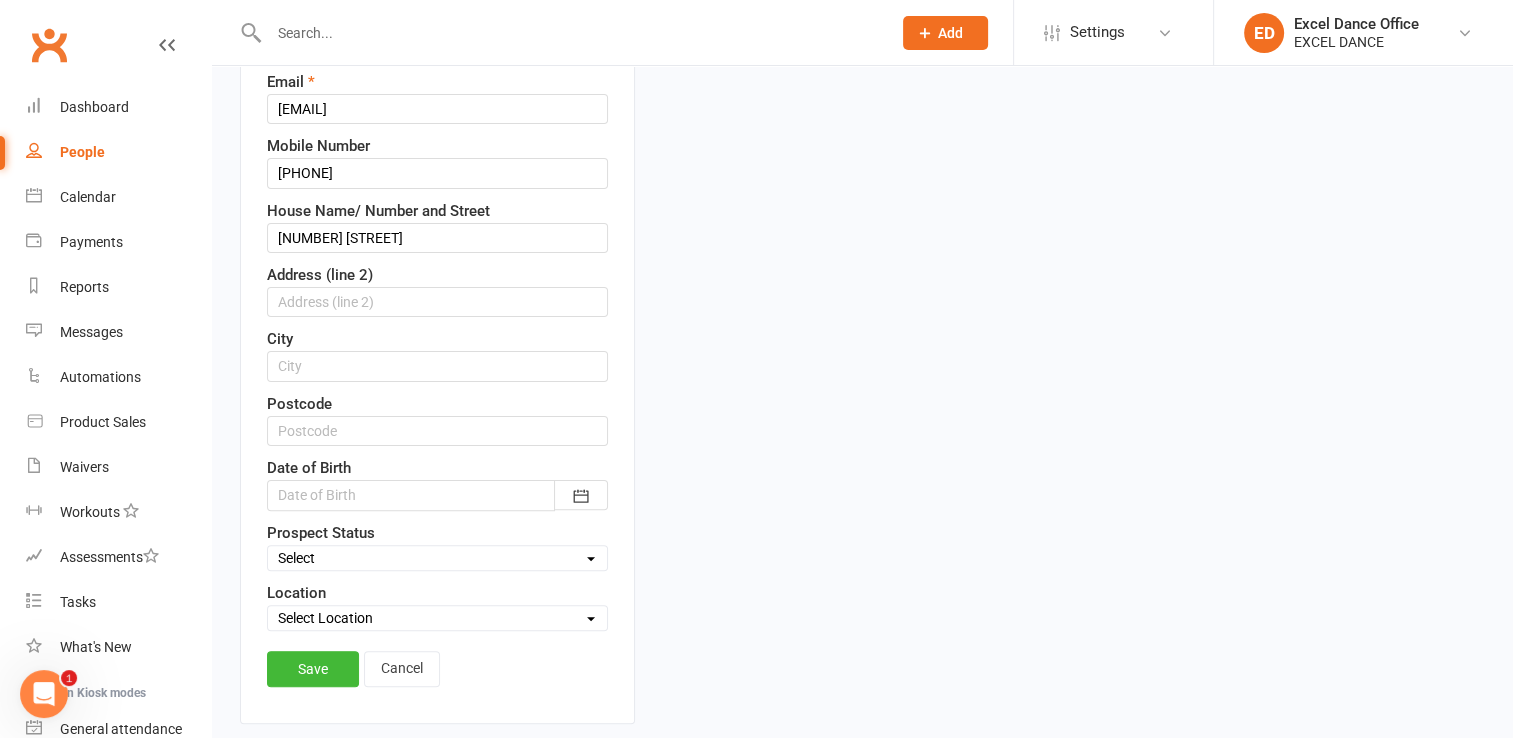 click on "Date of Birth
2021 - 2040
2021
2022
2023
2024
2025
2026
2027
2028
2029
2030
2031
2032
2033
2034
2035
2036
2037
2038
2039
2040" at bounding box center (437, 483) 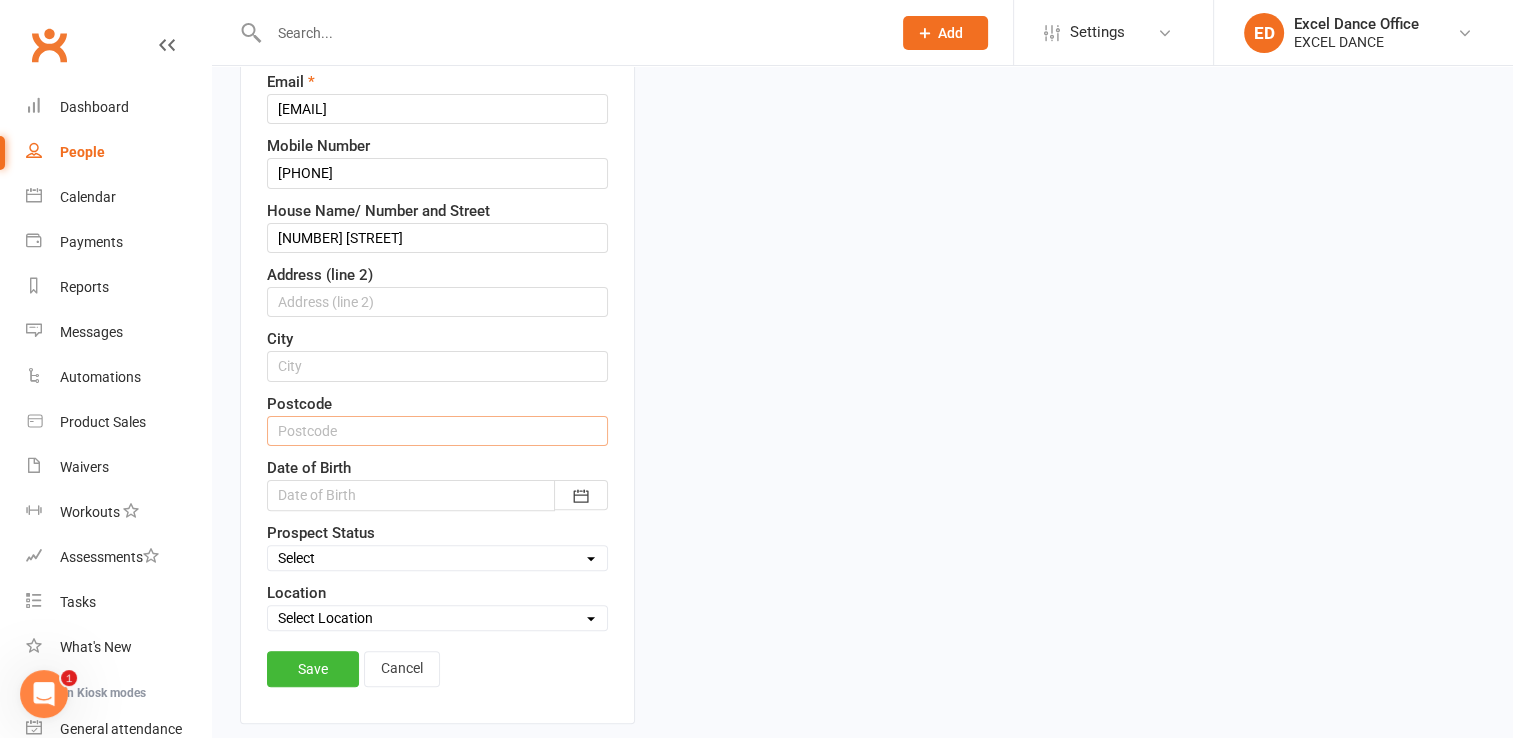 click at bounding box center [437, 431] 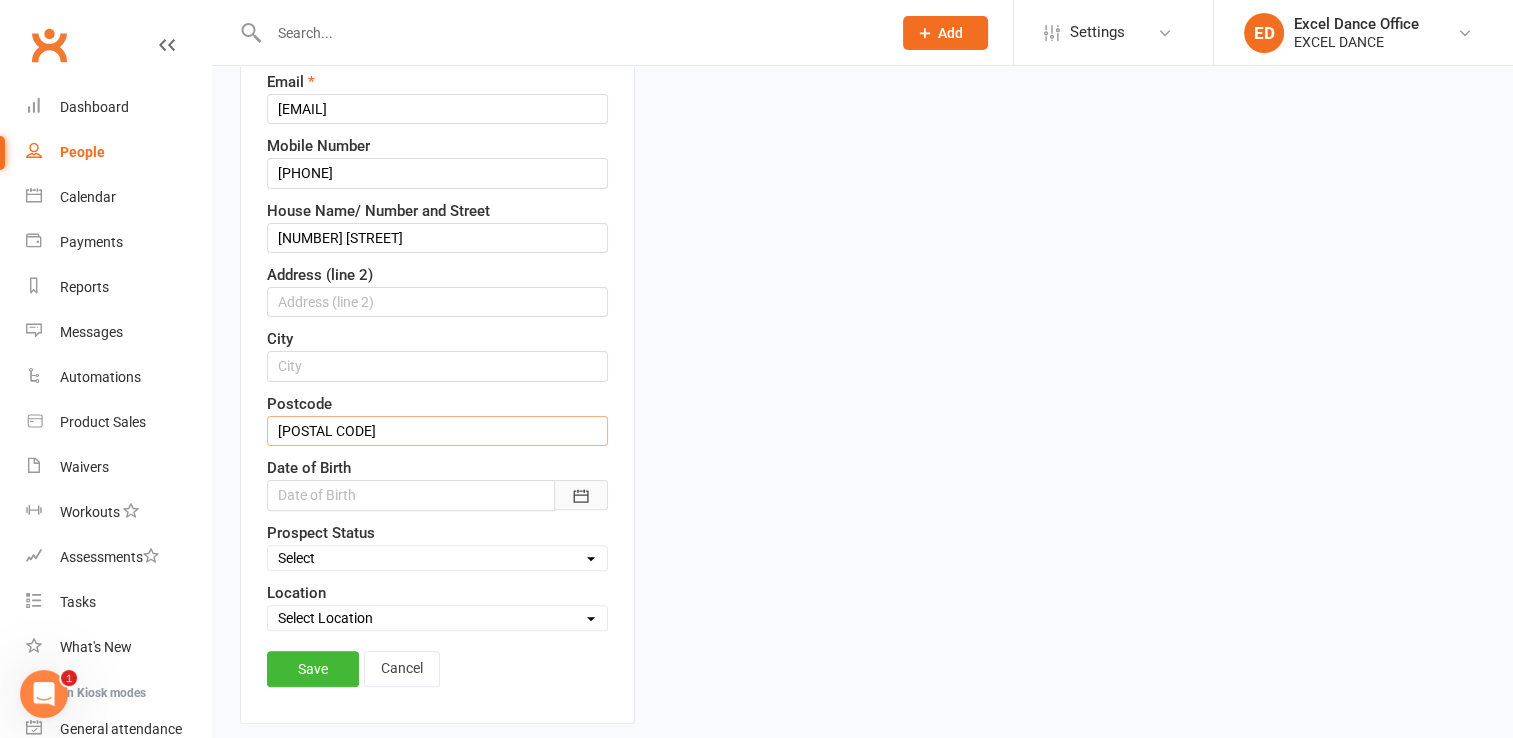 type on "S21 1AB" 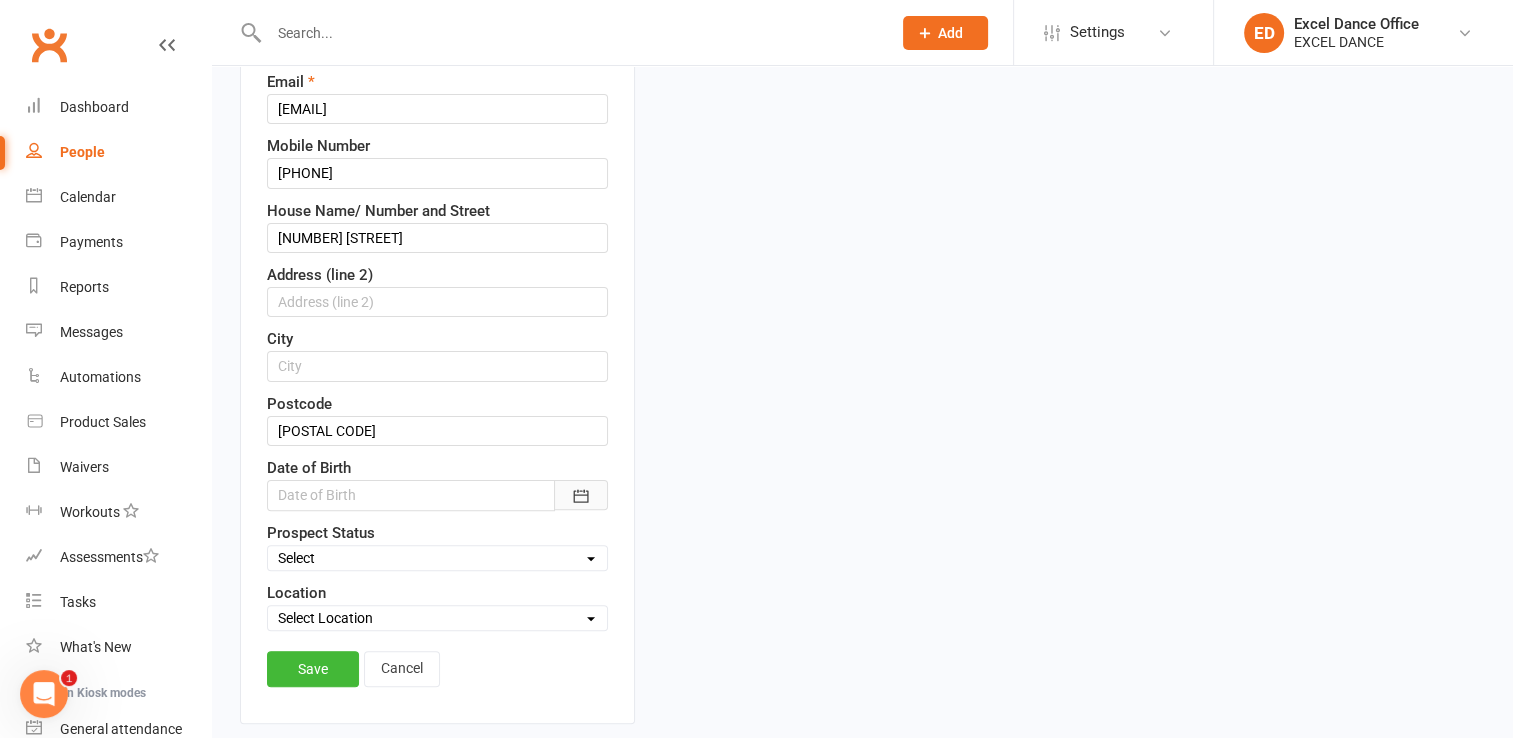 click 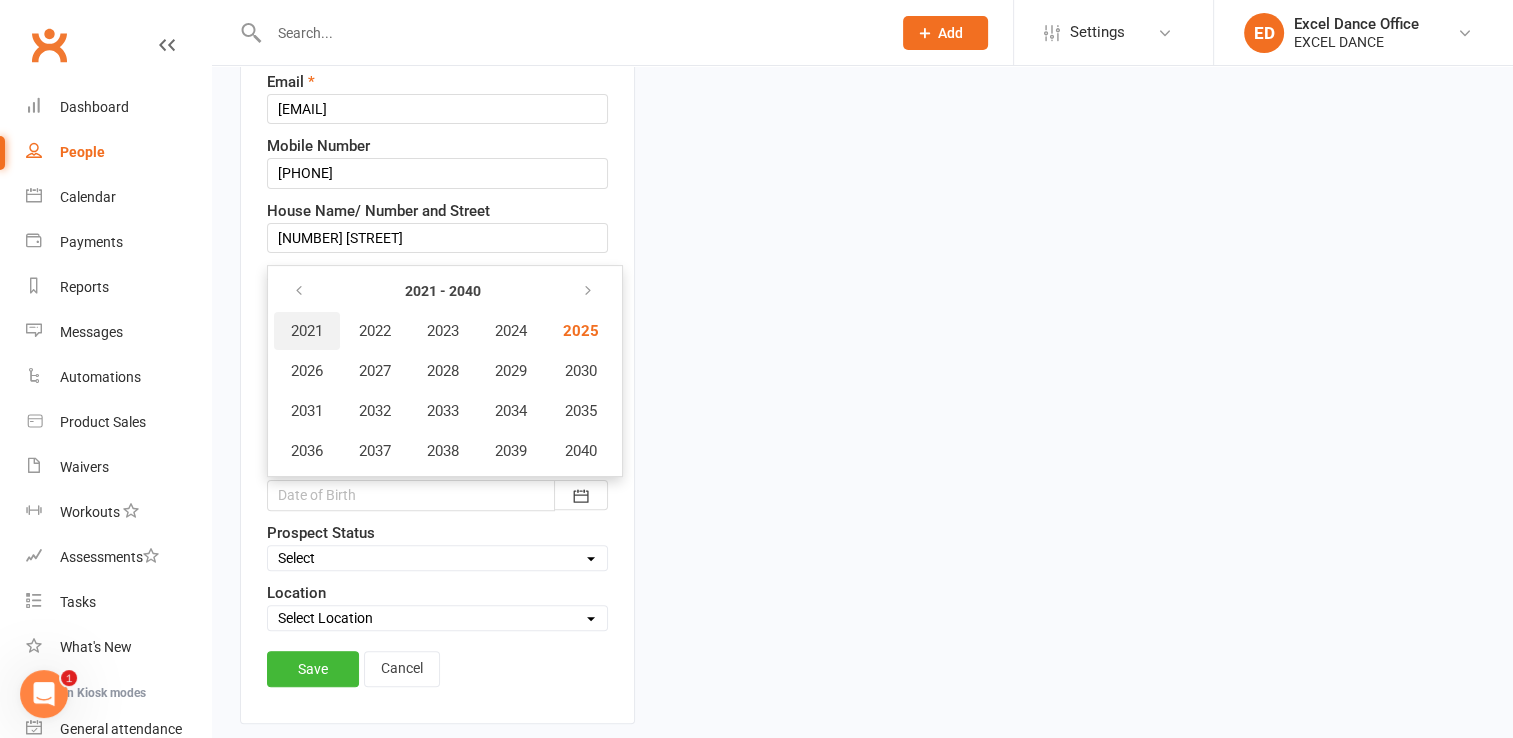 click on "2021" at bounding box center (307, 331) 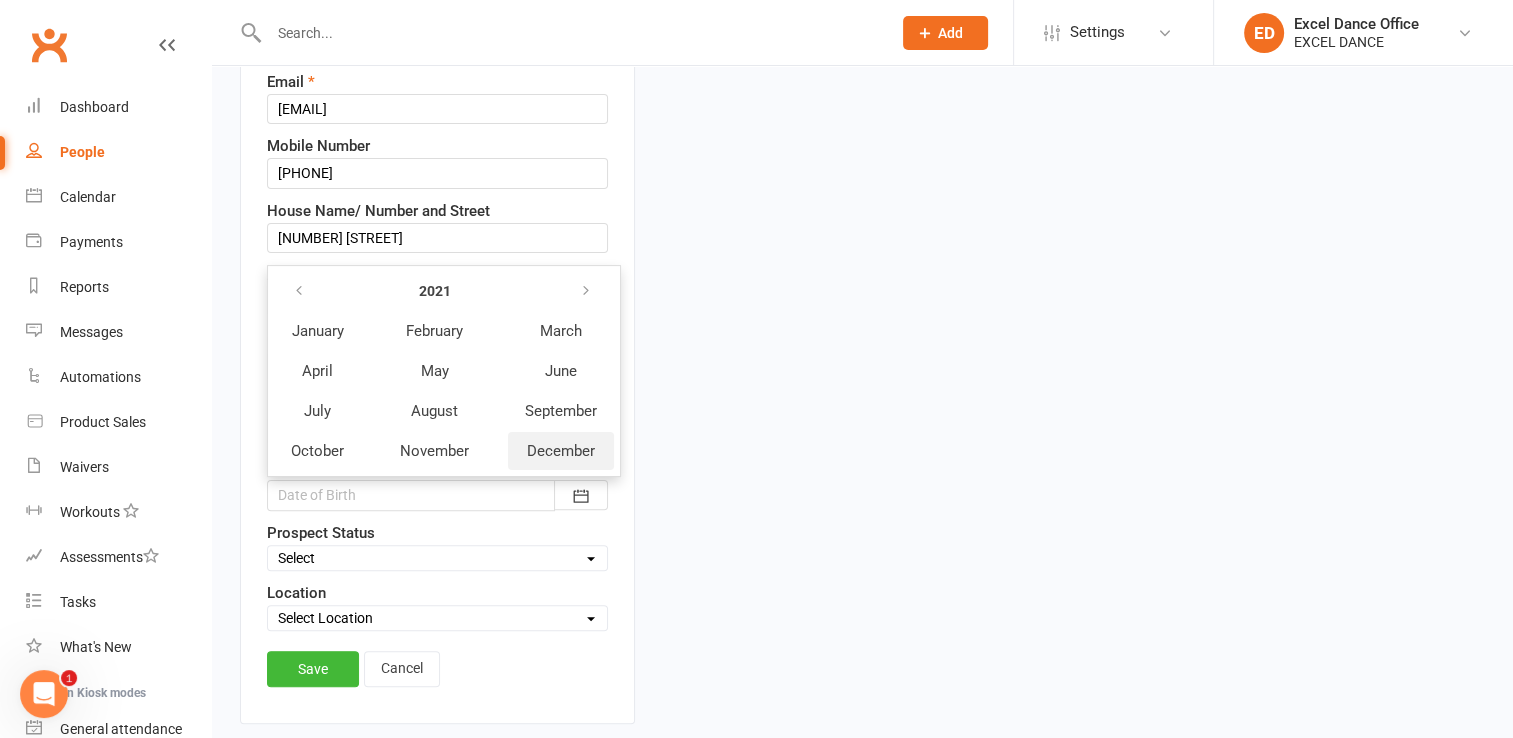 click on "December" at bounding box center (561, 451) 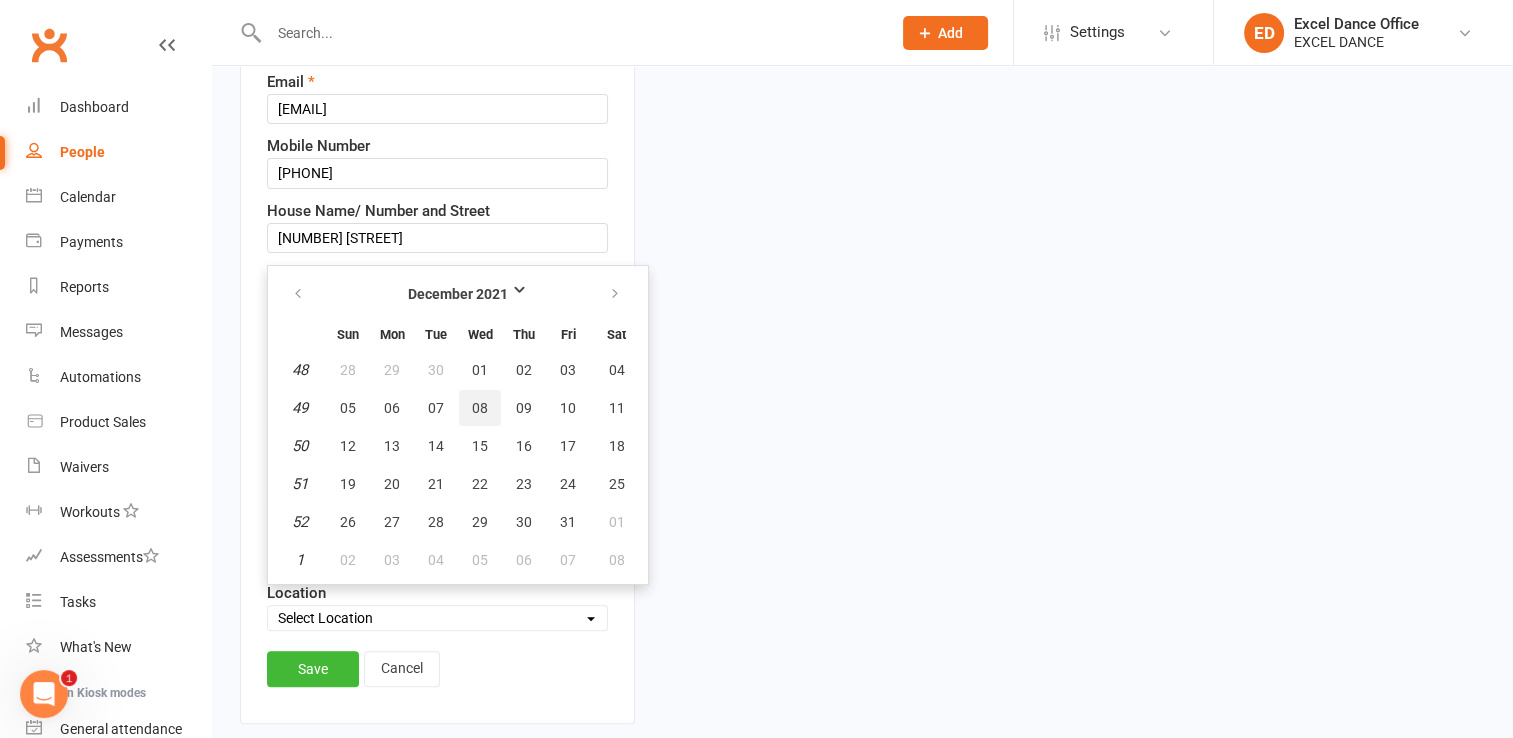 click on "08" at bounding box center (480, 408) 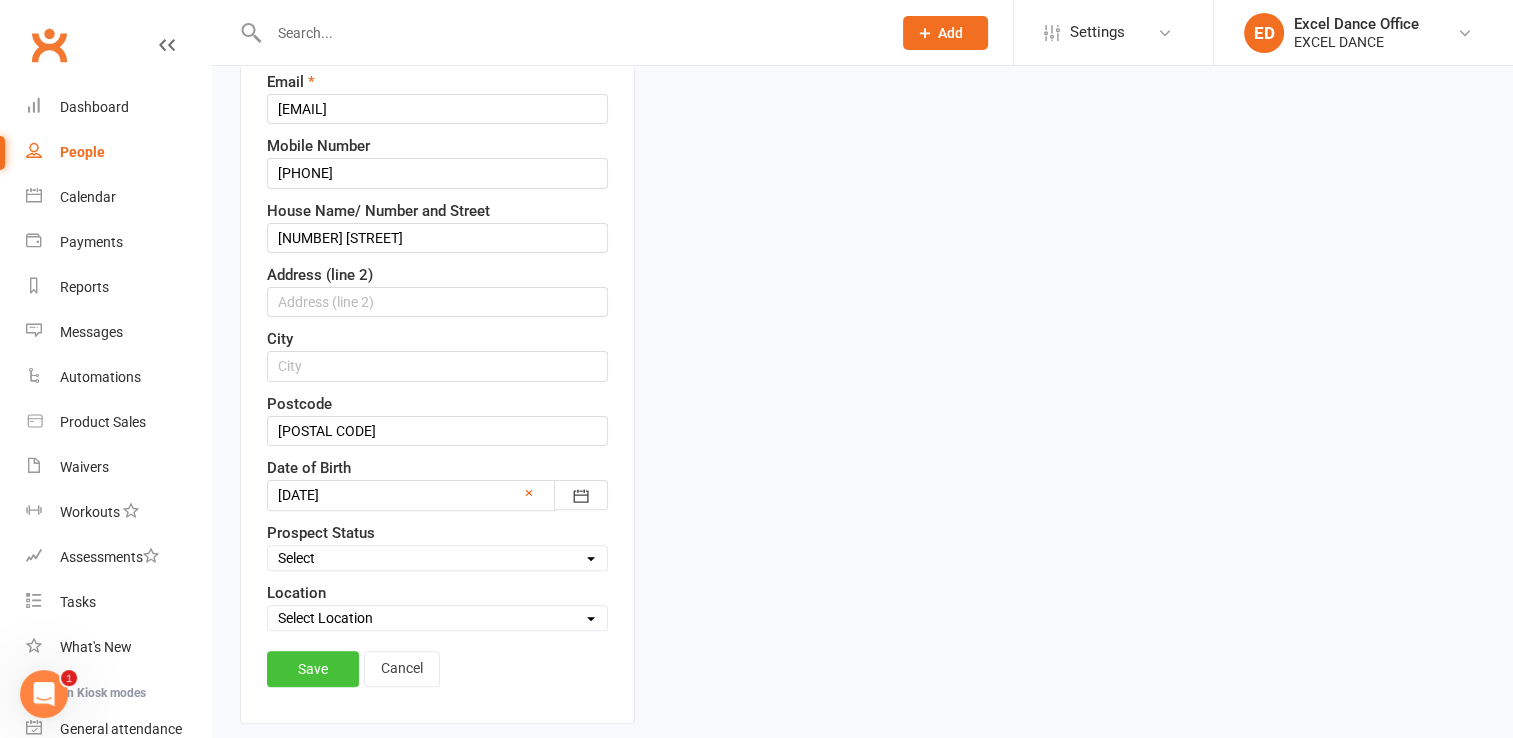 click on "Save" at bounding box center (313, 669) 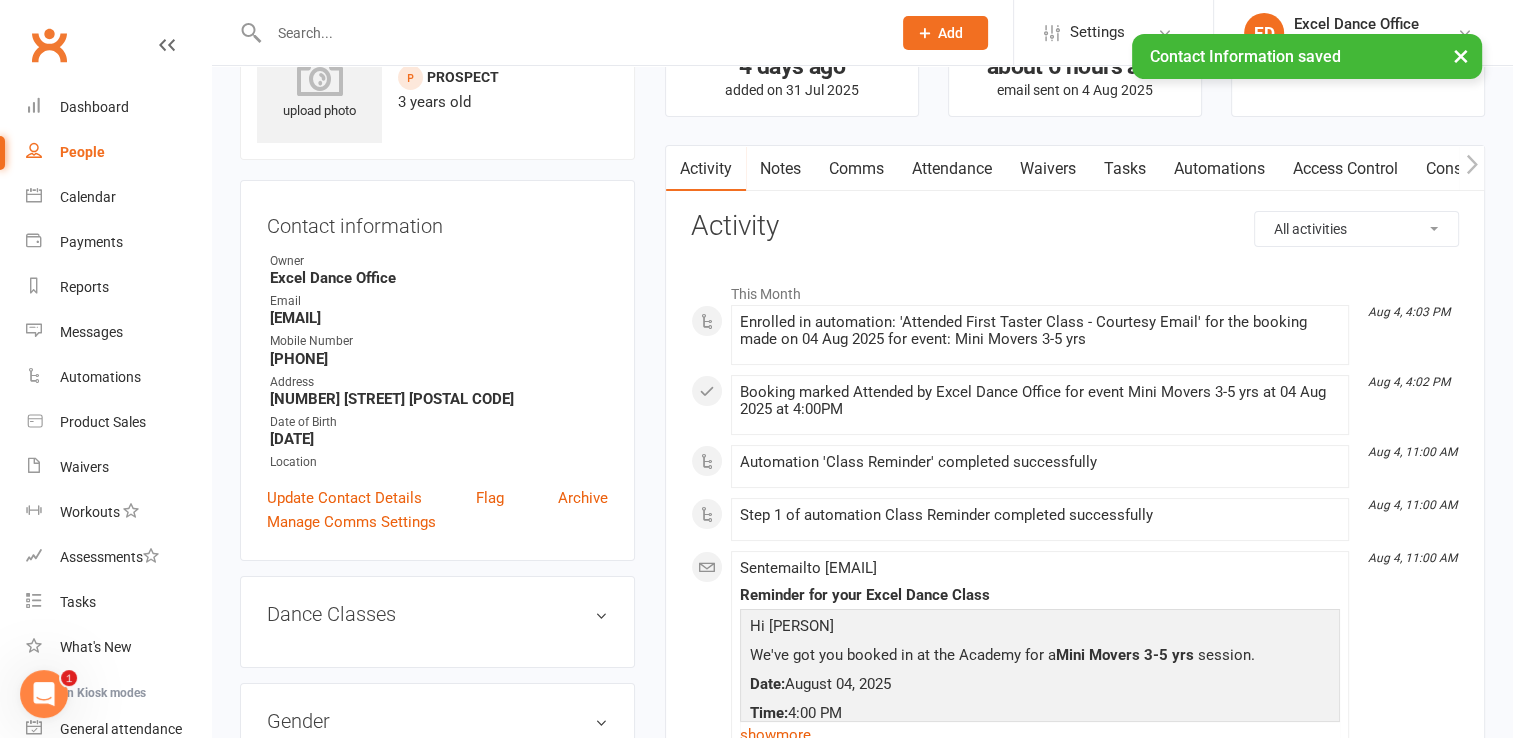 scroll, scrollTop: 0, scrollLeft: 0, axis: both 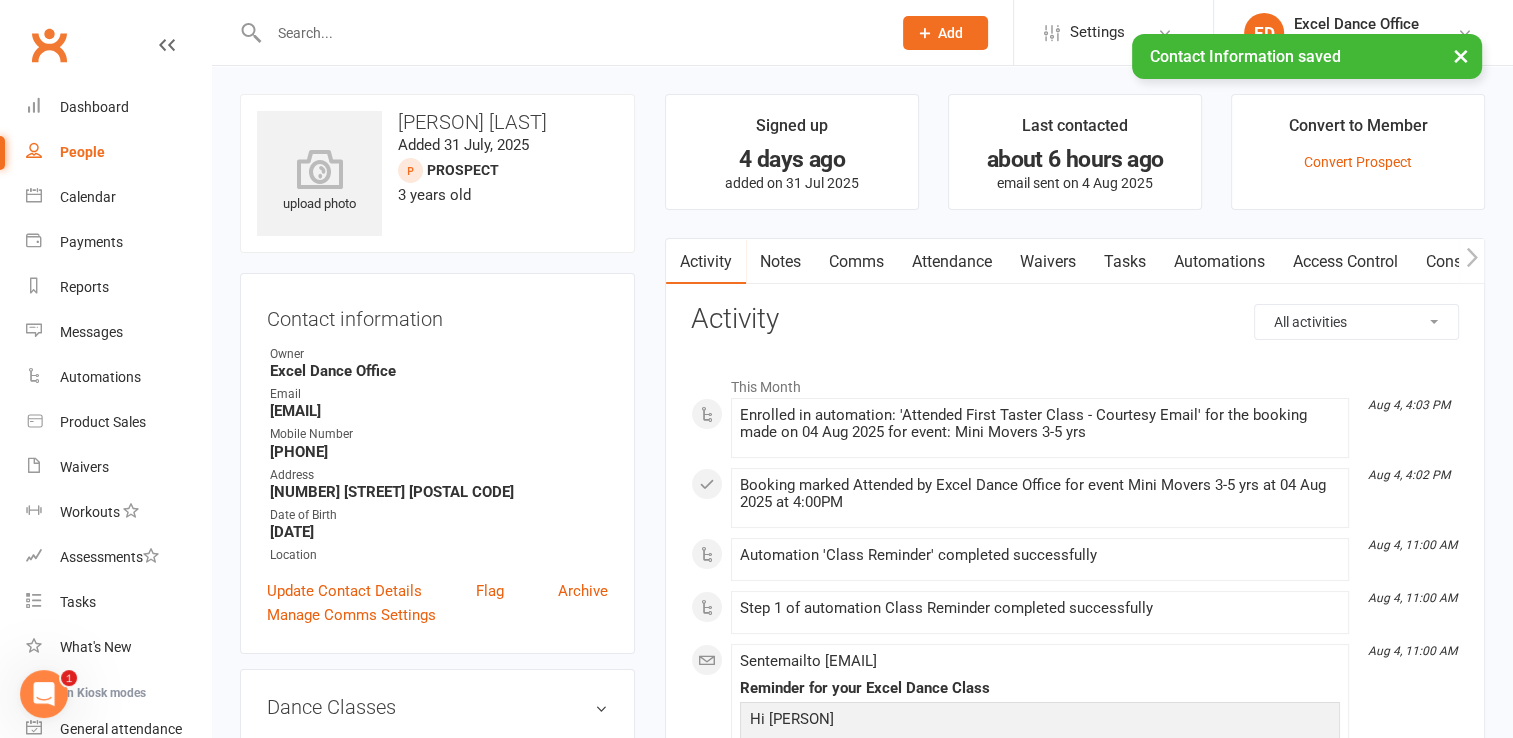 click on "× Contact Information saved" at bounding box center [743, 34] 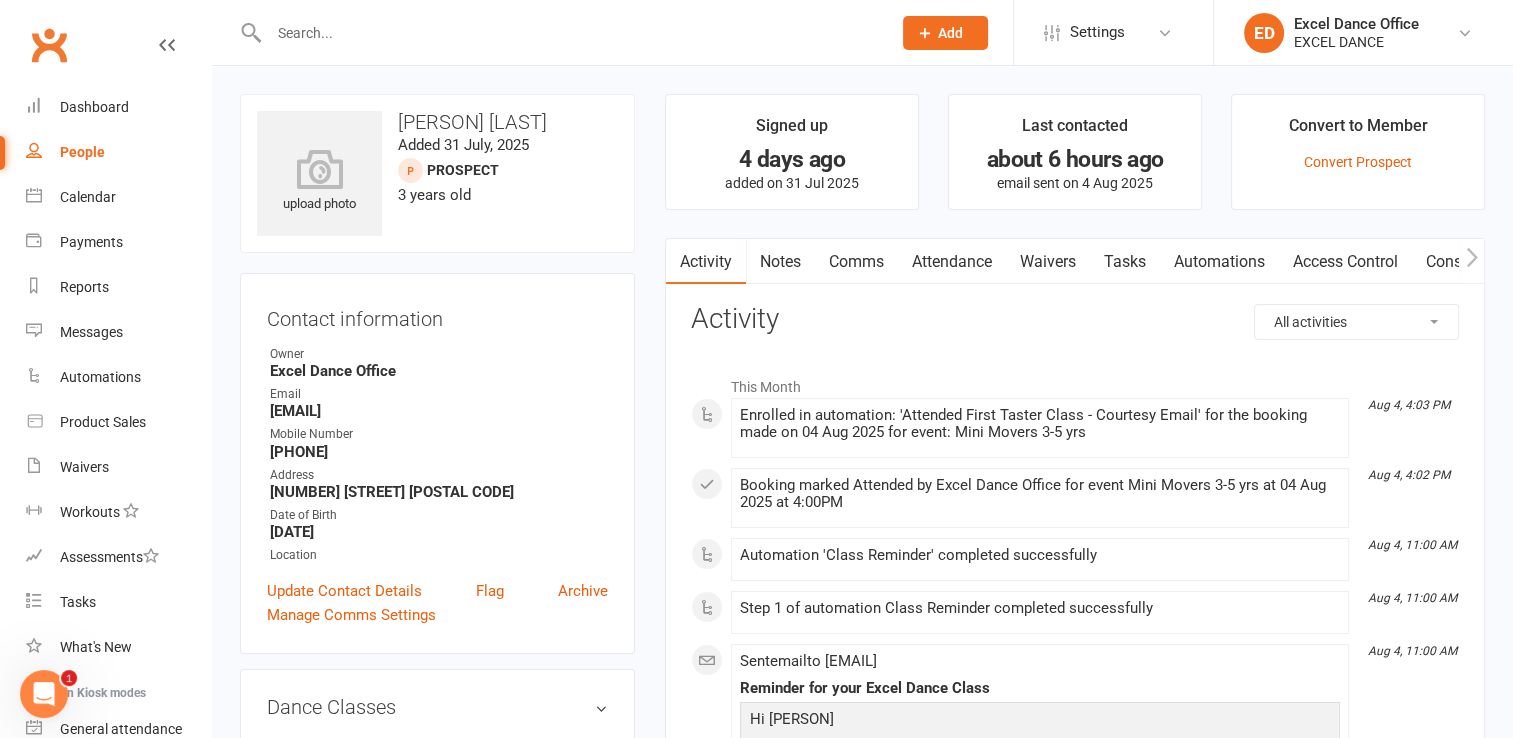 click at bounding box center [570, 33] 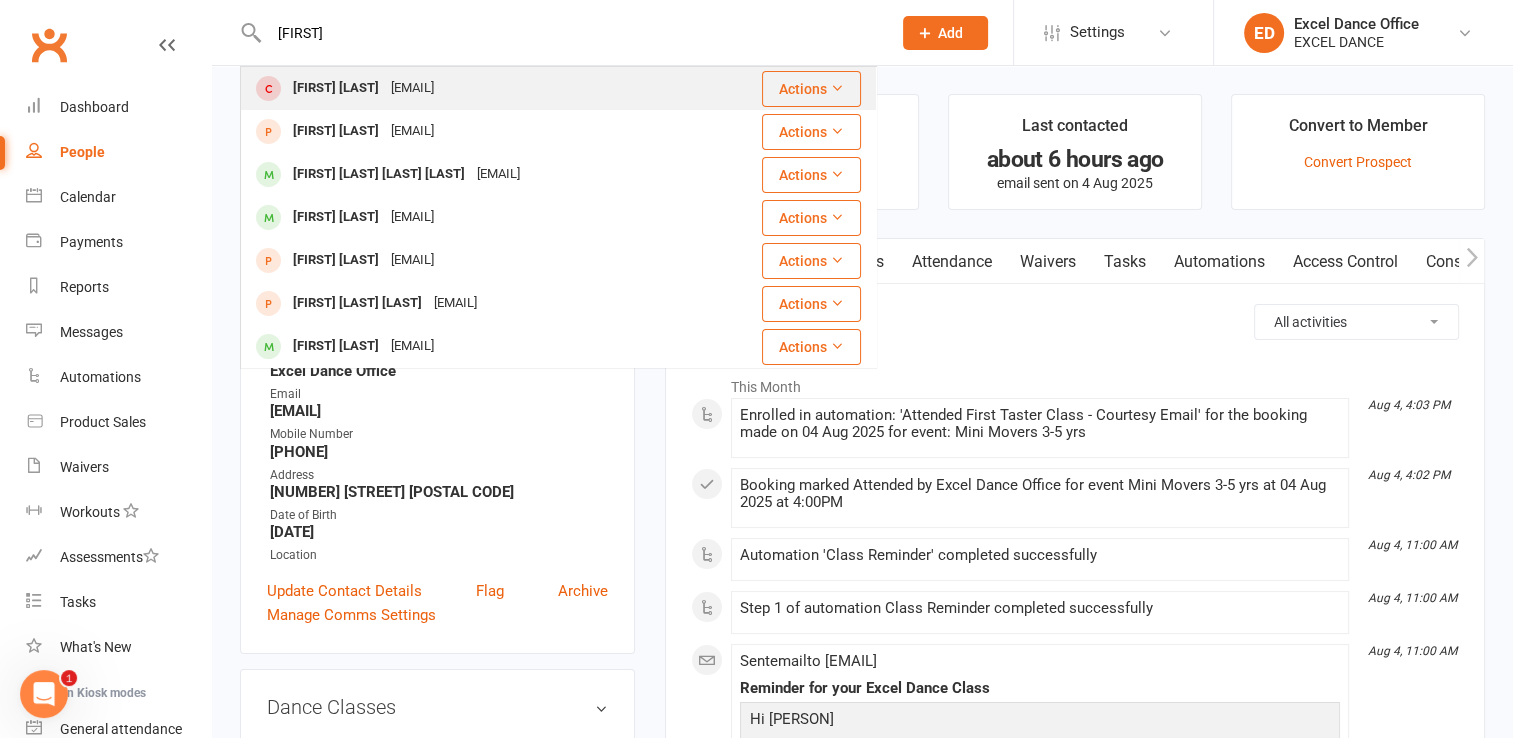 type on "TALI" 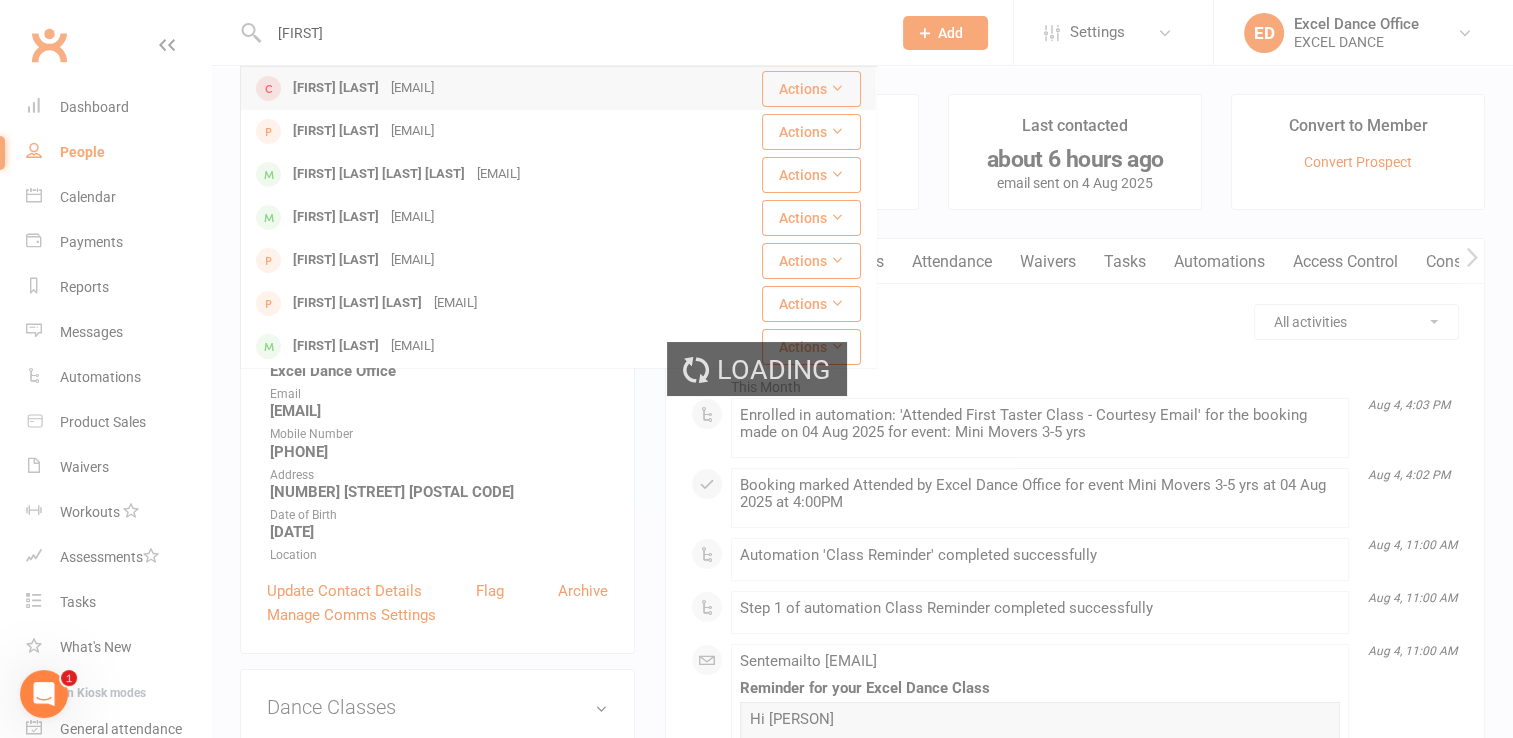 type 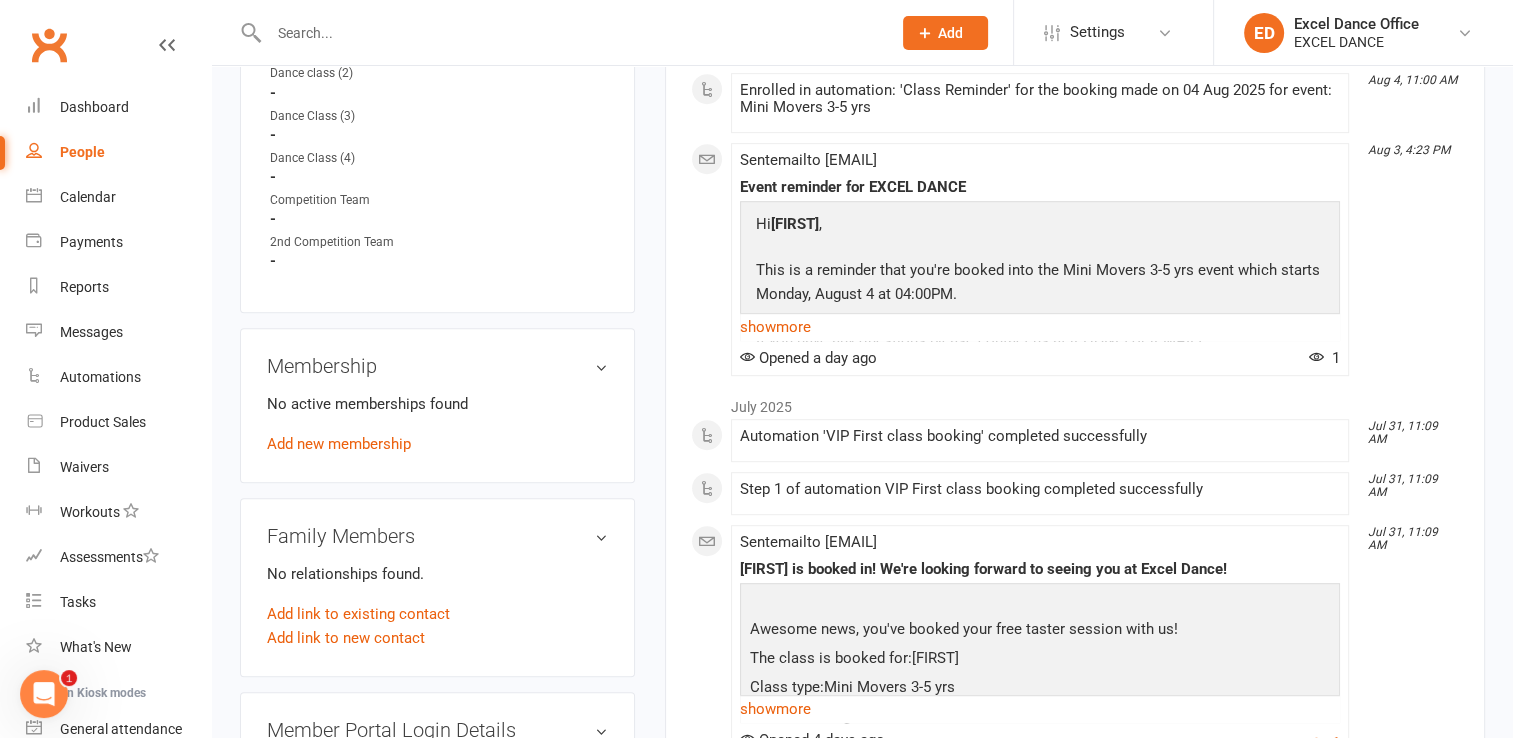 scroll, scrollTop: 871, scrollLeft: 0, axis: vertical 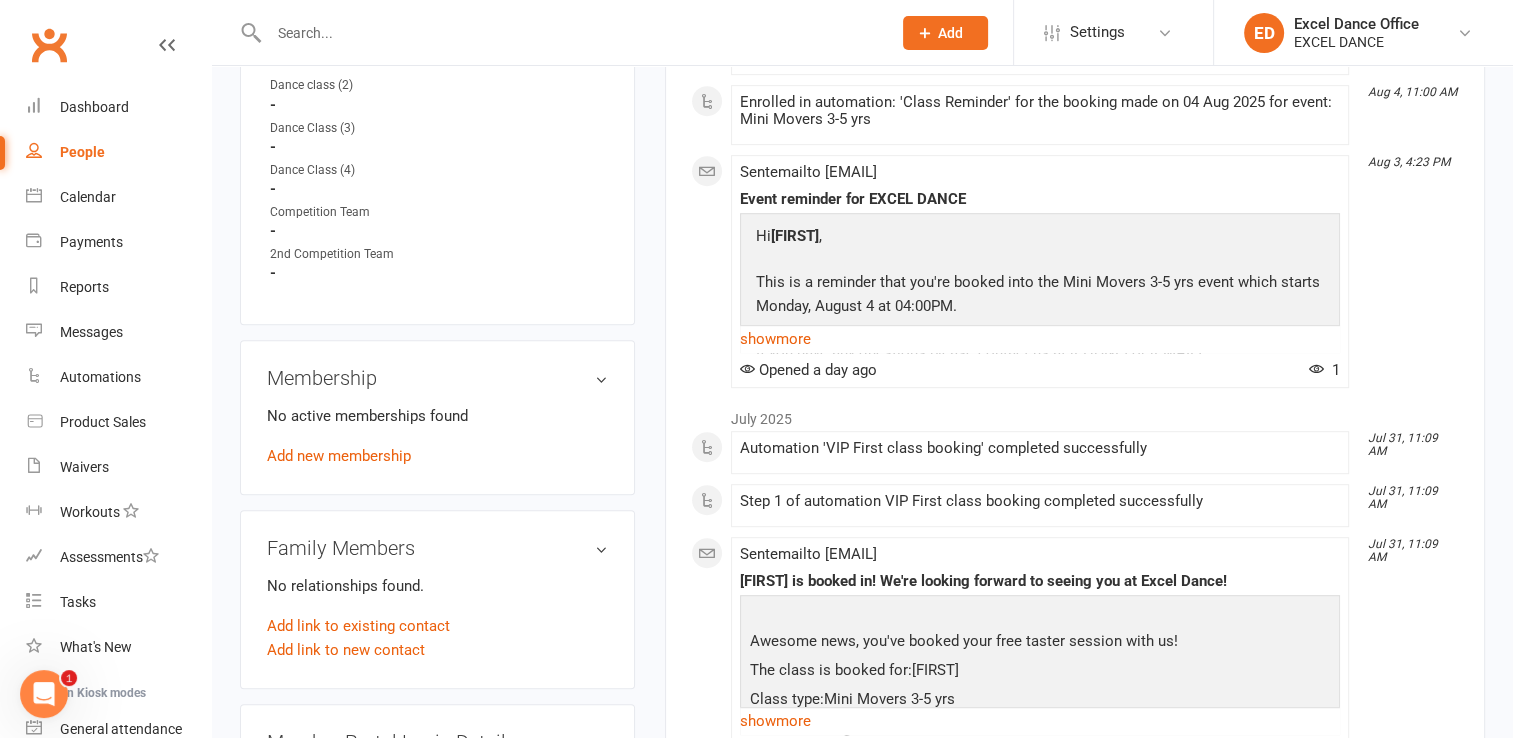 click on "No active memberships found Add new membership" at bounding box center [437, 436] 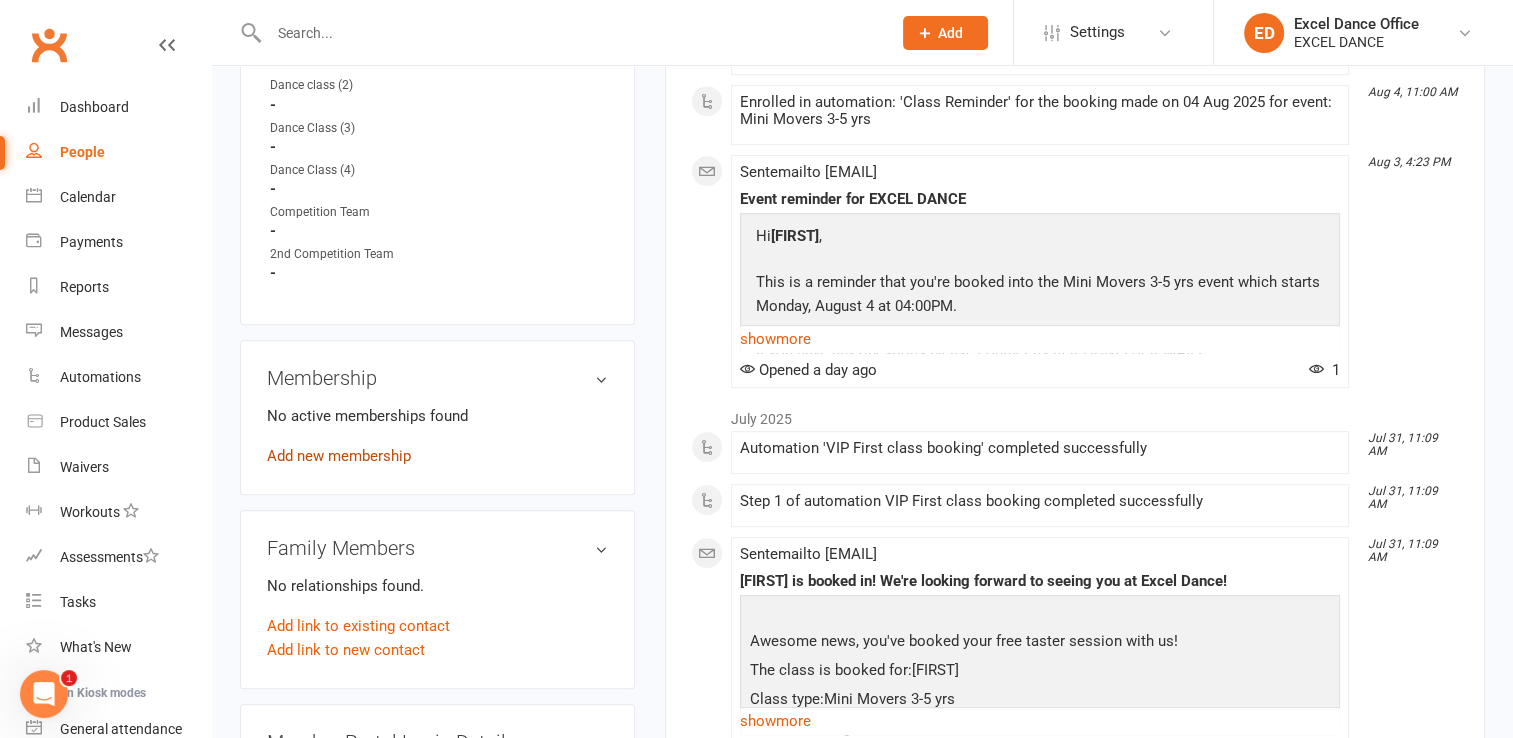 click on "Add new membership" at bounding box center [339, 456] 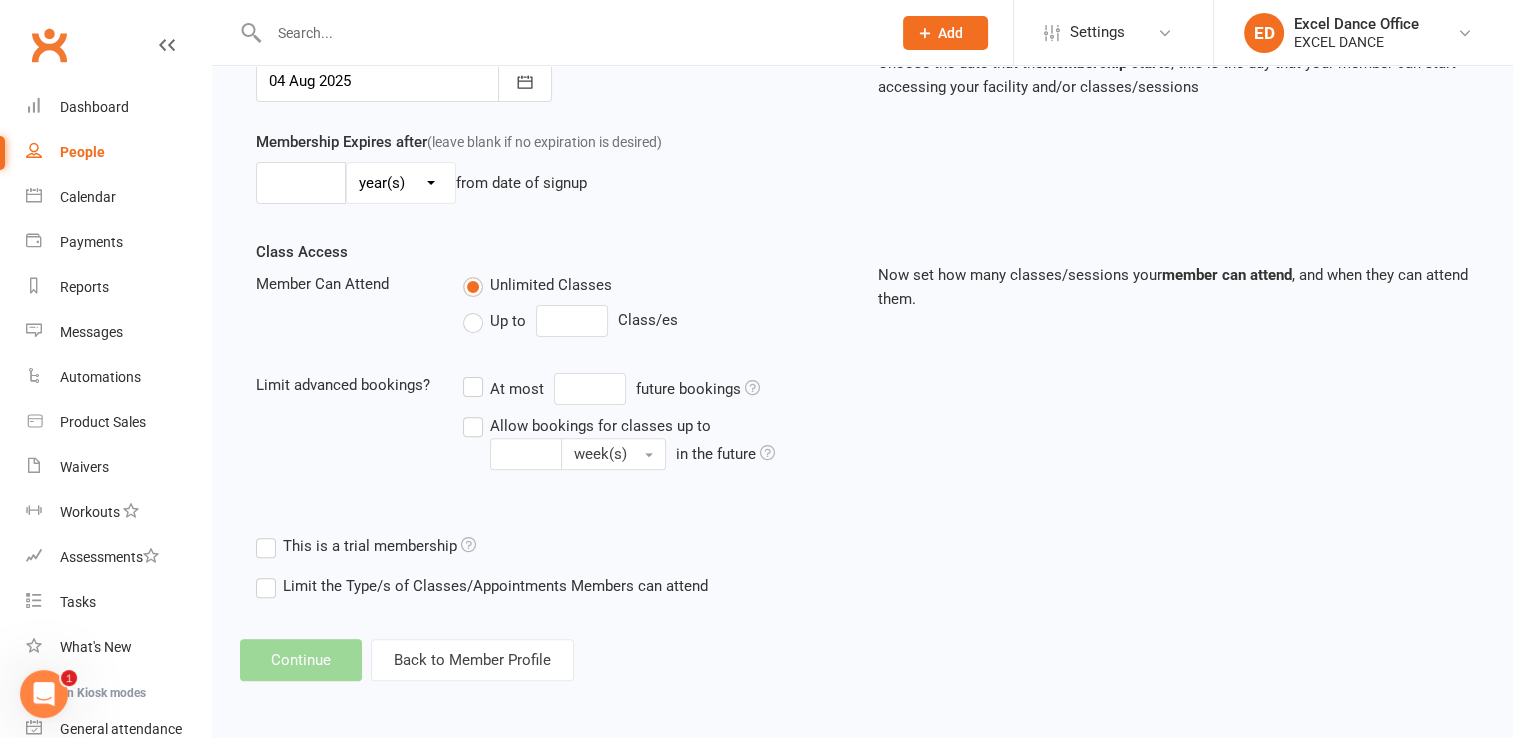 scroll, scrollTop: 0, scrollLeft: 0, axis: both 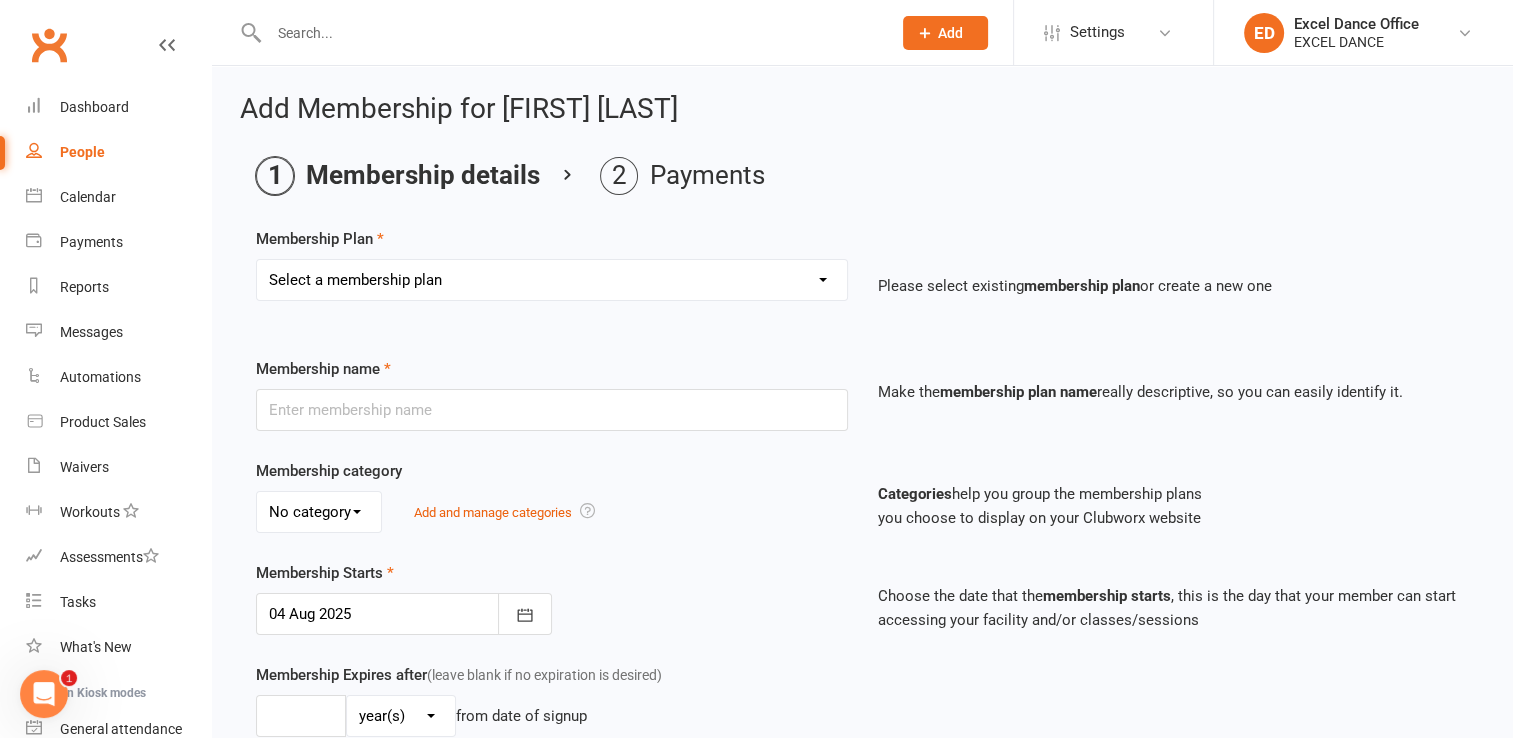 click on "Select a membership plan Create new Membership Plan DD - (Dance Tots) £32 monthly DD - (x1 a week) £37 monthly DD - (x2 a week) £57 monthly DD (x3 a week) £97 pr month Direct Debit - Adults x1 a week, £30 monthly Direct Debit - (x1 a week)£35 monthly Direct Debit - (x1 a week) £35 monthly Direct Debit (x1 a week) £35 pr month Direct Debit - (x2 a week)£55 monthly Direct Debit (x2 a week) £65 pr month Direct Debit (x3 a week) £95 pr month DD- (x2 a week) £67 per month DD - (unlimited) £84 monthly Excel Experience - 4 wks £35 (2 class pr/wk) Direct Debit - (Dance Tots Toddlers) £30 monthly Direct Debit - Family Membership (This member is x1 a week) Direct Debit - Family Membership (This member is x2 a week) Direct Debit - Family Membership (This member is unlimited) Direct Debit - Family Membership (This member is Dance Tots Toddlers) DD- (x3 a week) £84 monthly payment Direct Debit - (unlimited)£80 monthly PIF - 1 day per week (annual) PIF - 2 day per week (annual) PAYG Class agreement" at bounding box center (552, 280) 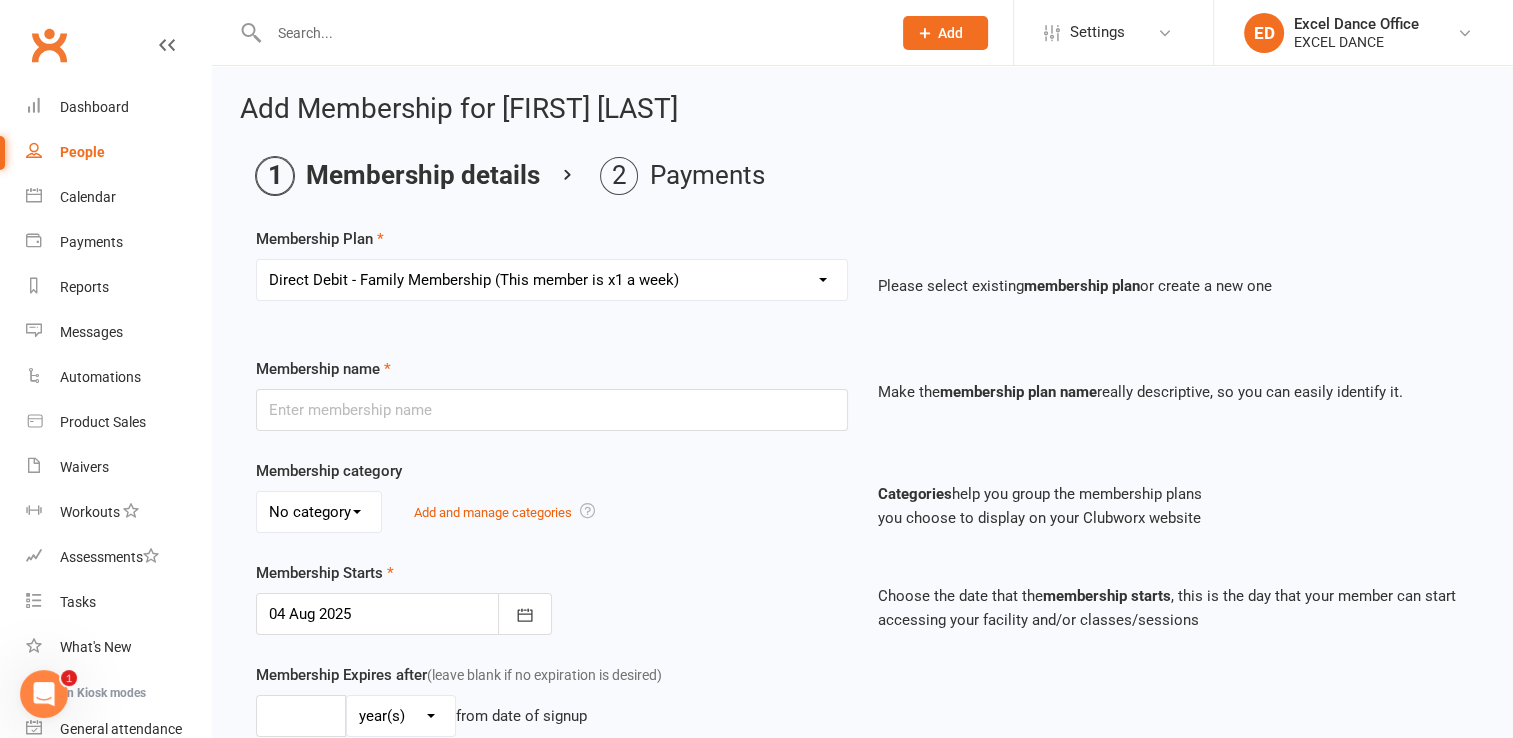 click on "Select a membership plan Create new Membership Plan DD - (Dance Tots) £32 monthly DD - (x1 a week) £37 monthly DD - (x2 a week) £57 monthly DD (x3 a week) £97 pr month Direct Debit - Adults x1 a week, £30 monthly Direct Debit - (x1 a week)£35 monthly Direct Debit - (x1 a week) £35 monthly Direct Debit (x1 a week) £35 pr month Direct Debit - (x2 a week)£55 monthly Direct Debit (x2 a week) £65 pr month Direct Debit (x3 a week) £95 pr month DD- (x2 a week) £67 per month DD - (unlimited) £84 monthly Excel Experience - 4 wks £35 (2 class pr/wk) Direct Debit - (Dance Tots Toddlers) £30 monthly Direct Debit - Family Membership (This member is x1 a week) Direct Debit - Family Membership (This member is x2 a week) Direct Debit - Family Membership (This member is unlimited) Direct Debit - Family Membership (This member is Dance Tots Toddlers) DD- (x3 a week) £84 monthly payment Direct Debit - (unlimited)£80 monthly PIF - 1 day per week (annual) PIF - 2 day per week (annual) PAYG Class agreement" at bounding box center [552, 280] 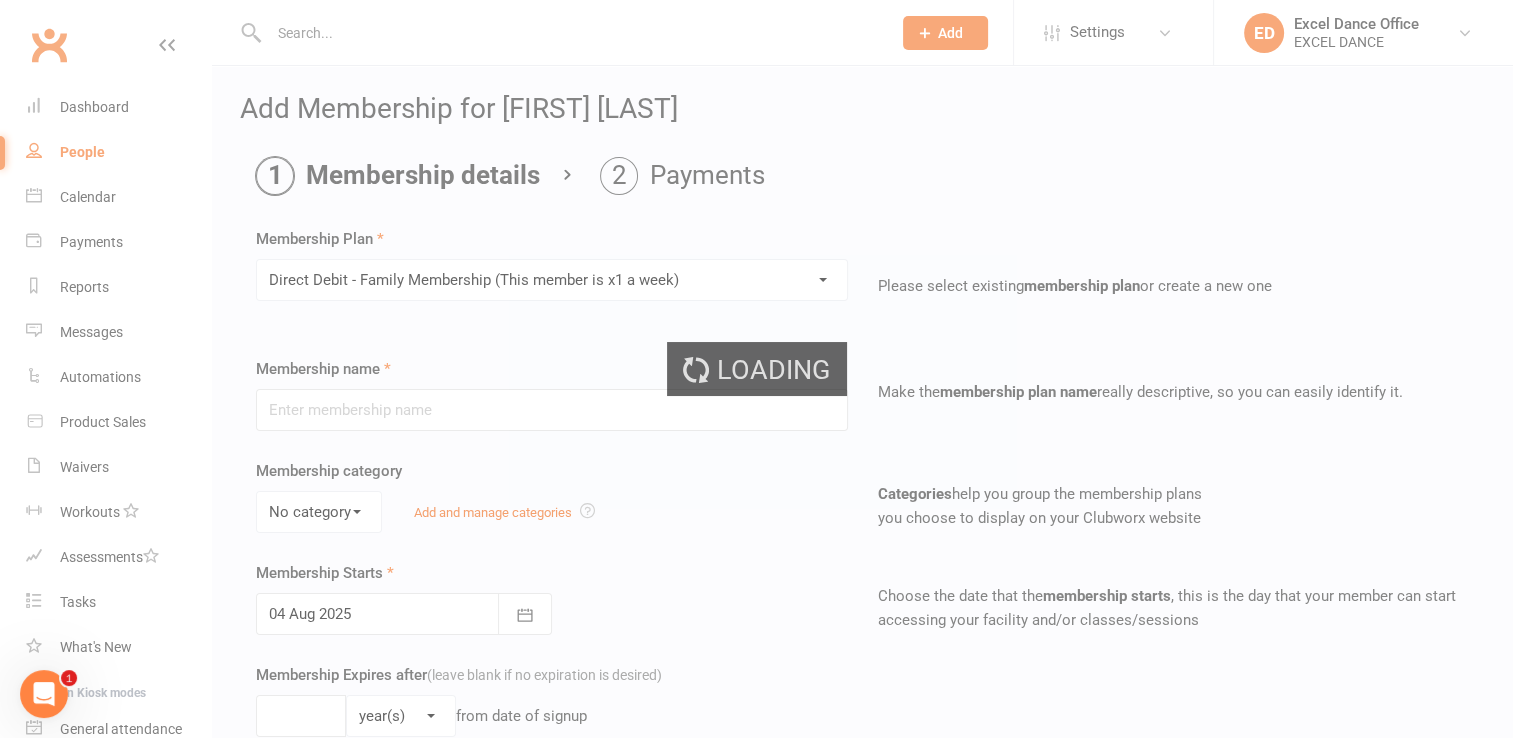type on "Direct Debit - Family Membership (This member is x1 a week)" 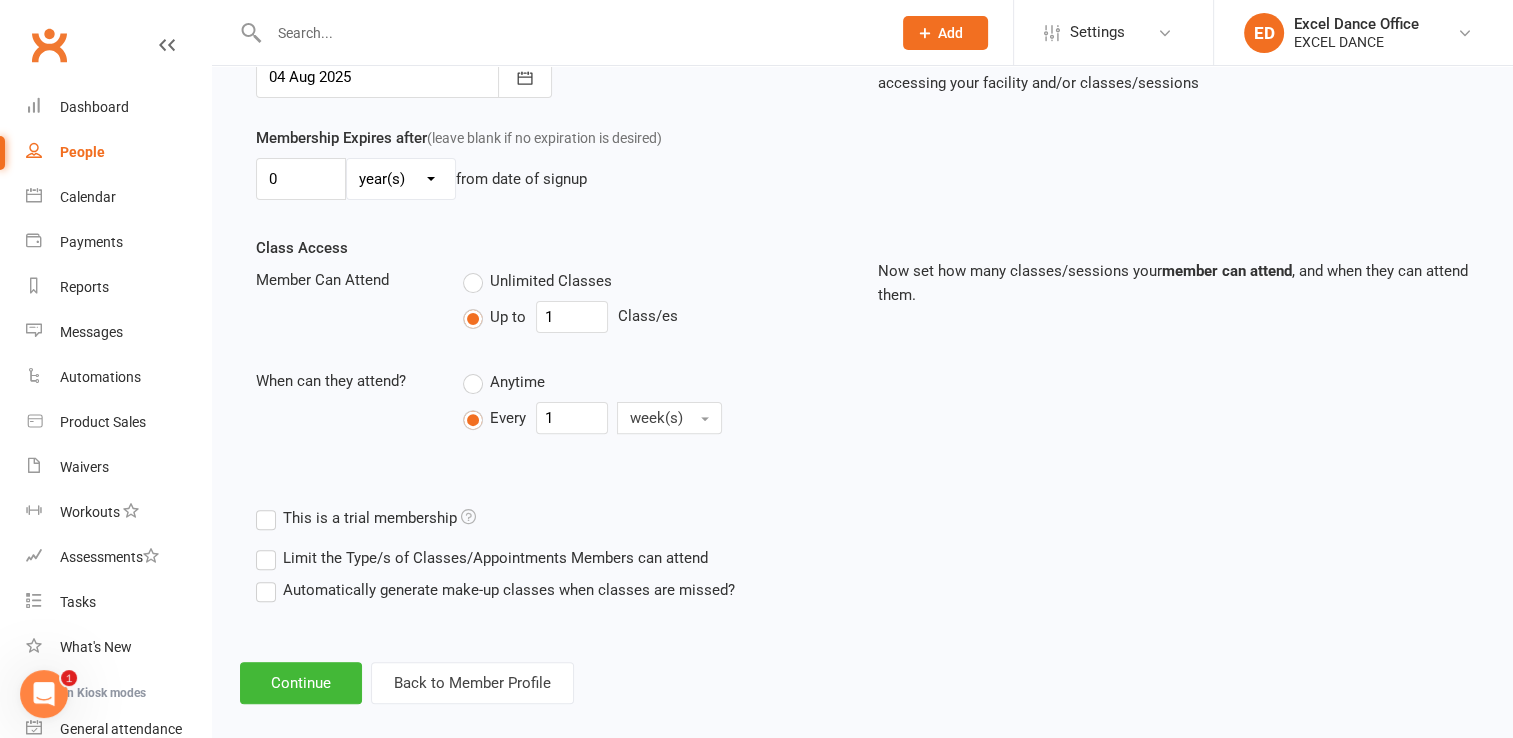 scroll, scrollTop: 539, scrollLeft: 0, axis: vertical 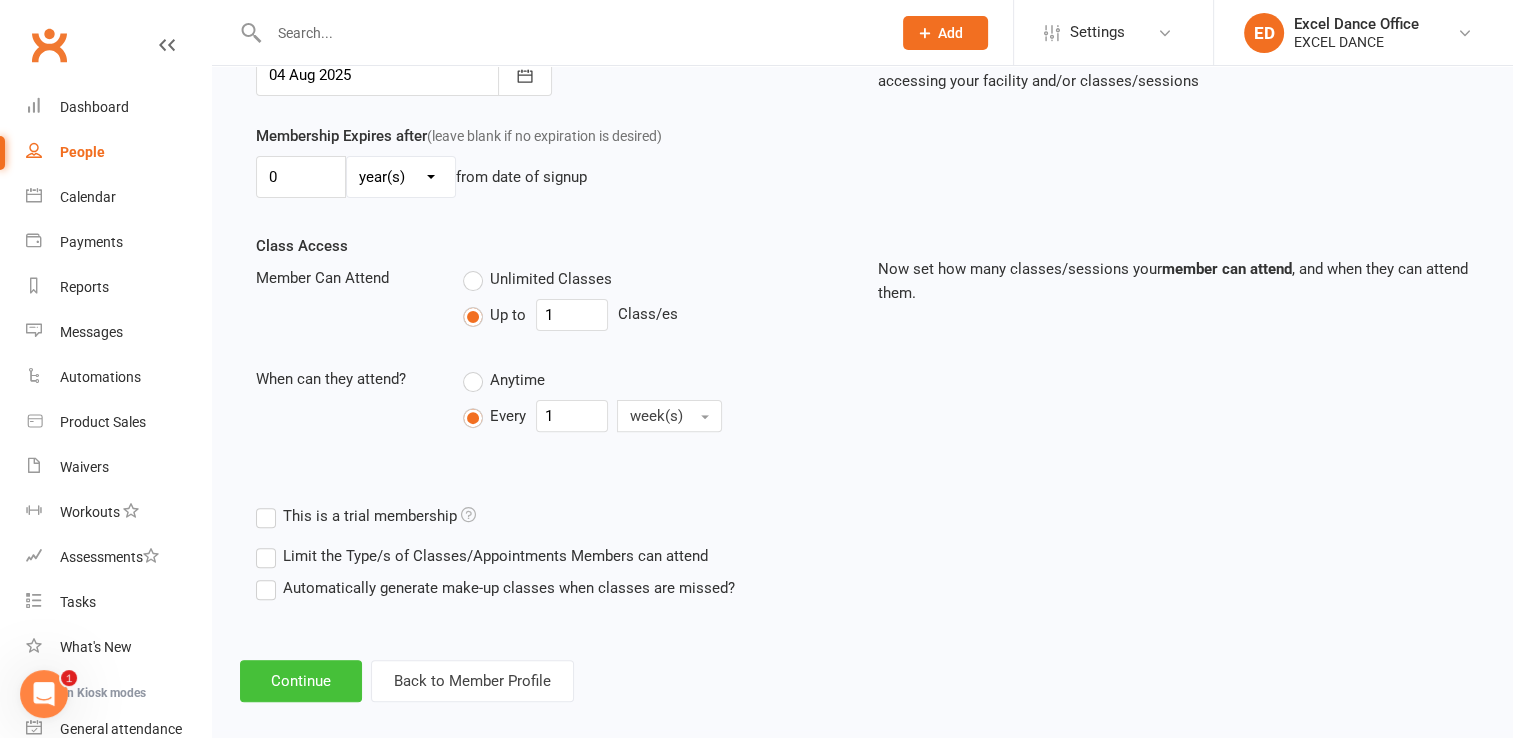 click on "Continue" at bounding box center (301, 681) 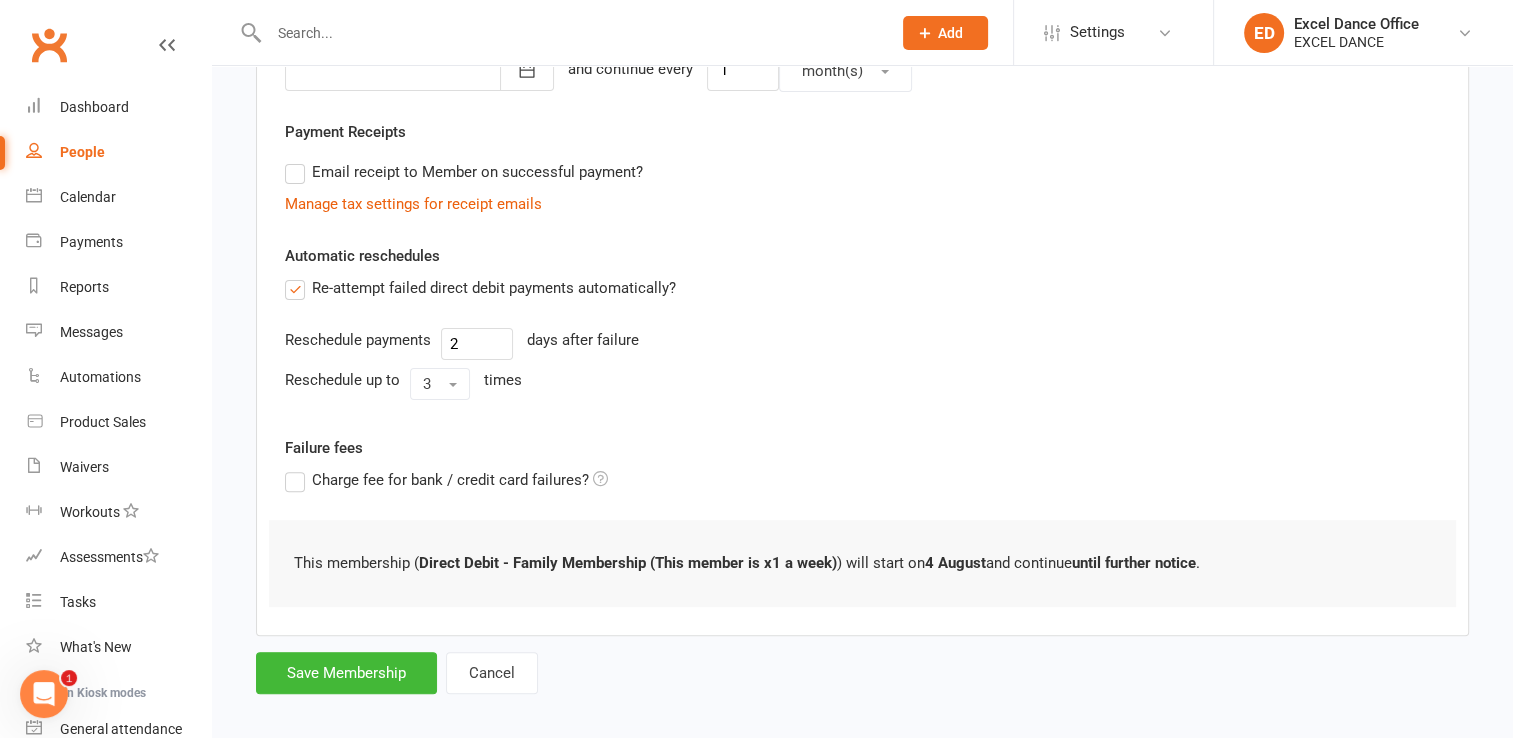 scroll, scrollTop: 0, scrollLeft: 0, axis: both 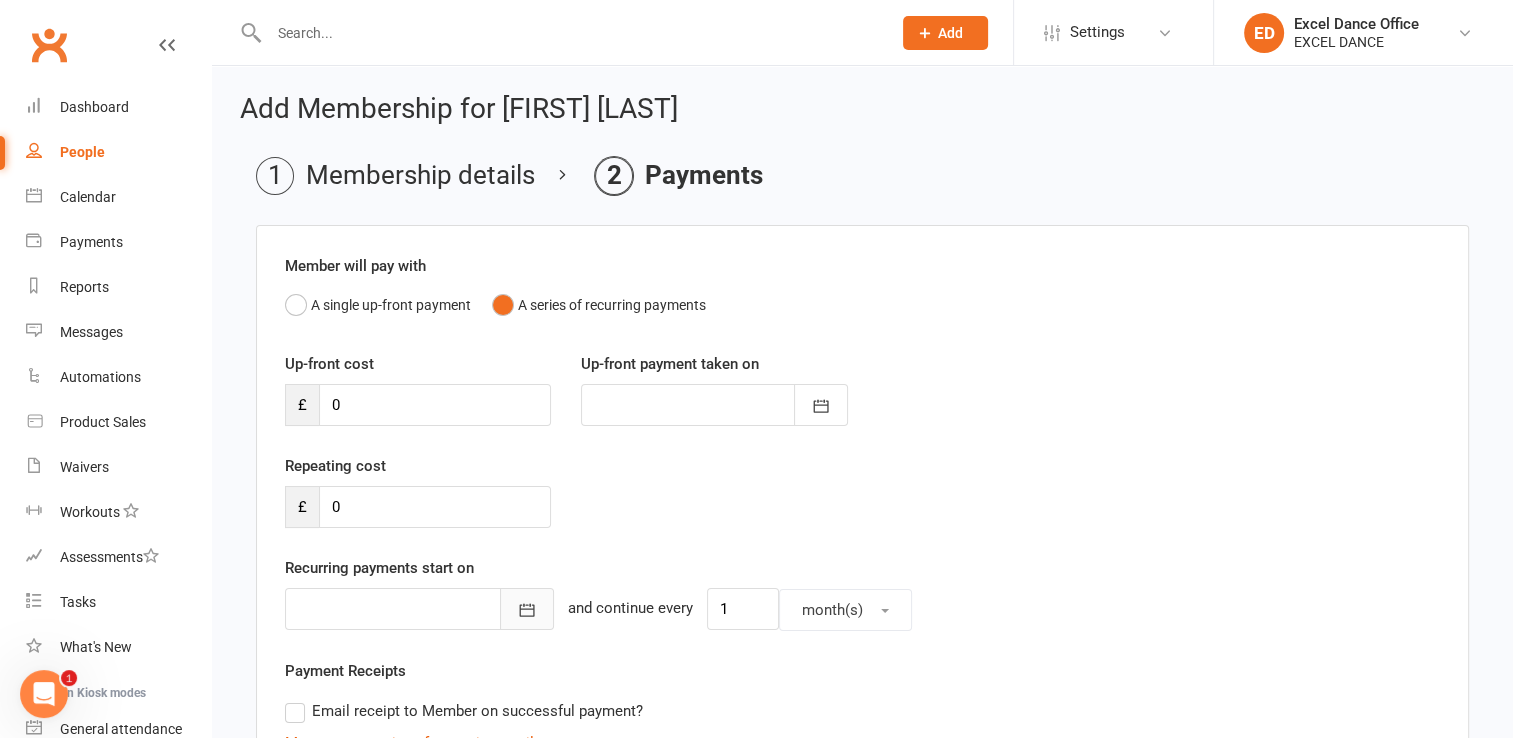 click at bounding box center [527, 609] 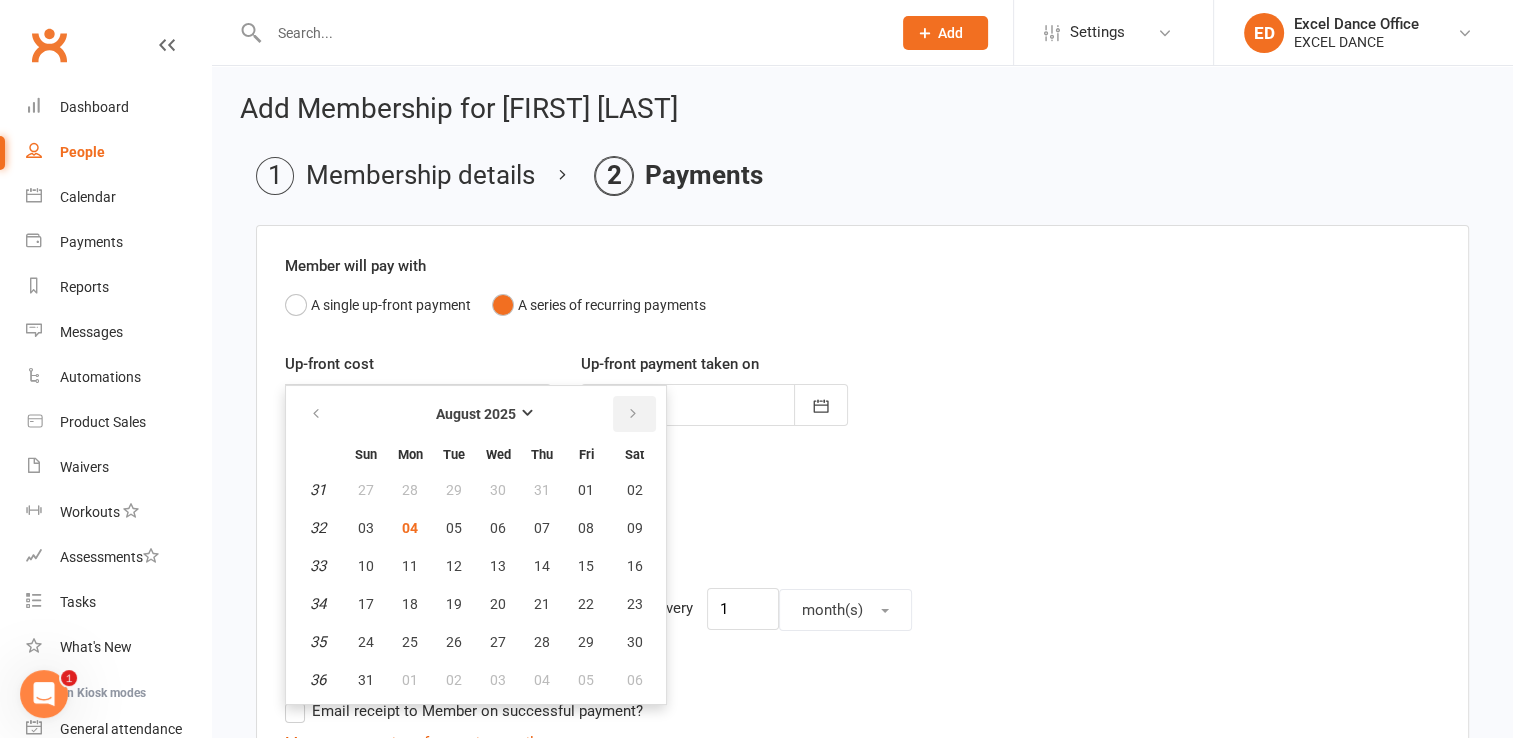 click at bounding box center [634, 414] 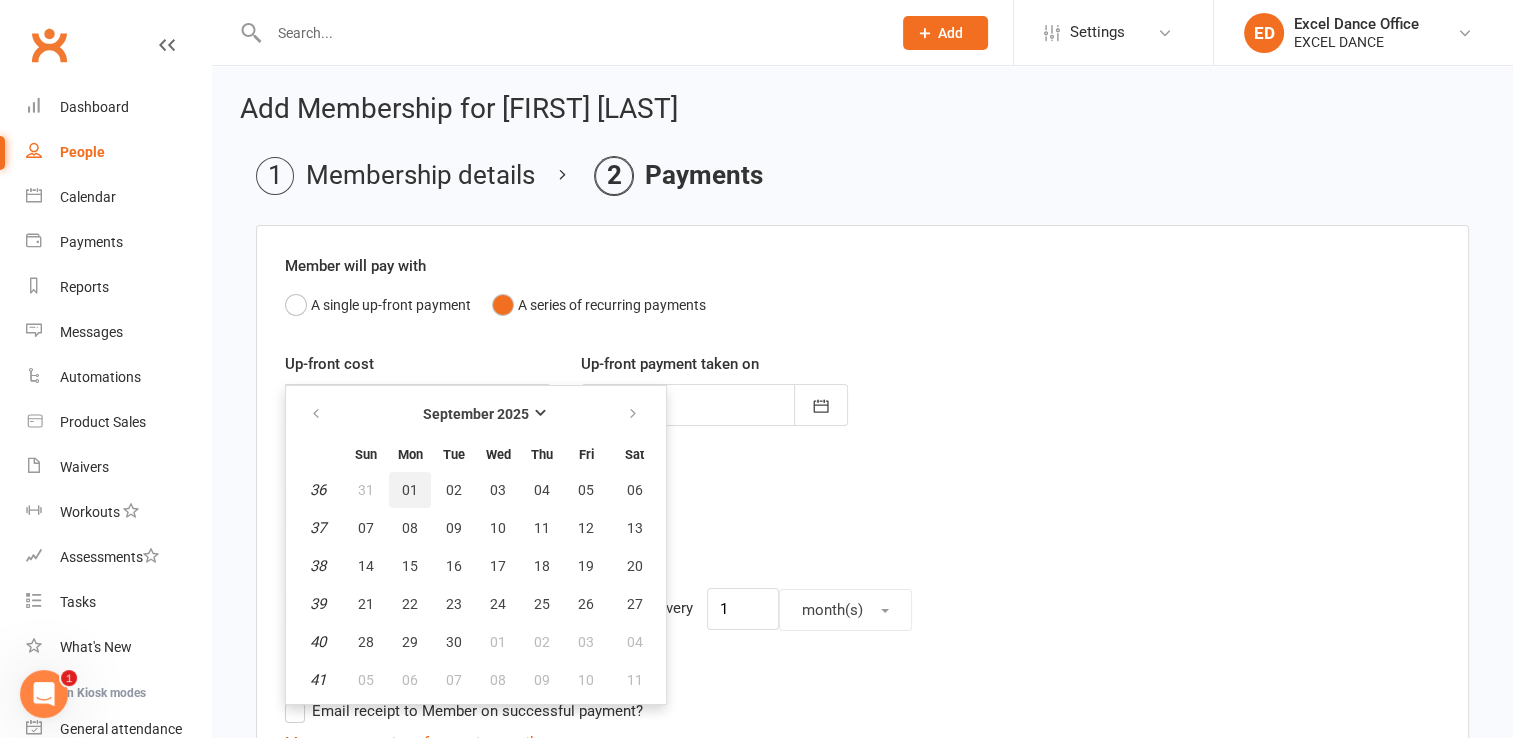 click on "01" at bounding box center [410, 490] 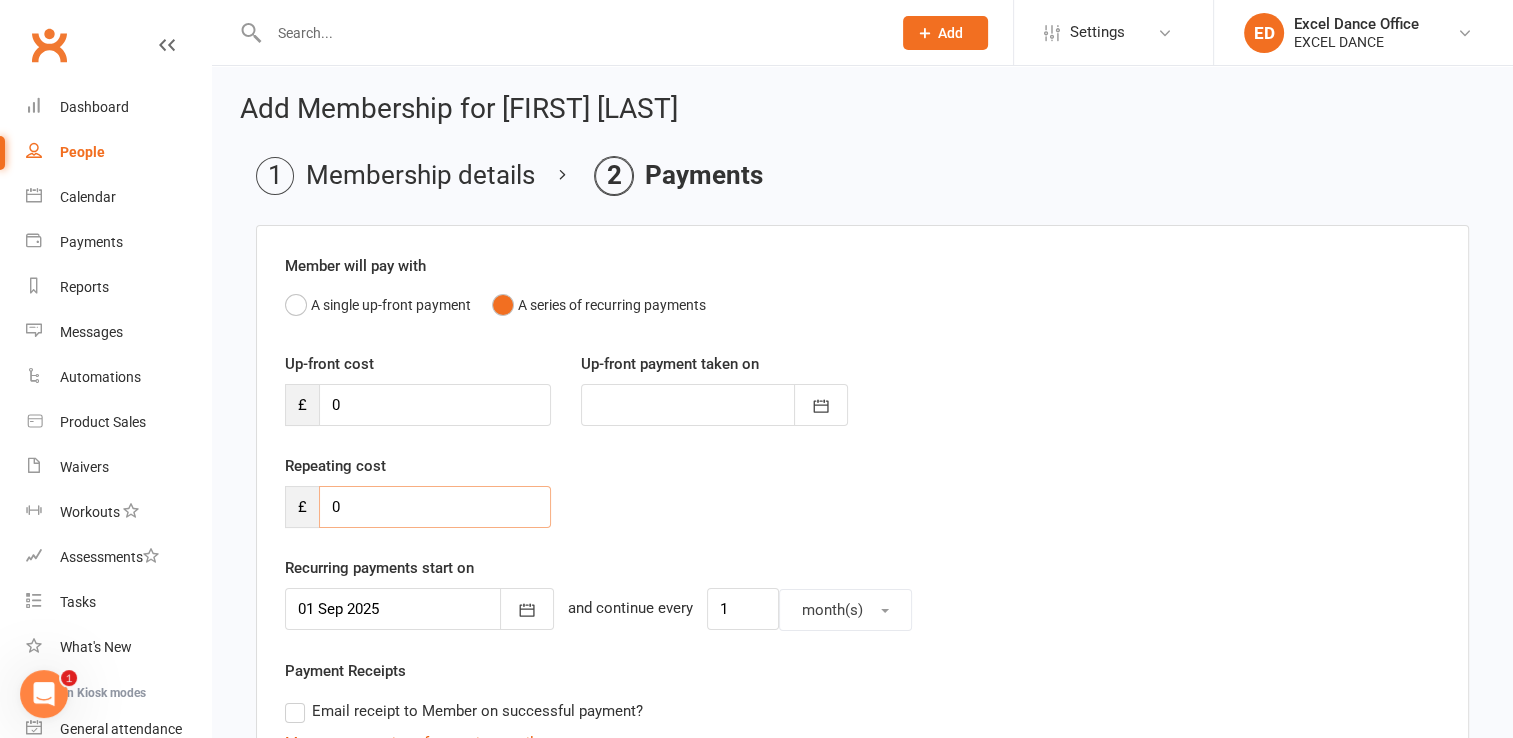 click on "0" at bounding box center (435, 507) 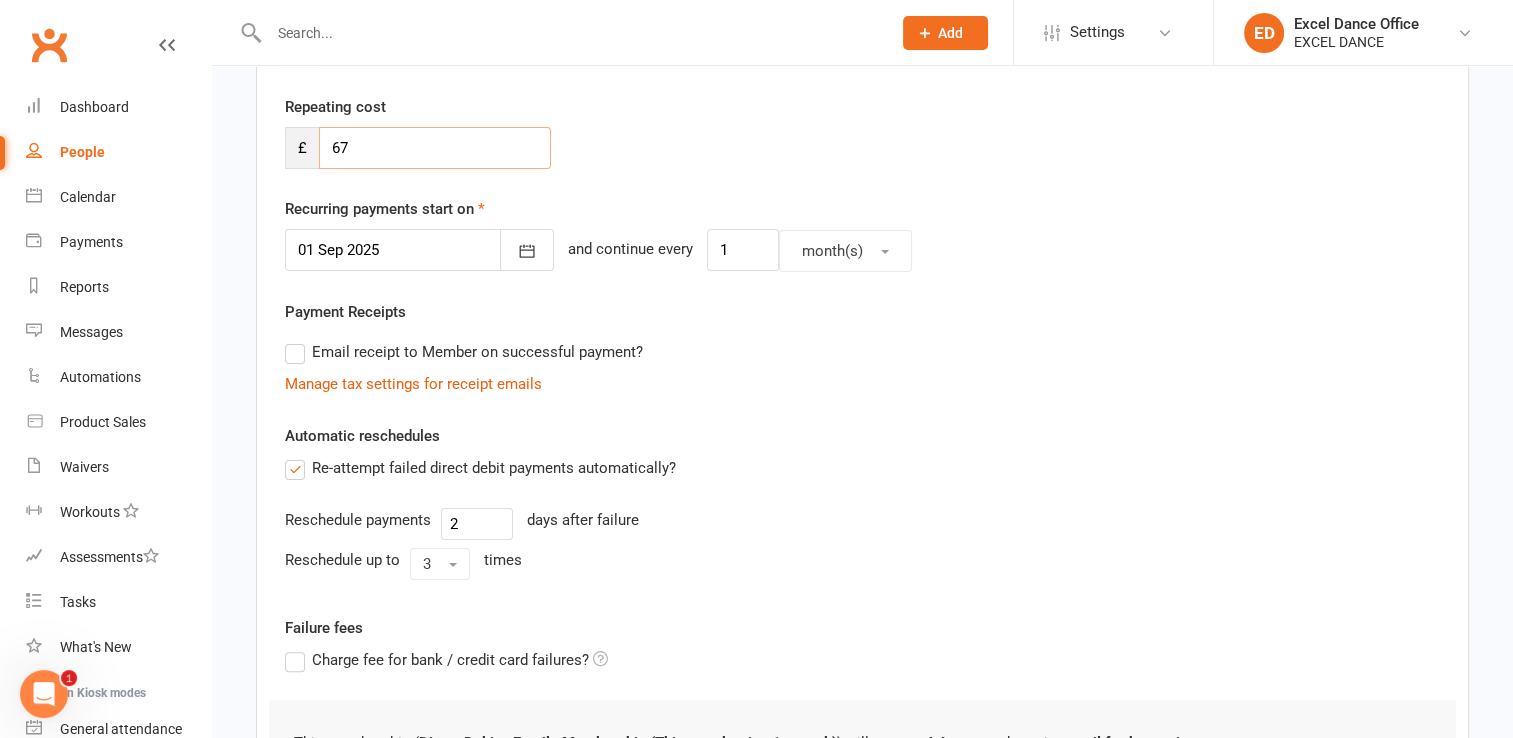 scroll, scrollTop: 632, scrollLeft: 0, axis: vertical 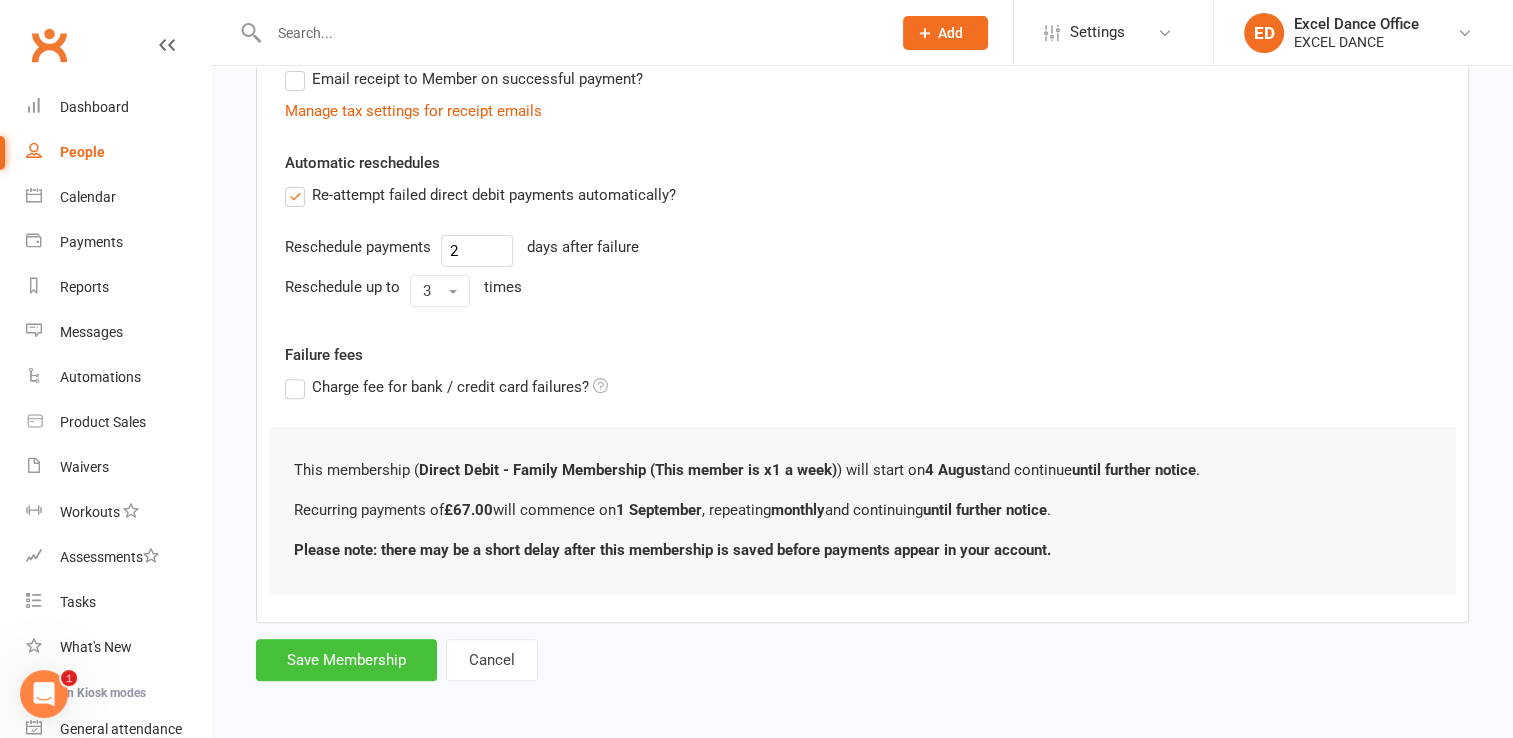 type on "67" 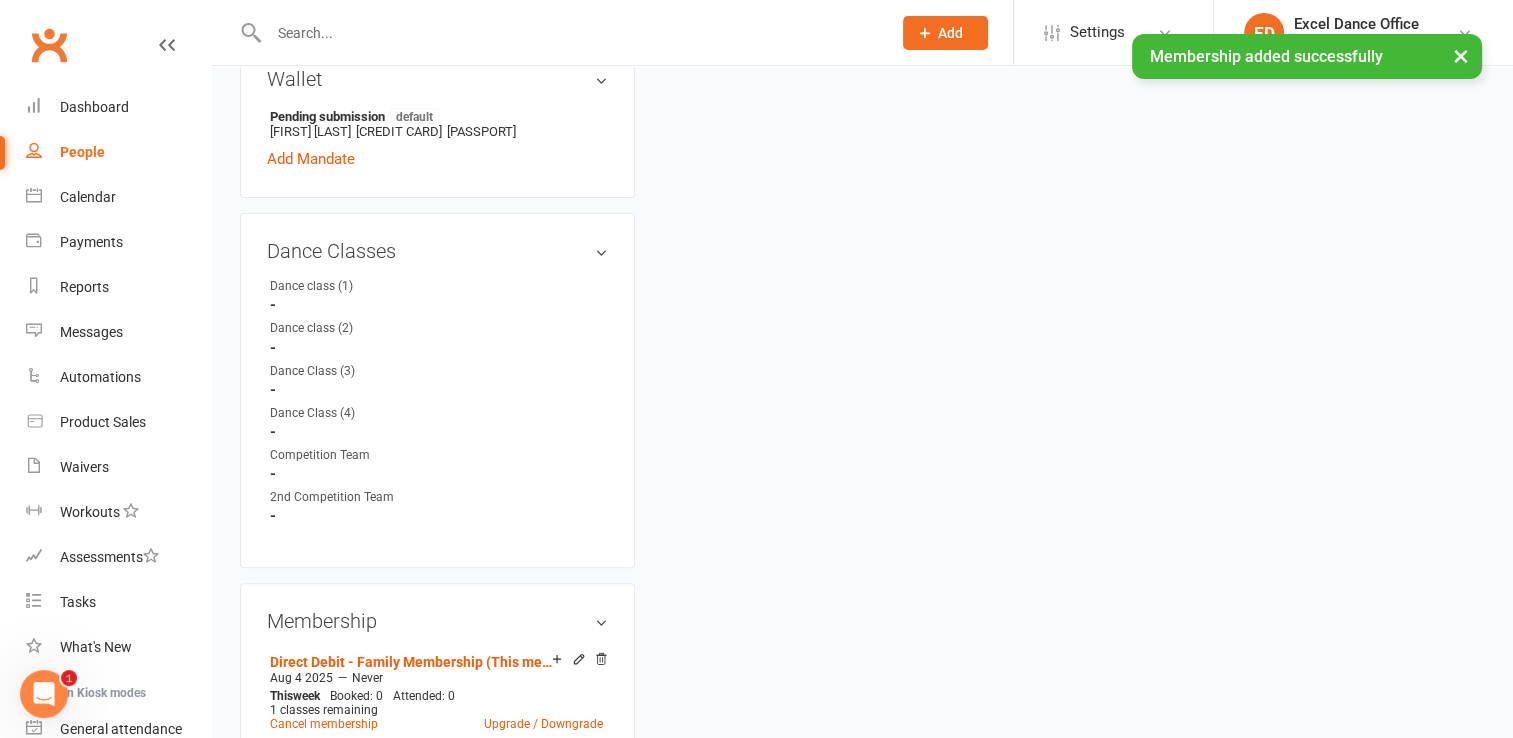 scroll, scrollTop: 0, scrollLeft: 0, axis: both 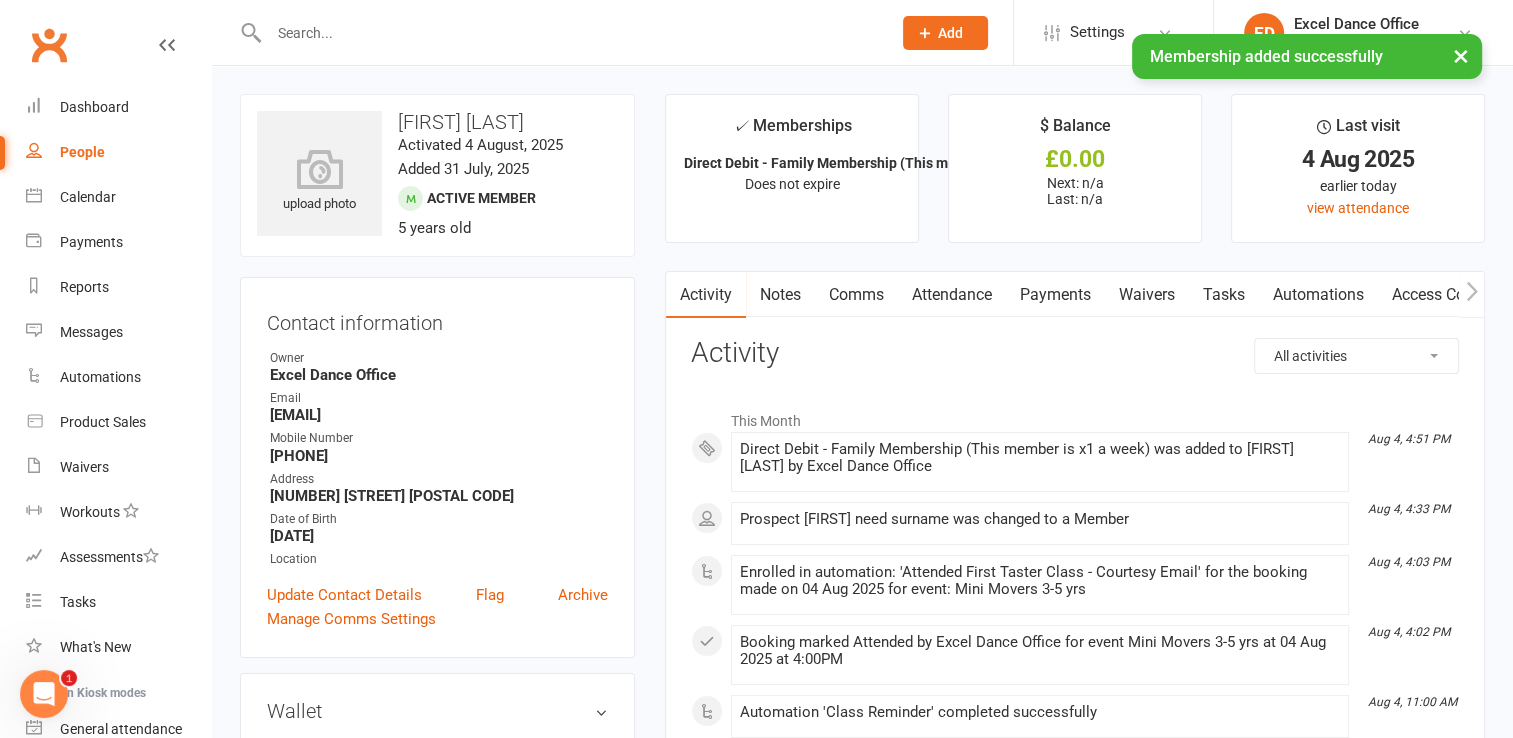 click on "Payments" at bounding box center (1055, 295) 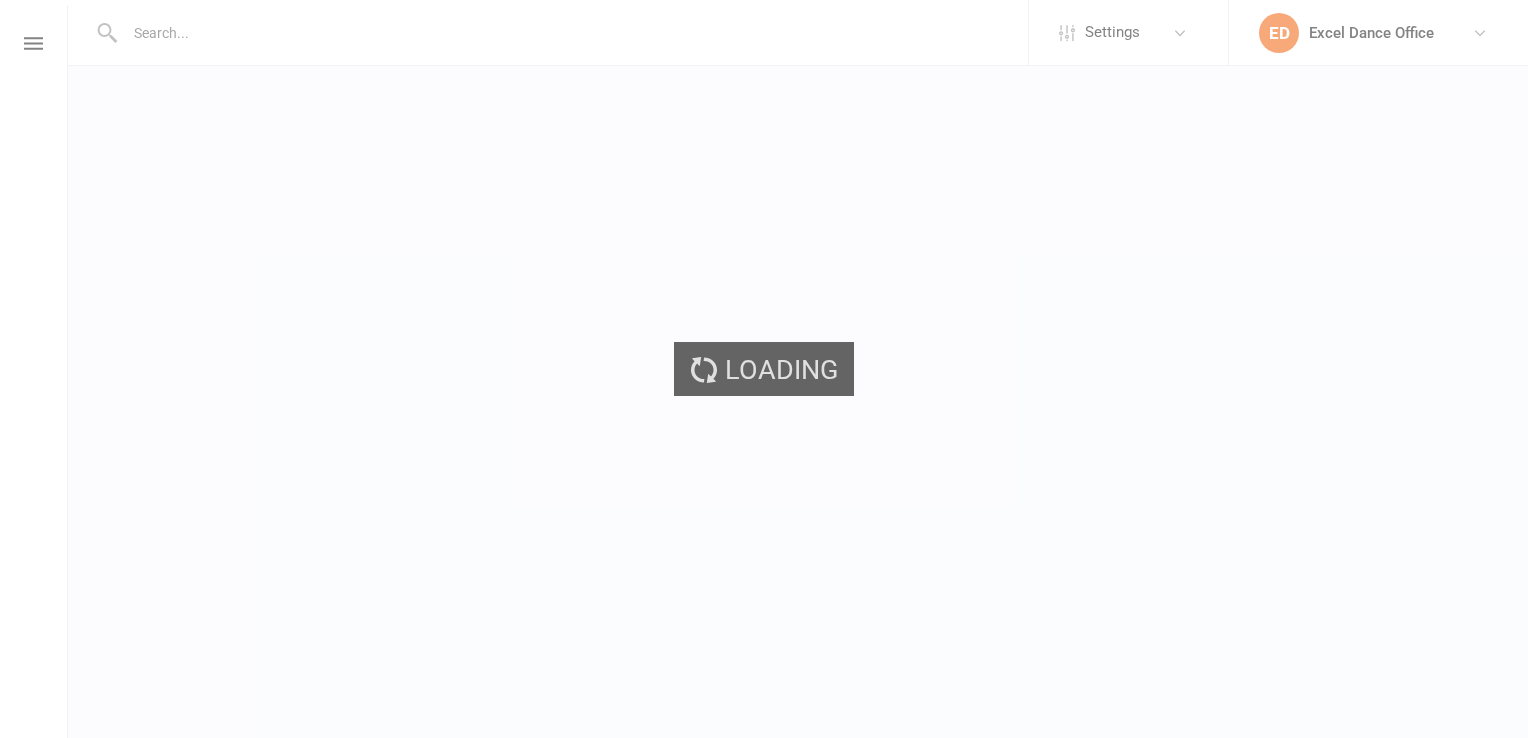 scroll, scrollTop: 0, scrollLeft: 0, axis: both 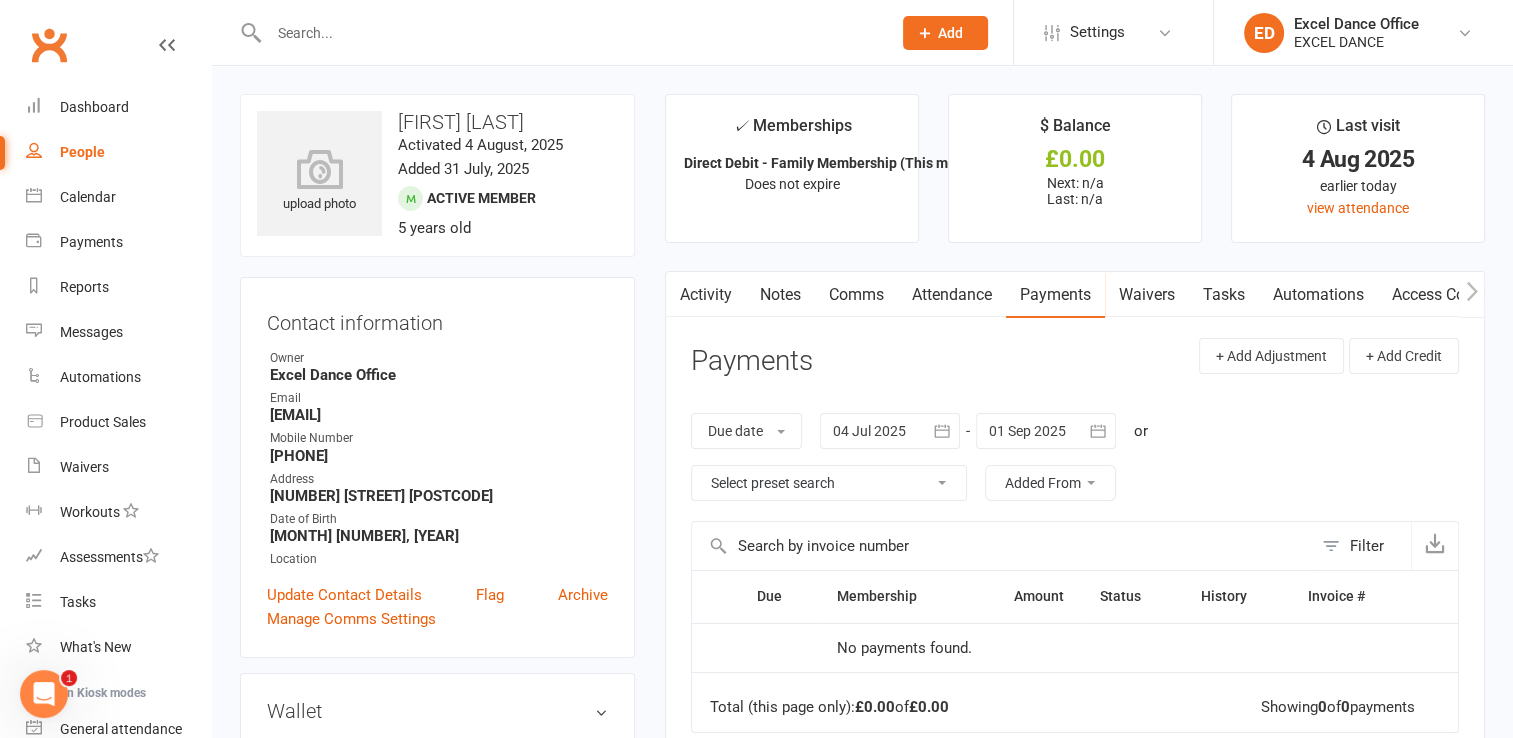 click at bounding box center [570, 33] 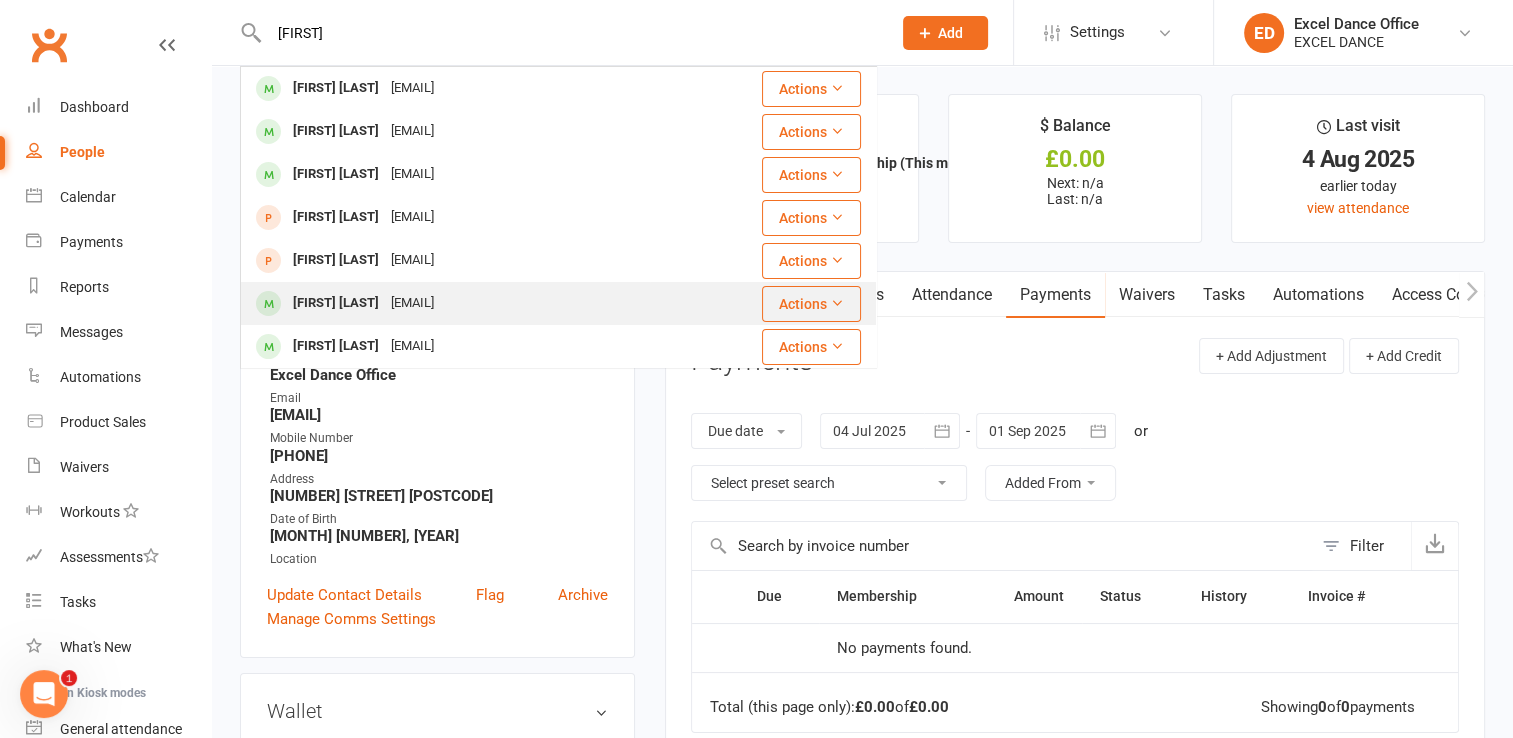 type on "[FIRST]" 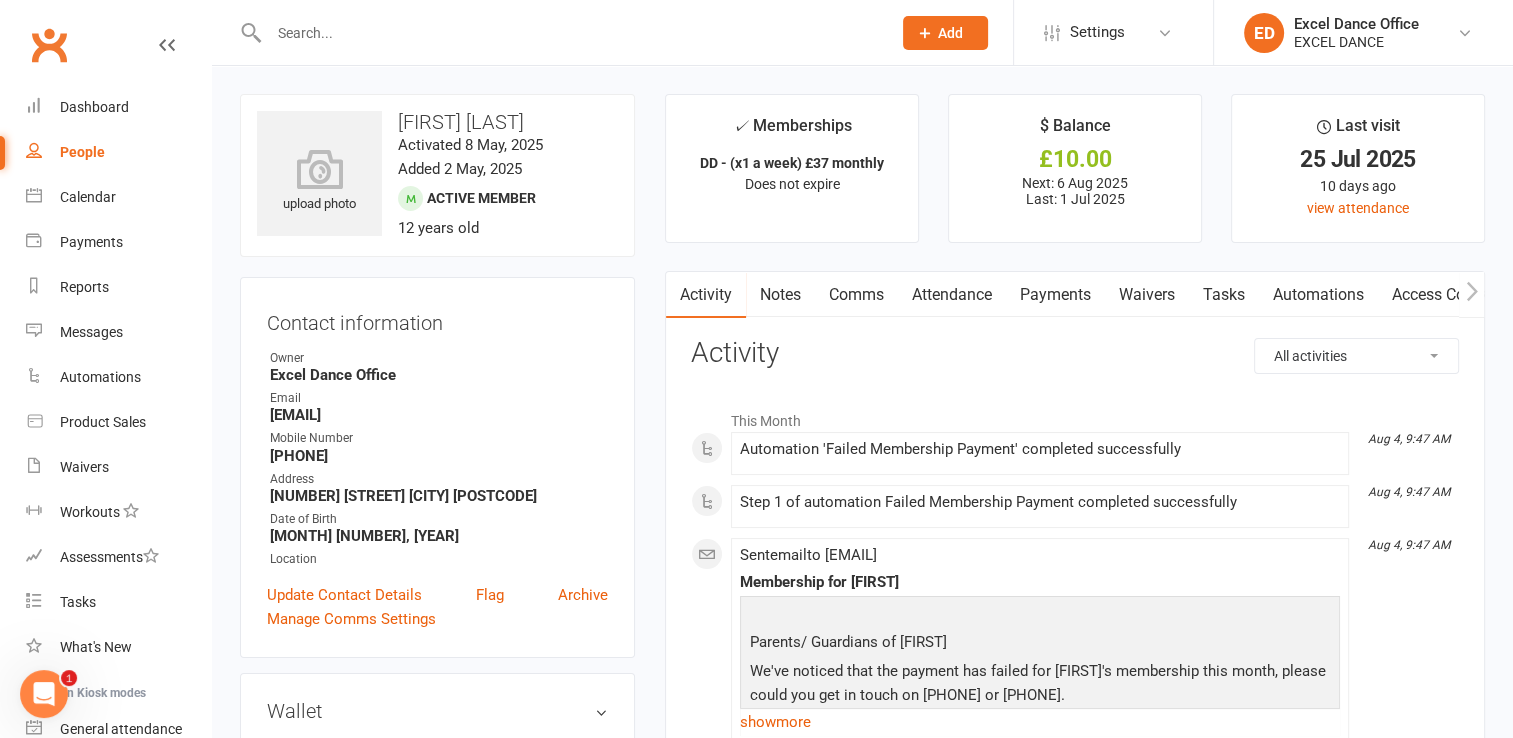 click on "Payments" at bounding box center [1055, 295] 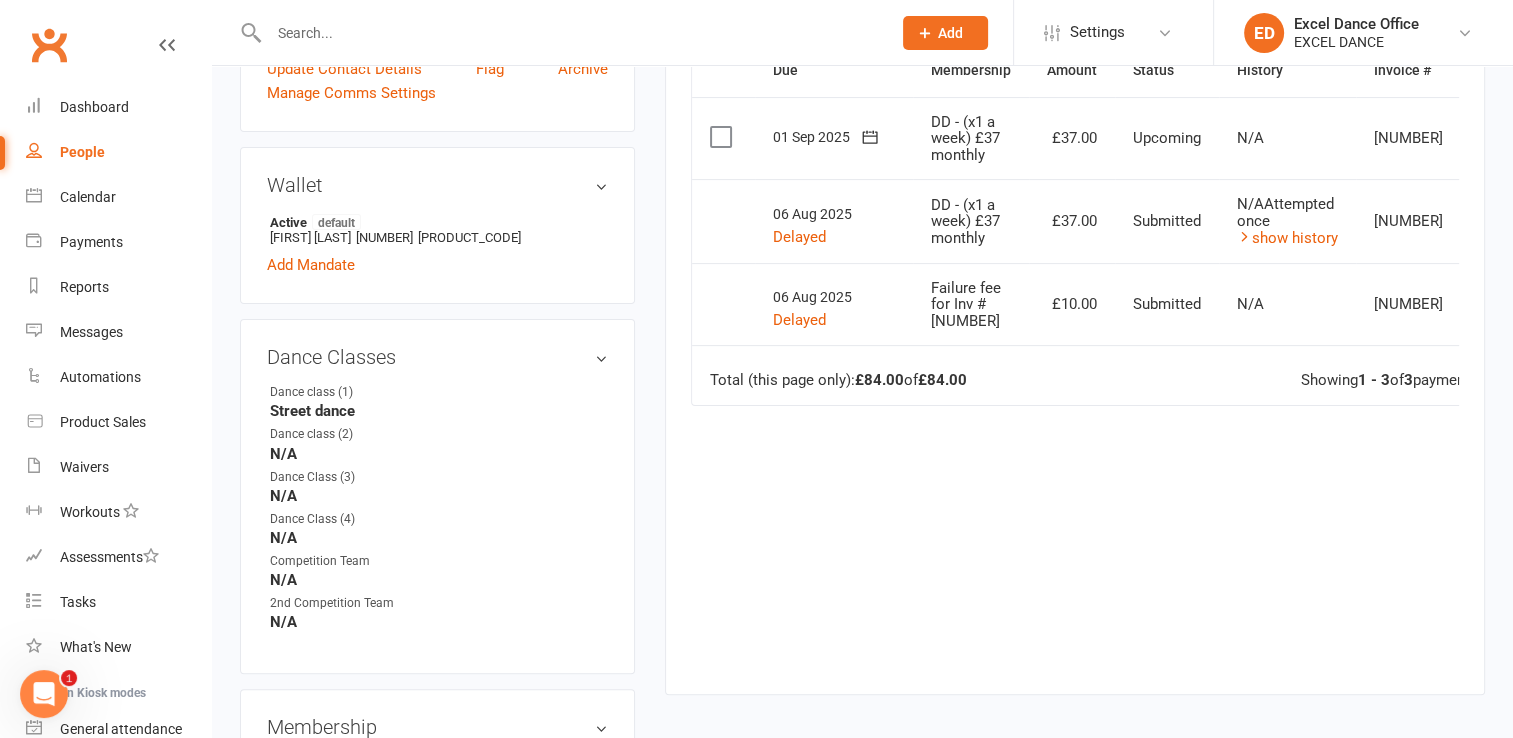 scroll, scrollTop: 520, scrollLeft: 0, axis: vertical 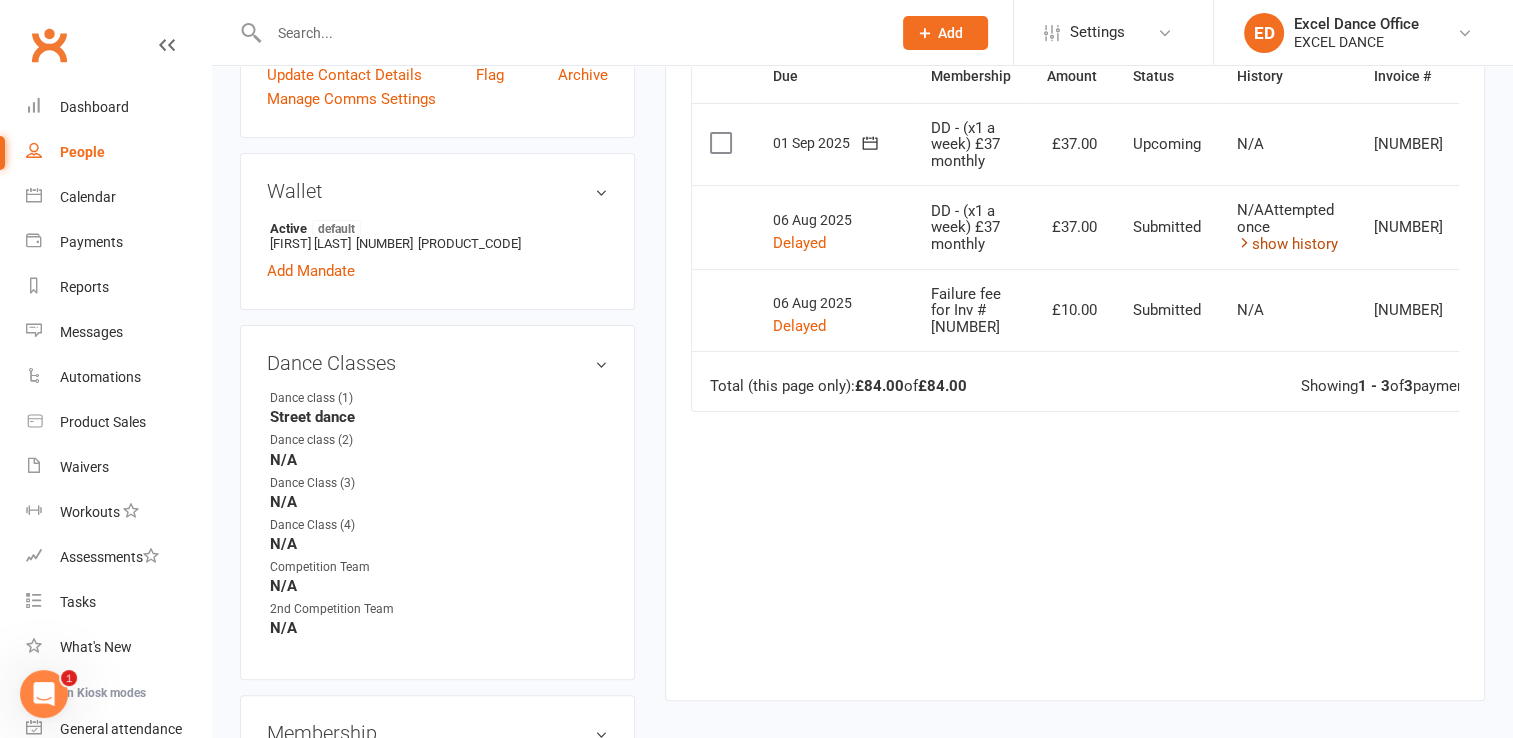 click on "show history" at bounding box center (1287, 244) 